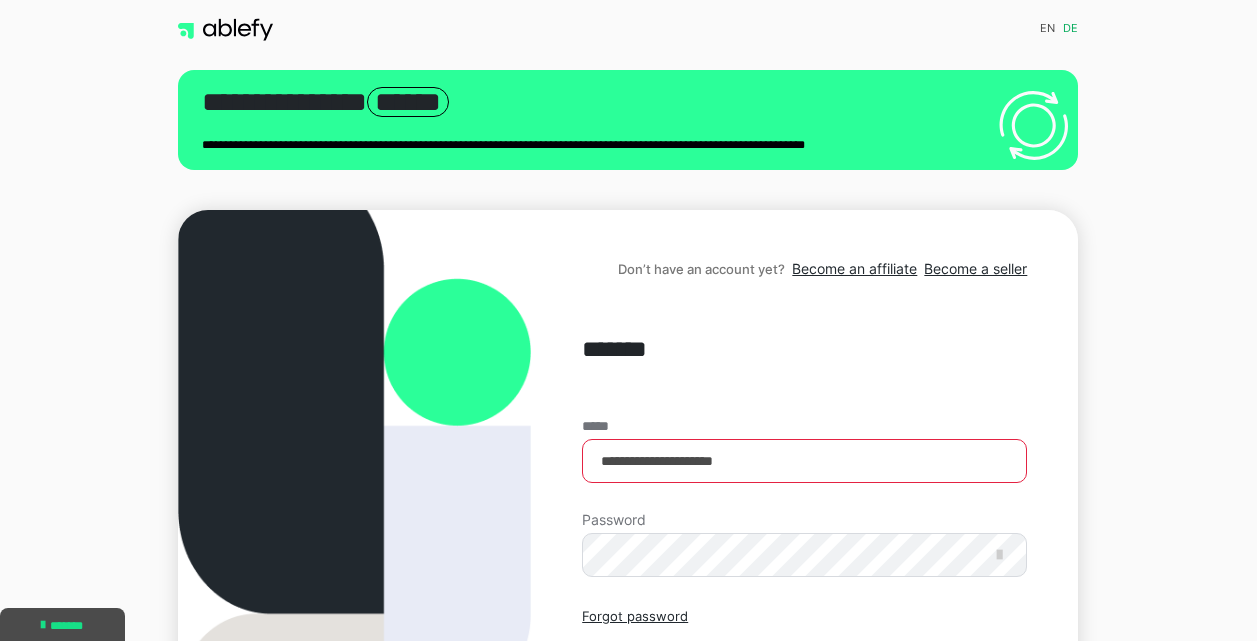 scroll, scrollTop: 258, scrollLeft: 0, axis: vertical 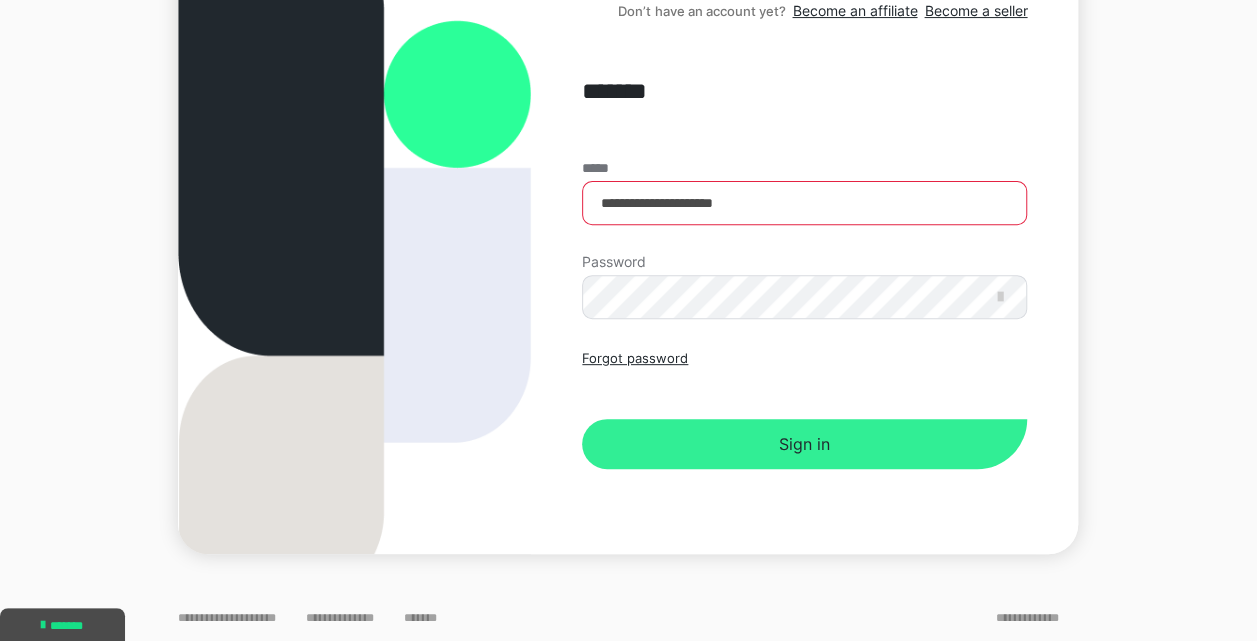 click on "Sign in" at bounding box center [804, 444] 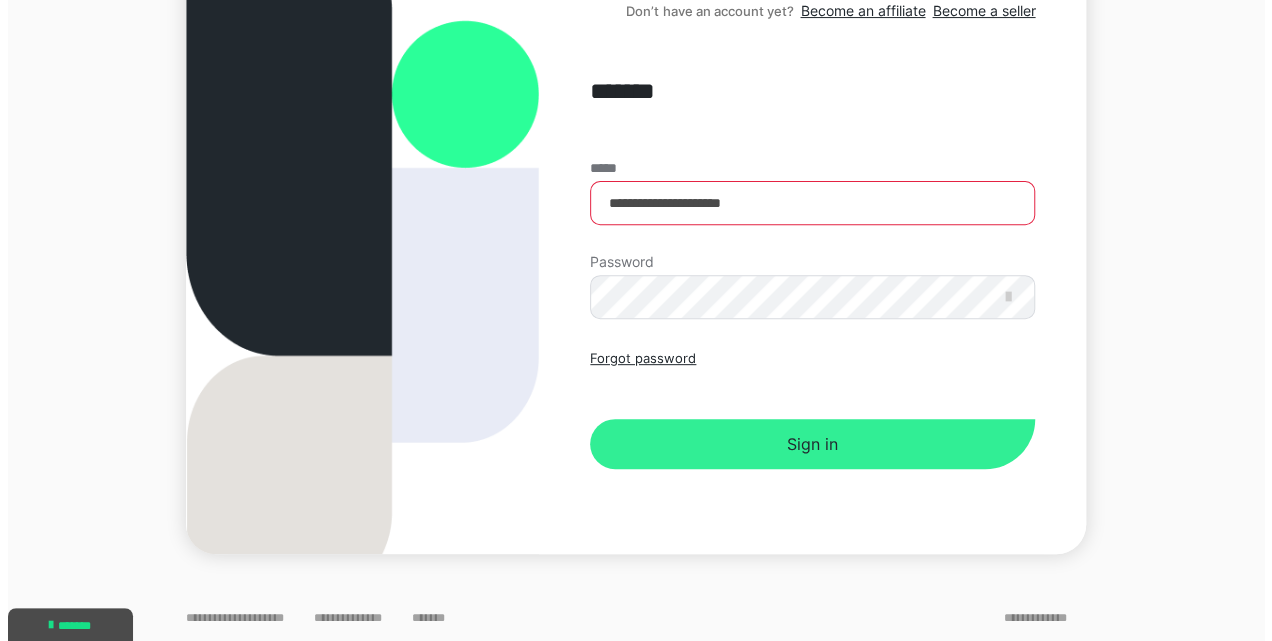 scroll, scrollTop: 0, scrollLeft: 0, axis: both 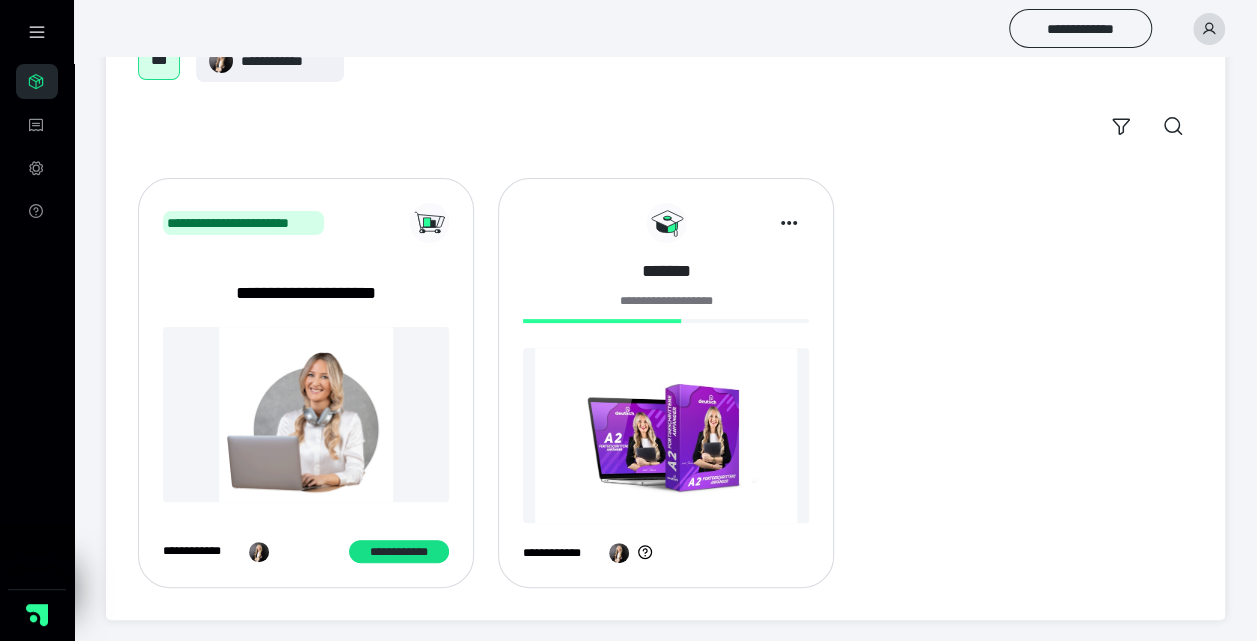 click on "*******" at bounding box center [666, 271] 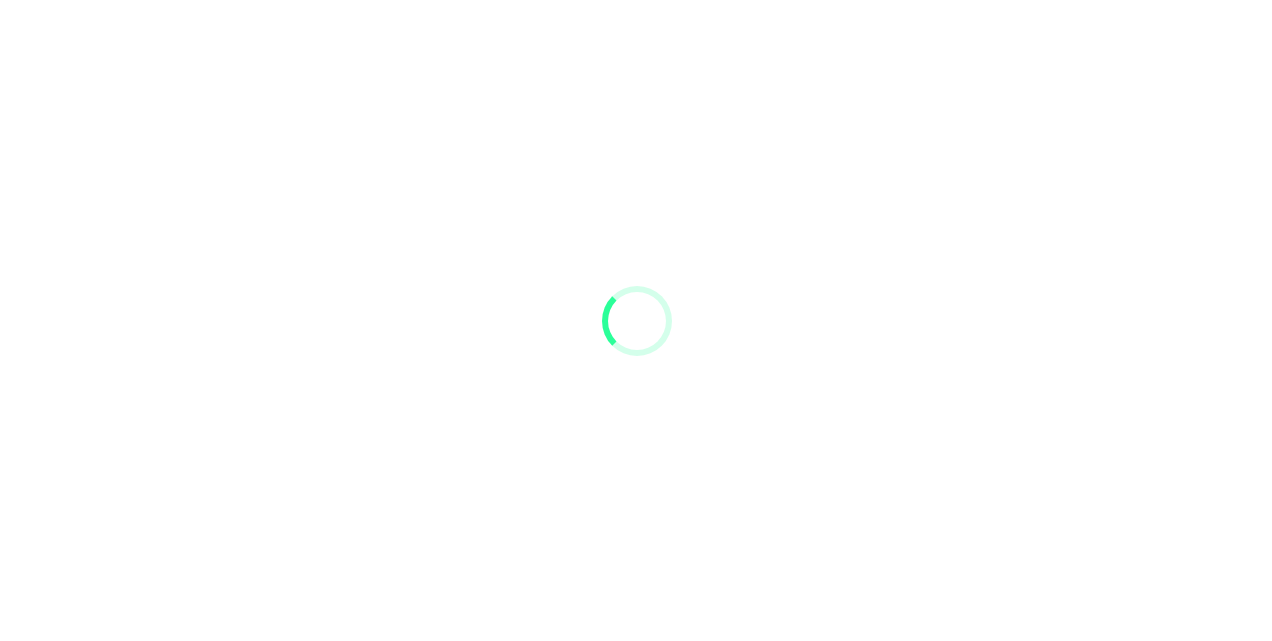 scroll, scrollTop: 0, scrollLeft: 0, axis: both 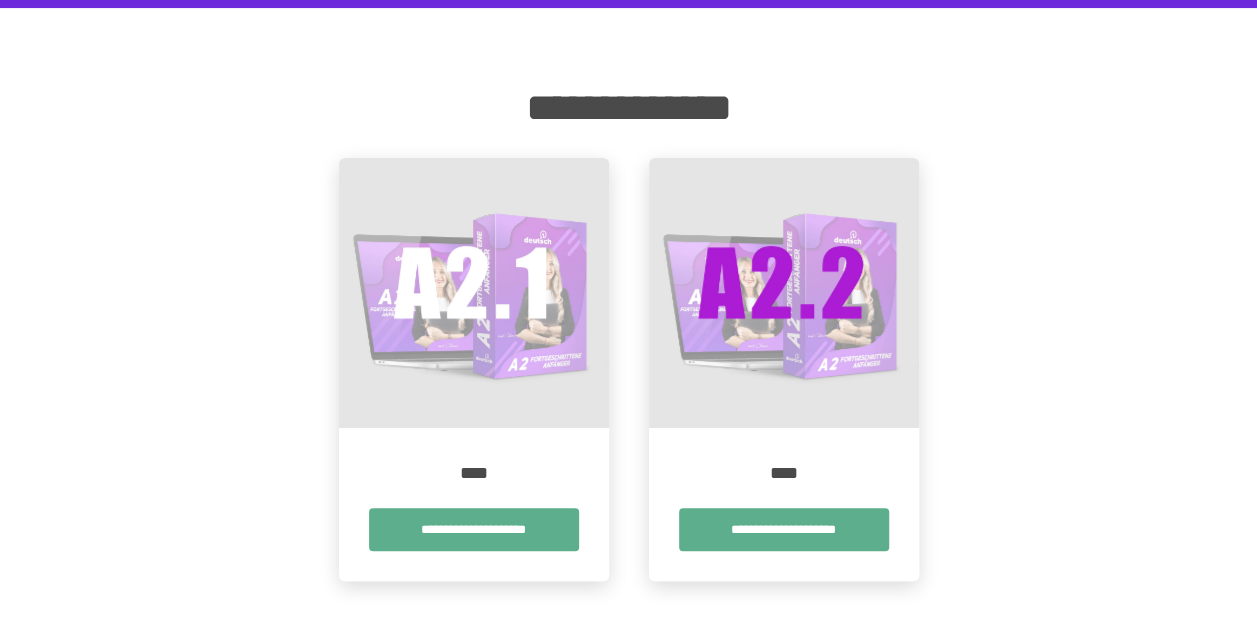 click on "****" at bounding box center (784, 473) 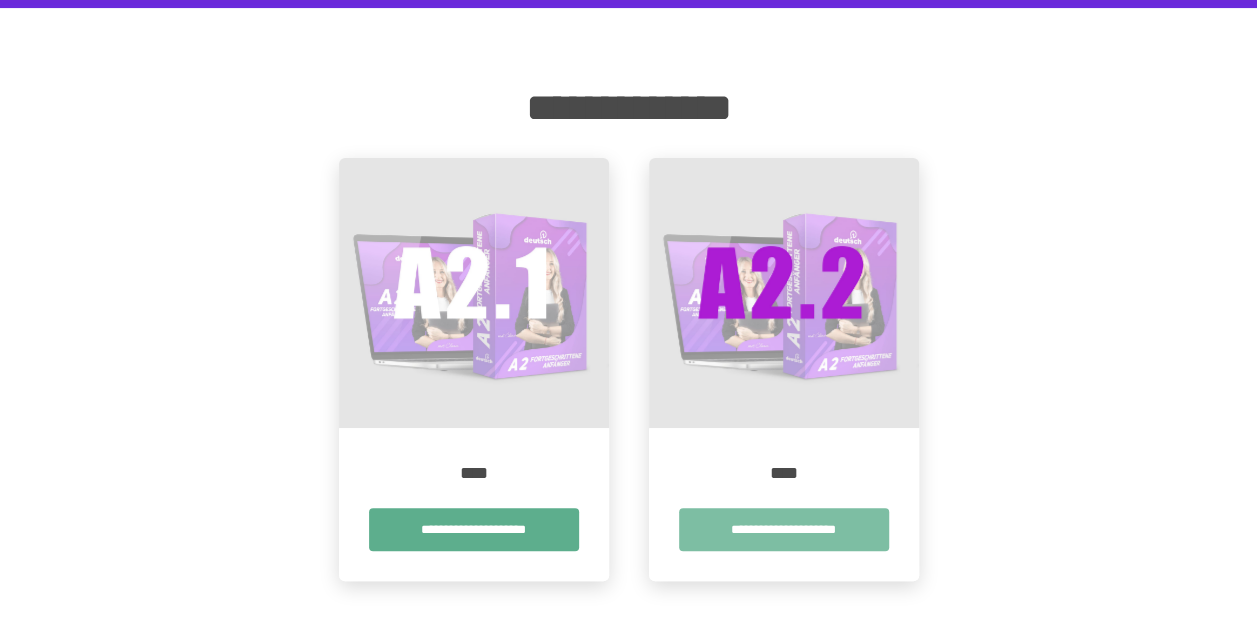 click on "**********" at bounding box center (784, 529) 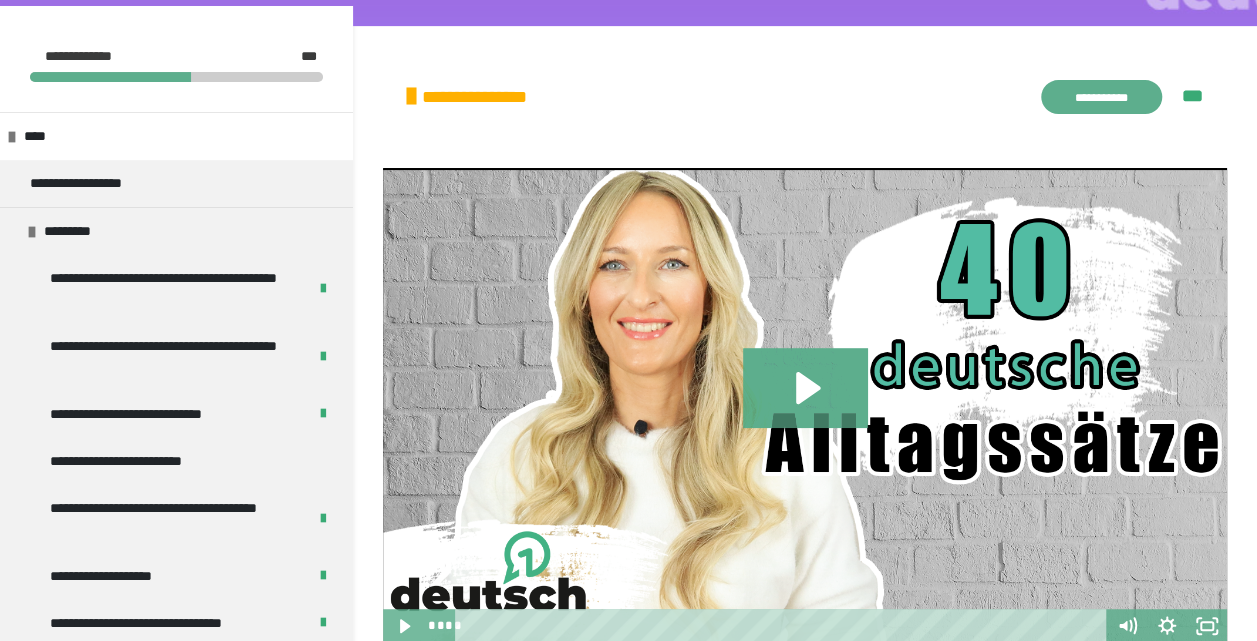 scroll, scrollTop: 300, scrollLeft: 0, axis: vertical 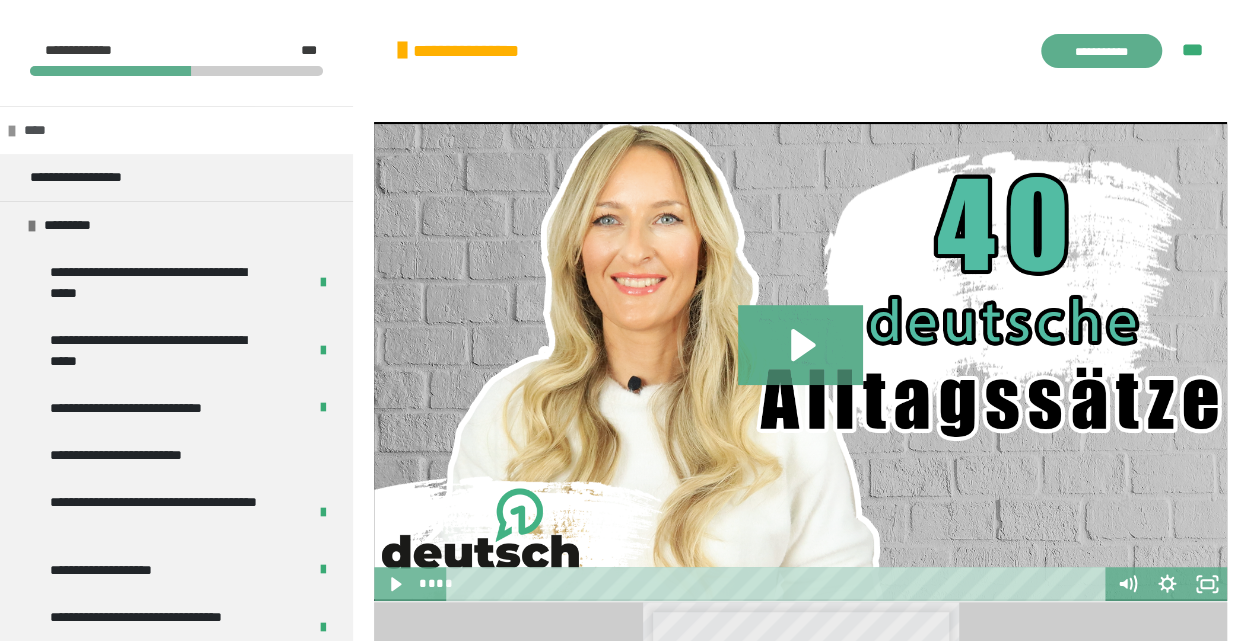 click at bounding box center (12, 131) 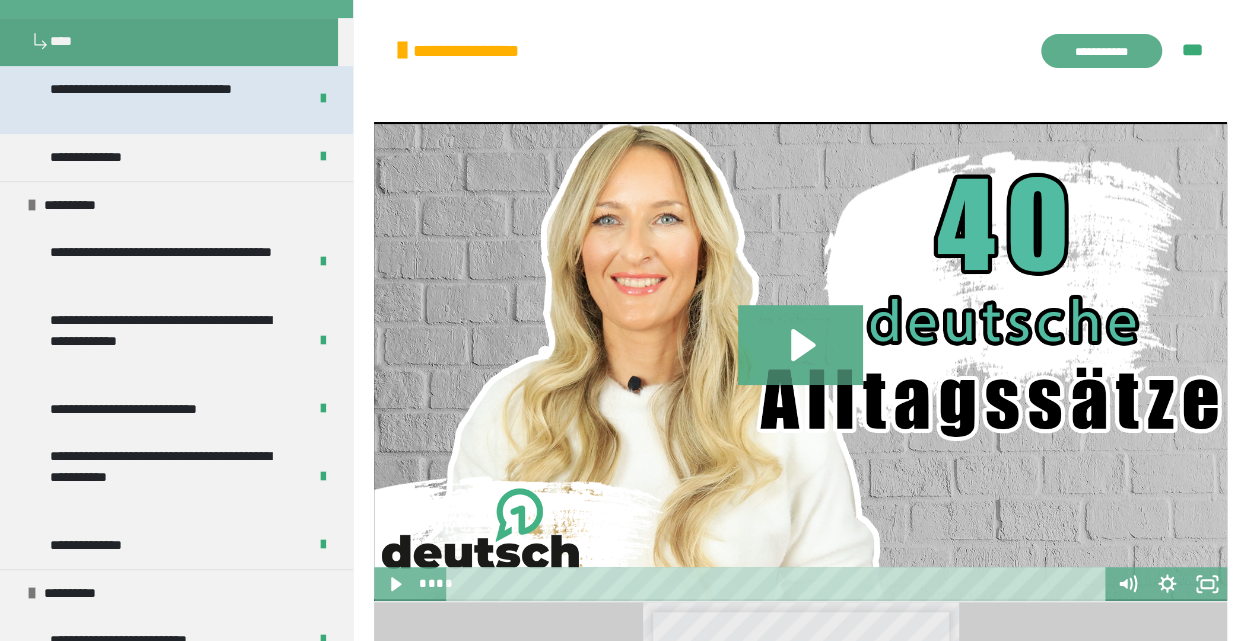 scroll, scrollTop: 100, scrollLeft: 0, axis: vertical 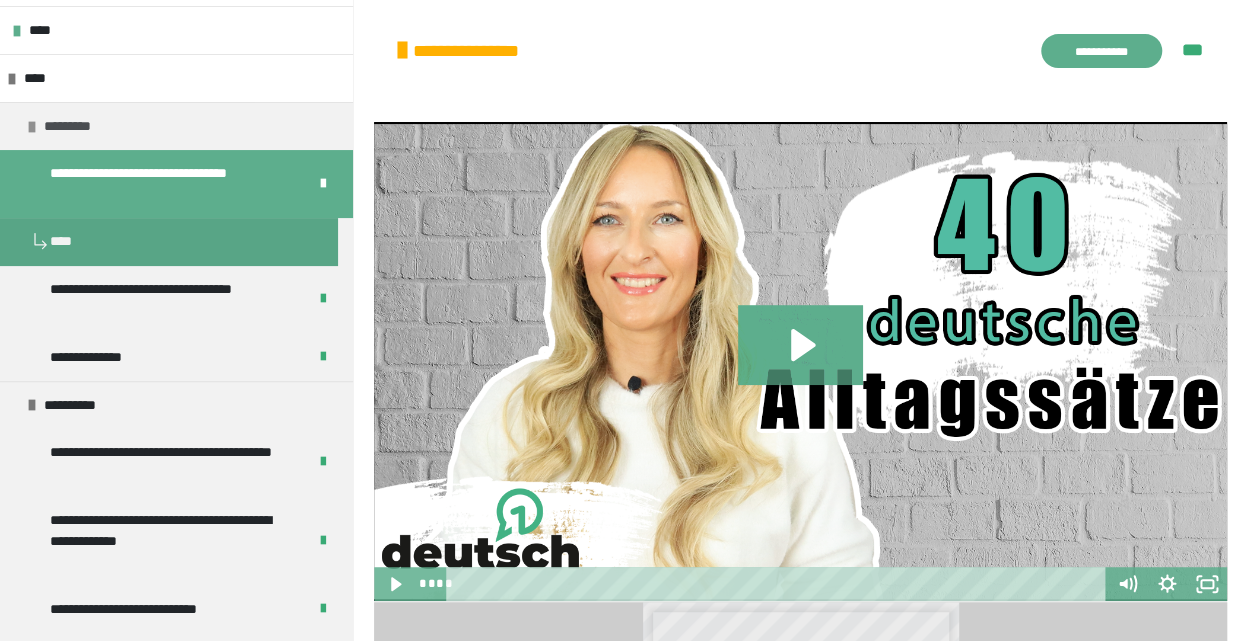 click at bounding box center [32, 127] 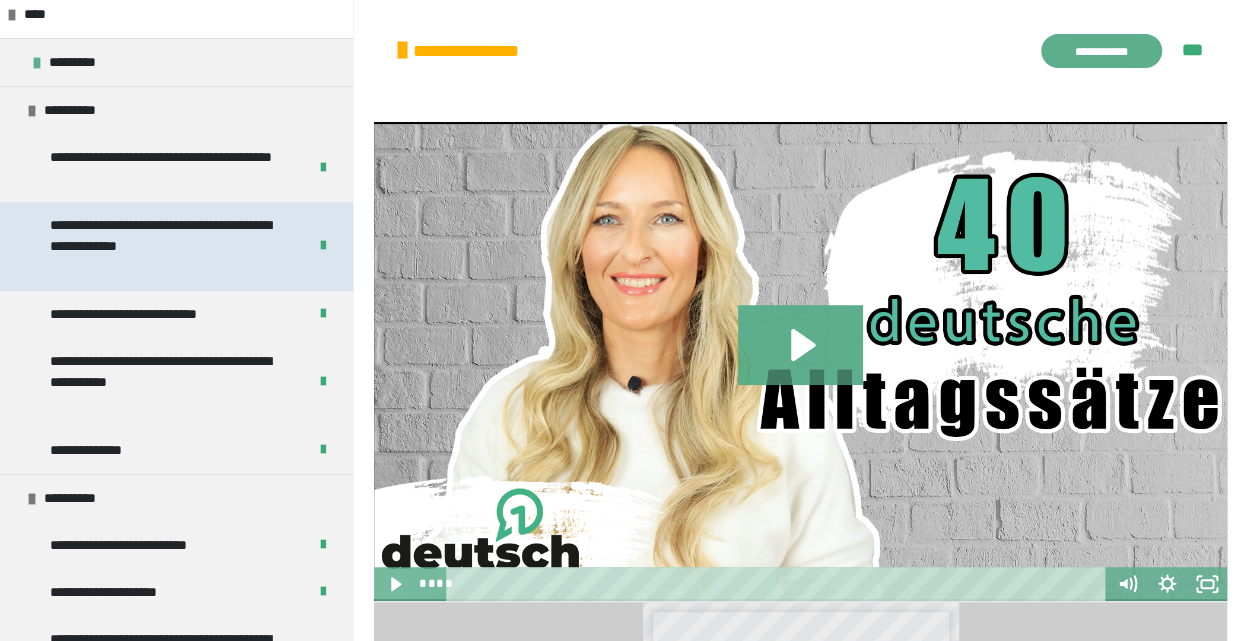 scroll, scrollTop: 0, scrollLeft: 0, axis: both 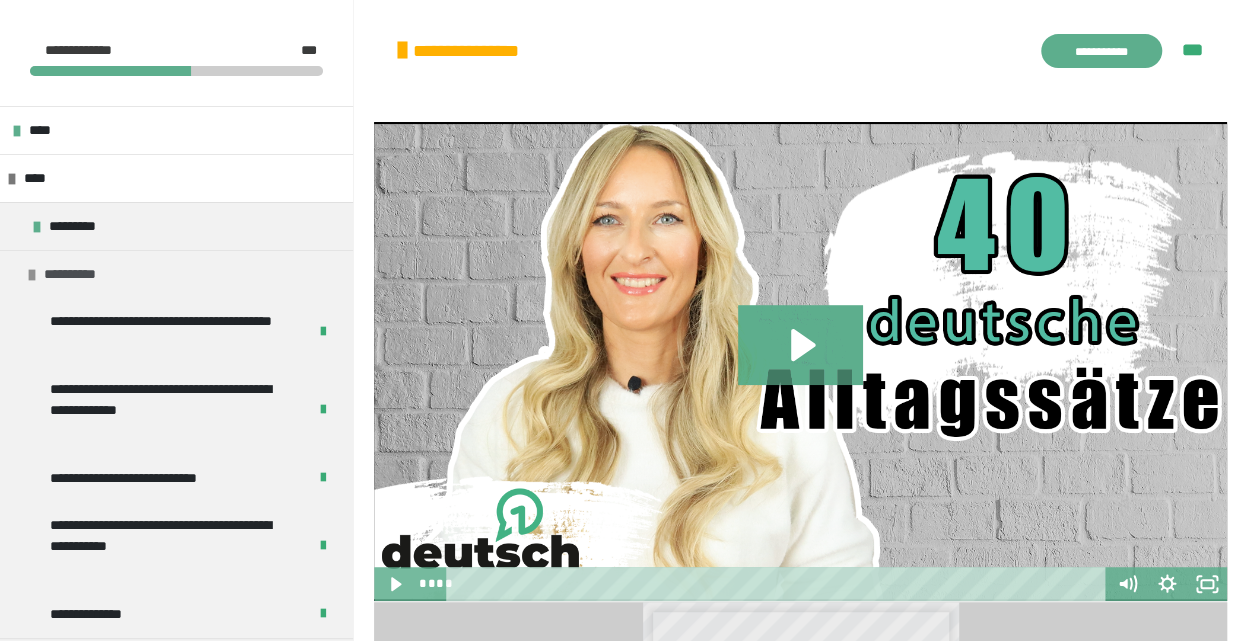 click on "**********" at bounding box center [176, 274] 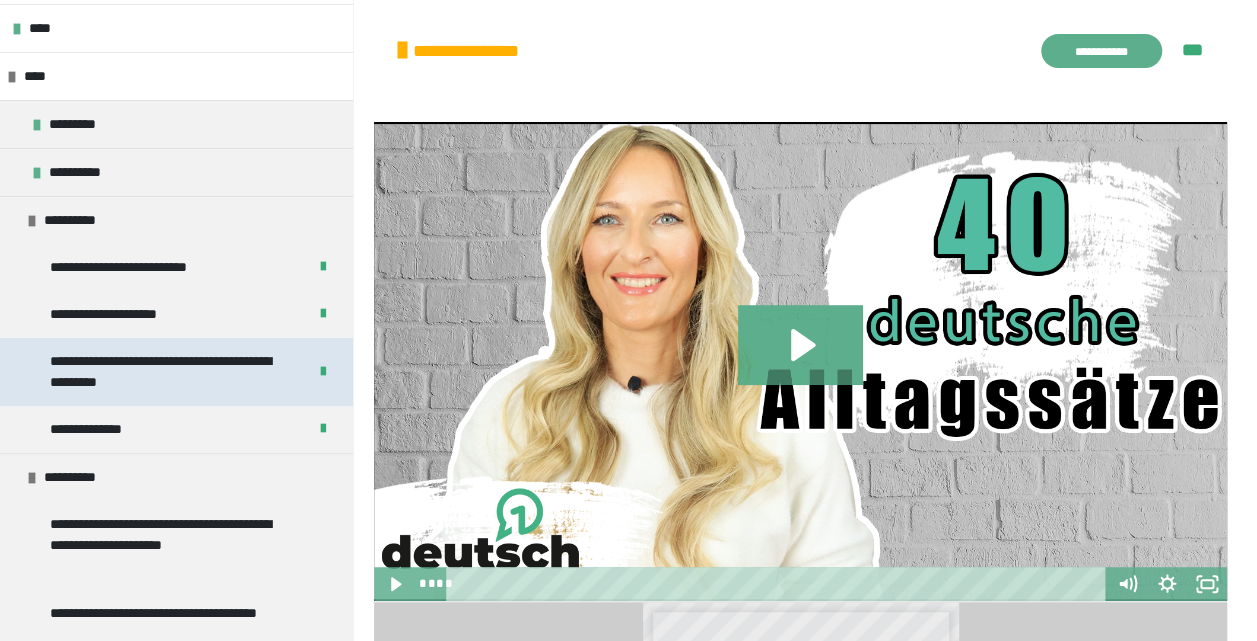 scroll, scrollTop: 200, scrollLeft: 0, axis: vertical 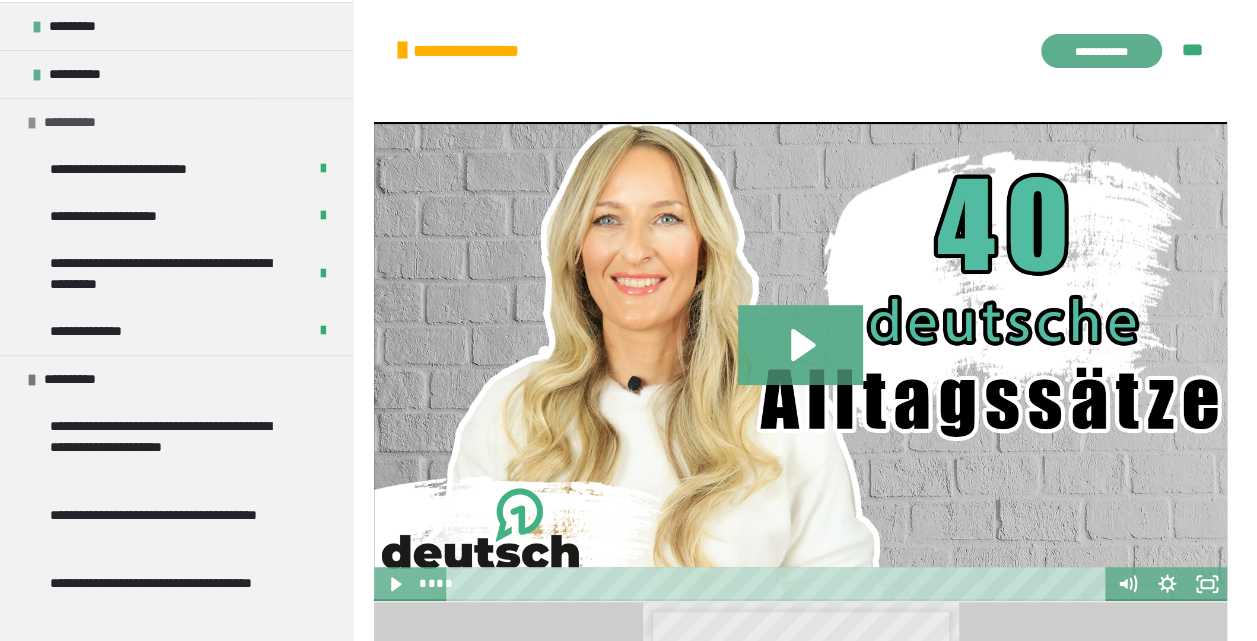 click at bounding box center [32, 123] 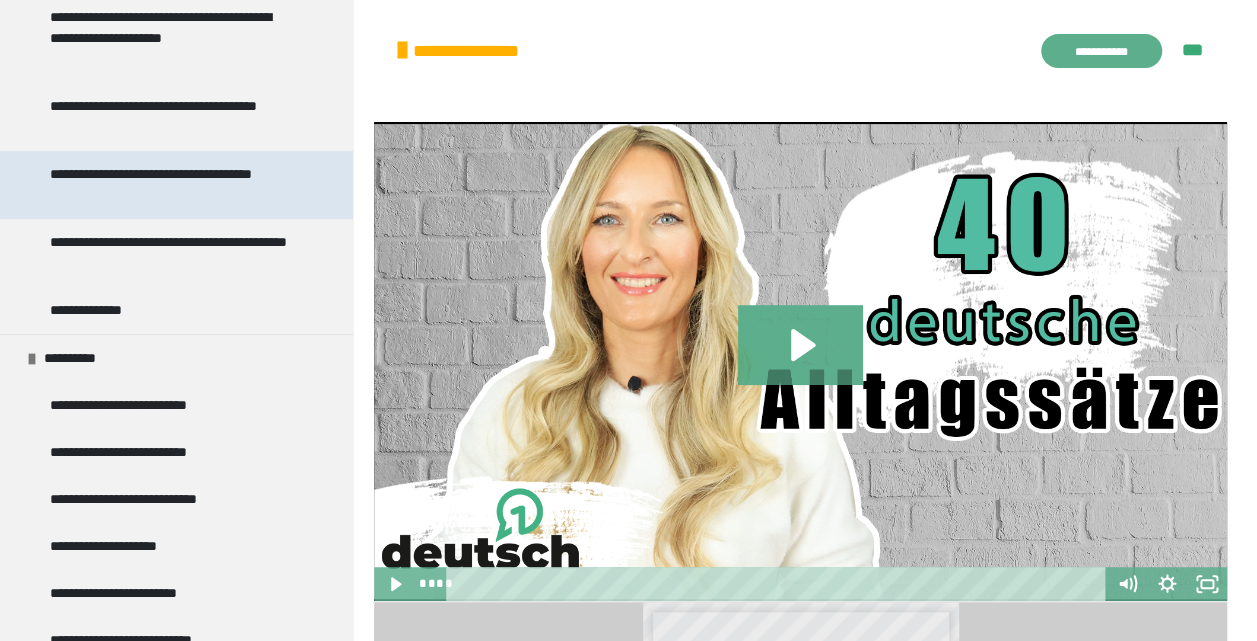 scroll, scrollTop: 500, scrollLeft: 0, axis: vertical 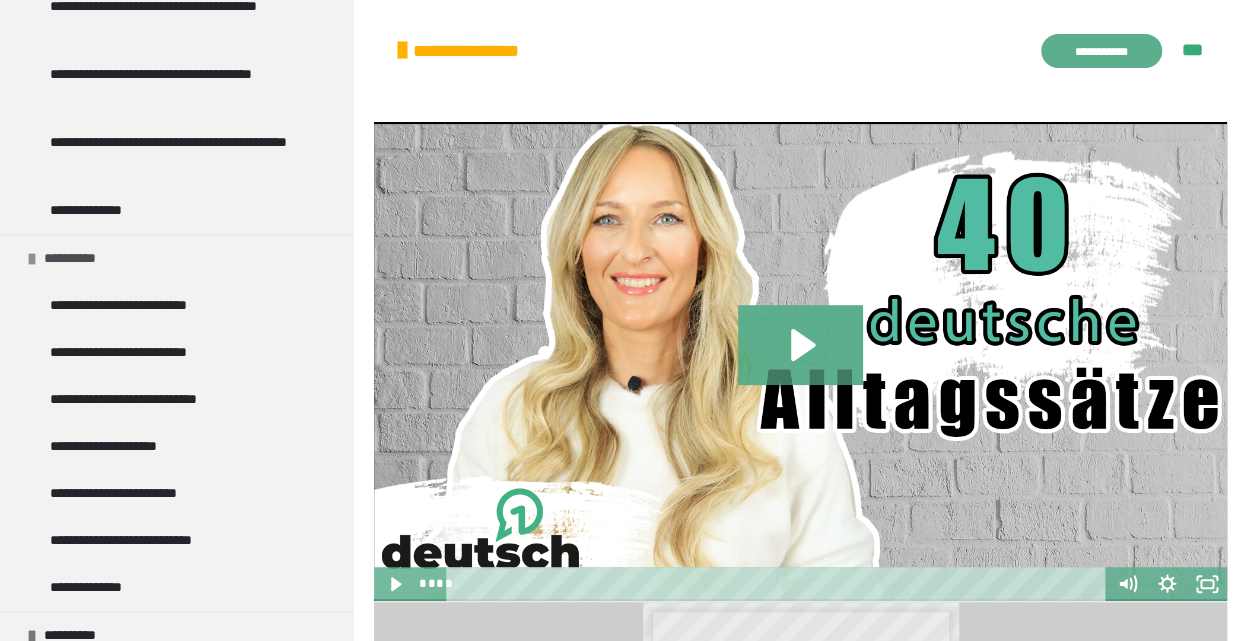 click at bounding box center (32, 259) 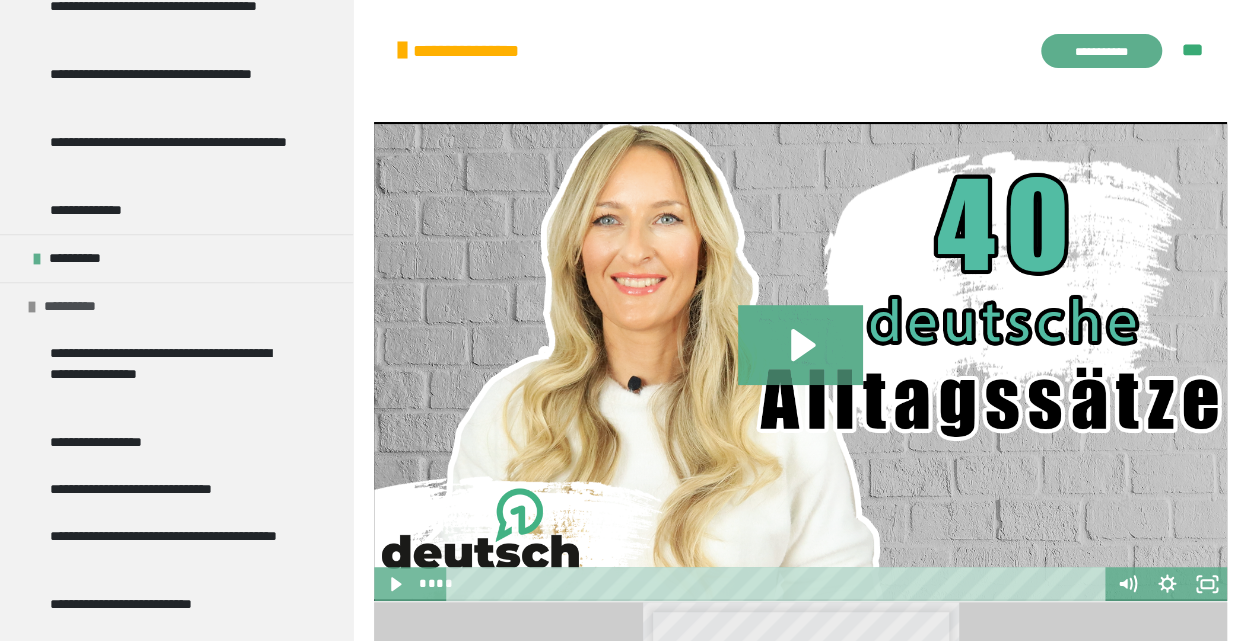 click on "**********" at bounding box center [176, 306] 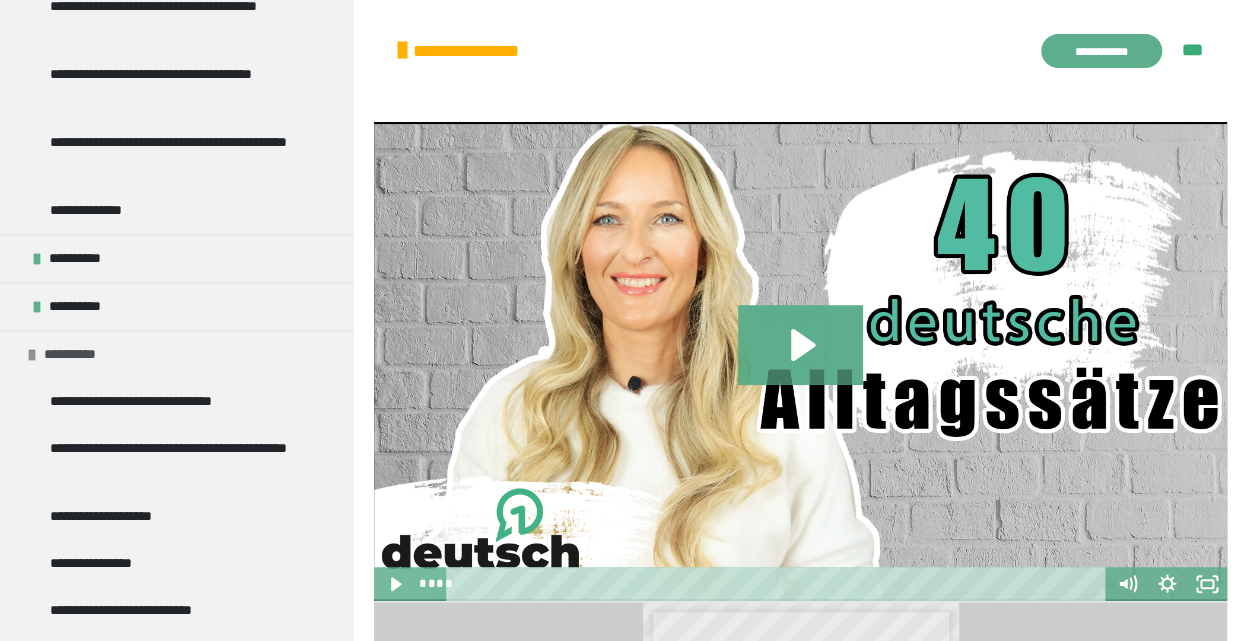 click on "**********" at bounding box center (176, 354) 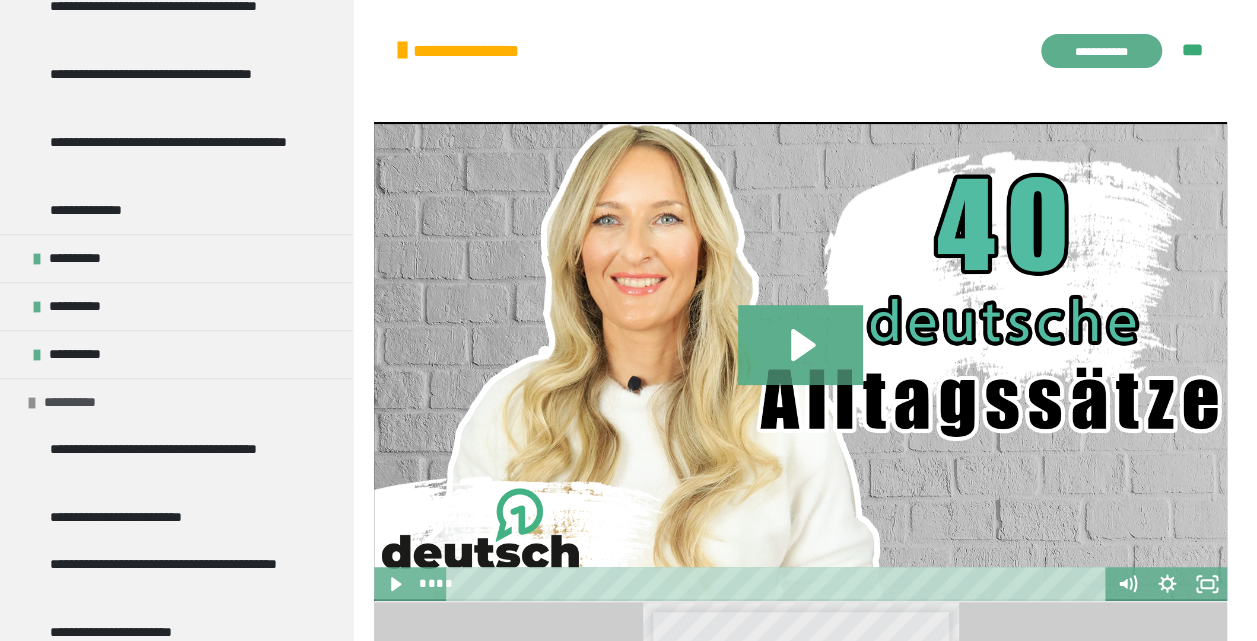 click on "**********" at bounding box center (77, 402) 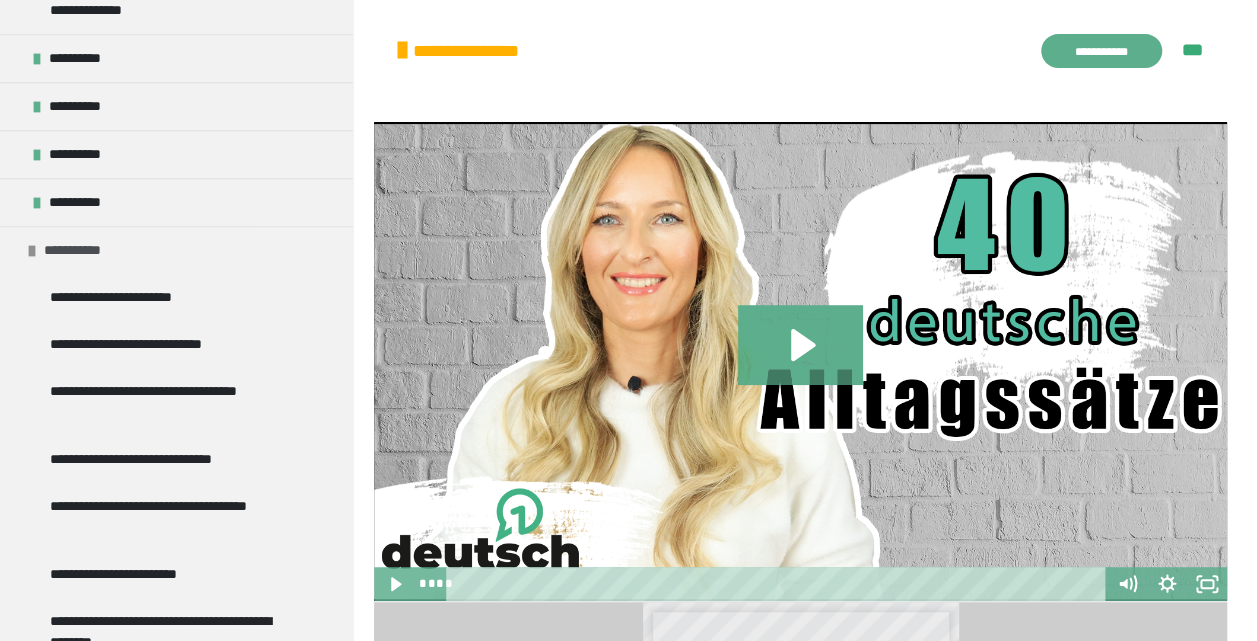 click on "**********" at bounding box center (176, 250) 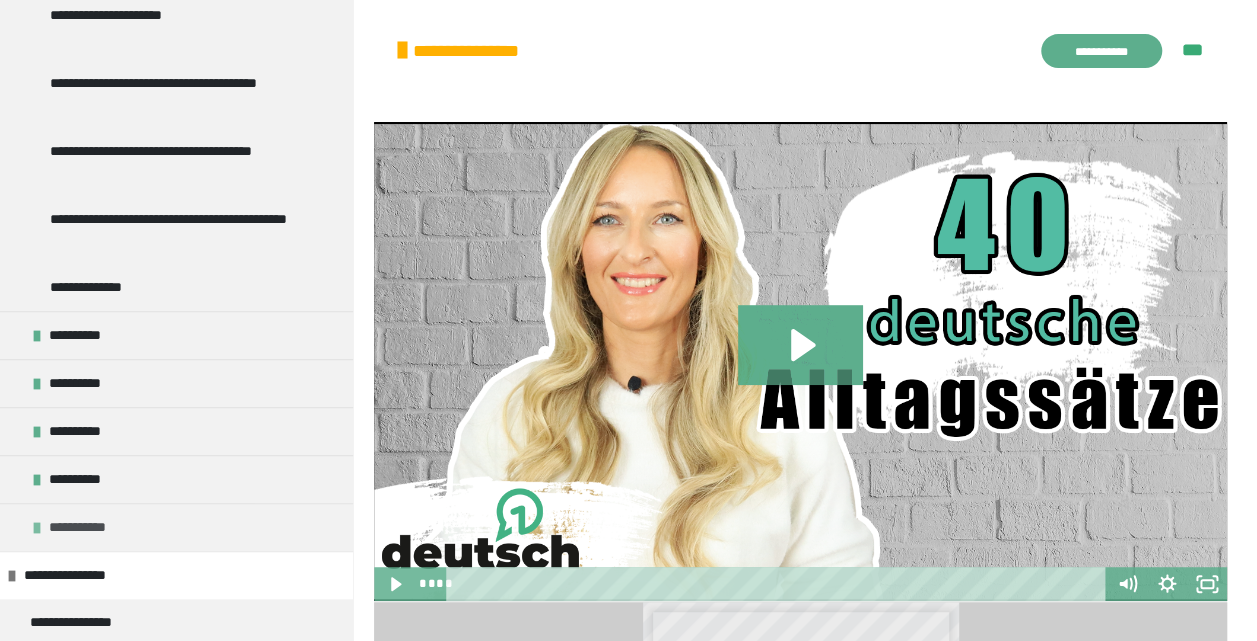 scroll, scrollTop: 418, scrollLeft: 0, axis: vertical 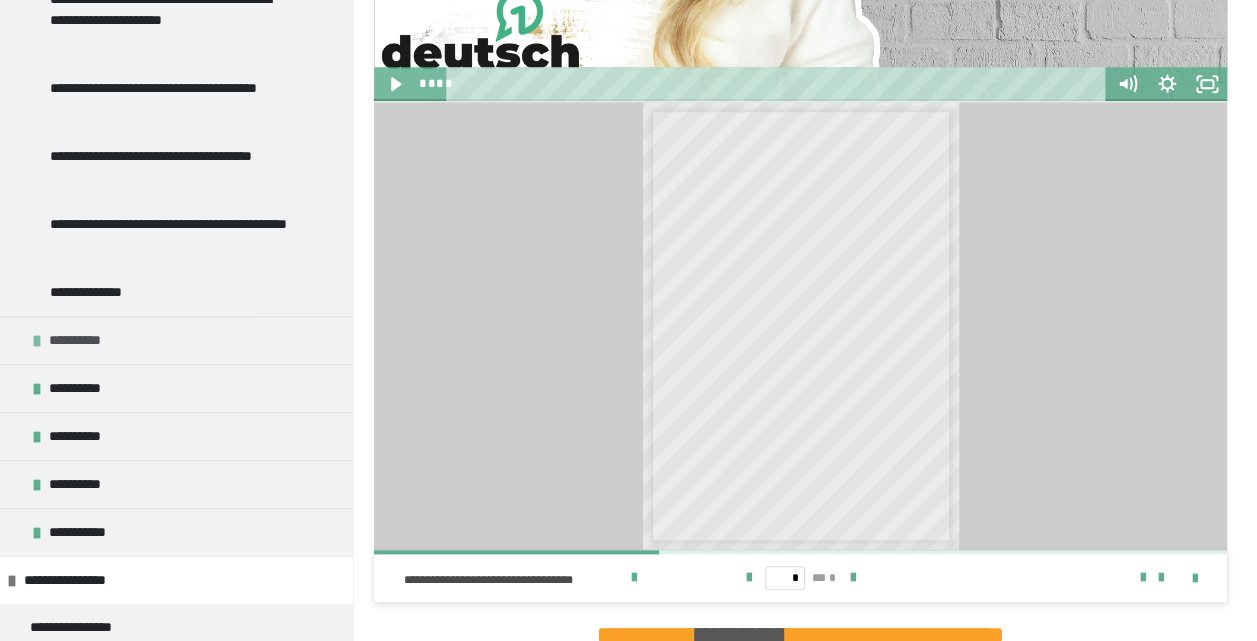 click on "**********" at bounding box center [176, 340] 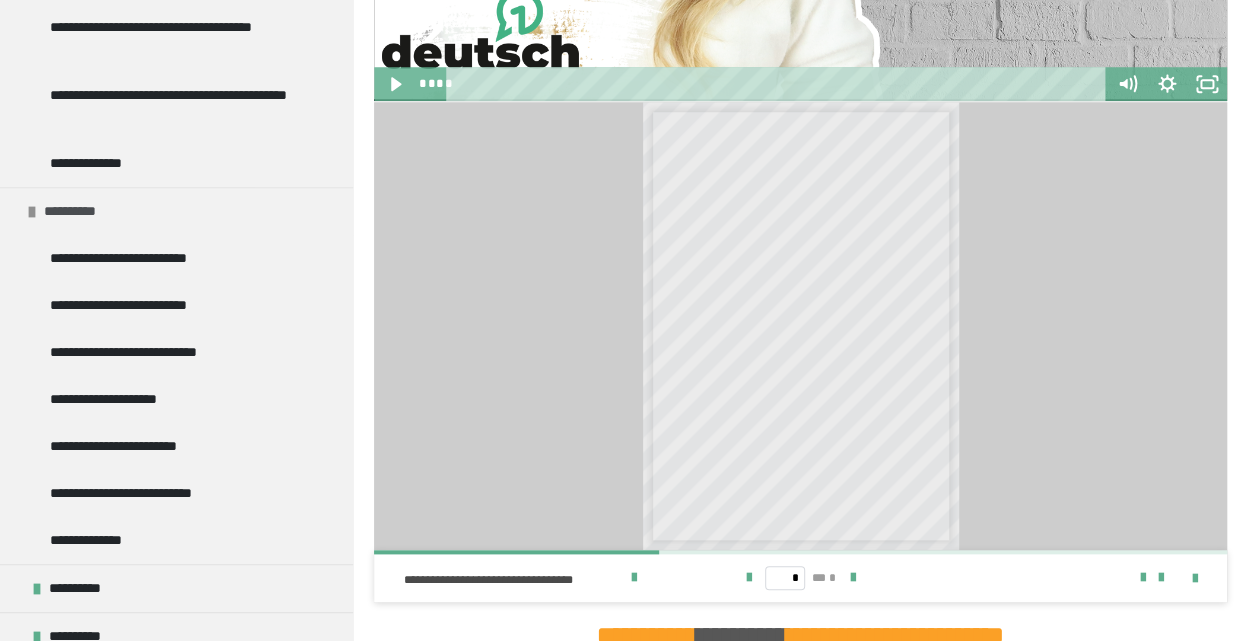 click on "**********" at bounding box center (176, 211) 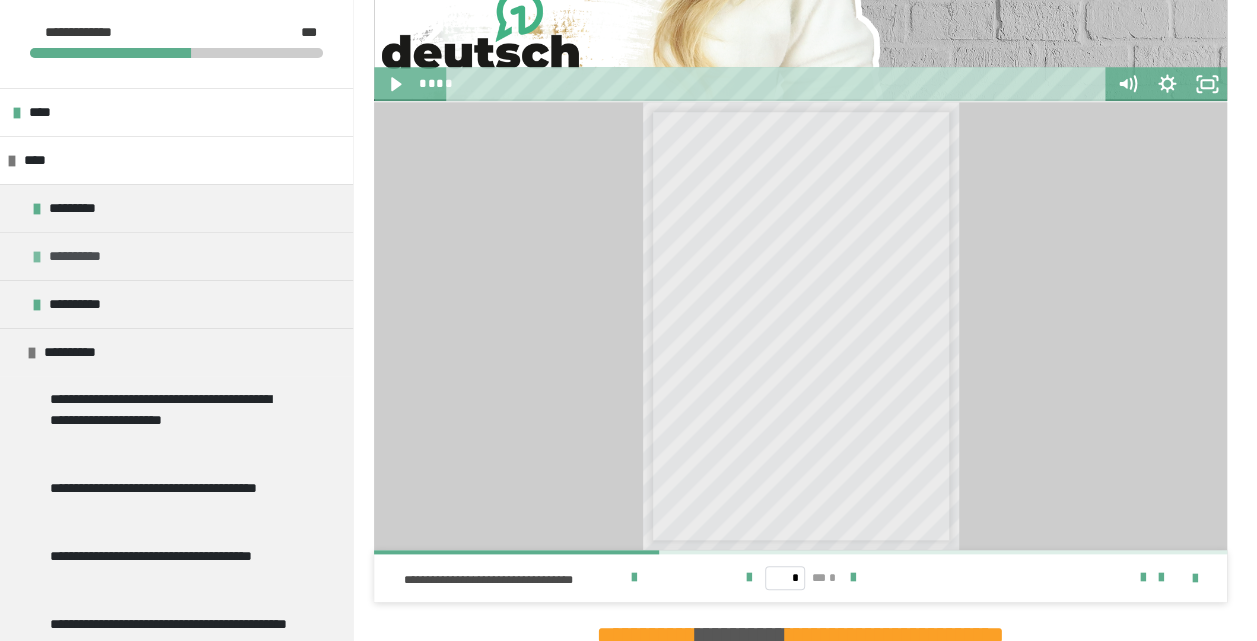 scroll, scrollTop: 218, scrollLeft: 0, axis: vertical 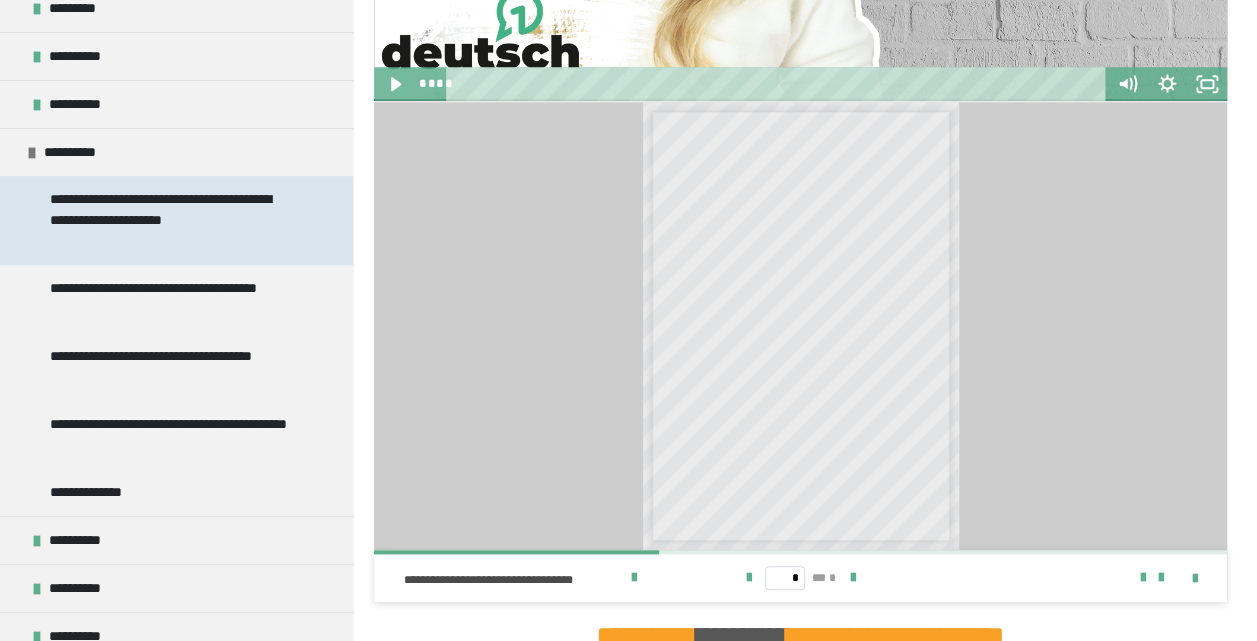 click on "**********" at bounding box center [171, 220] 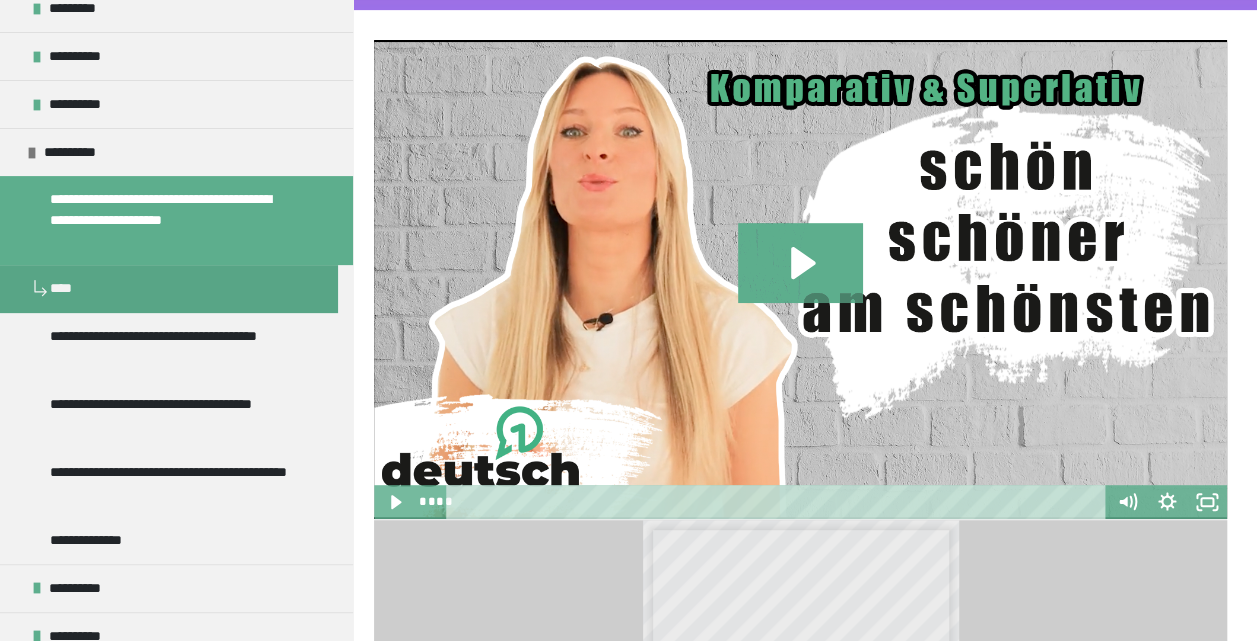 scroll, scrollTop: 118, scrollLeft: 0, axis: vertical 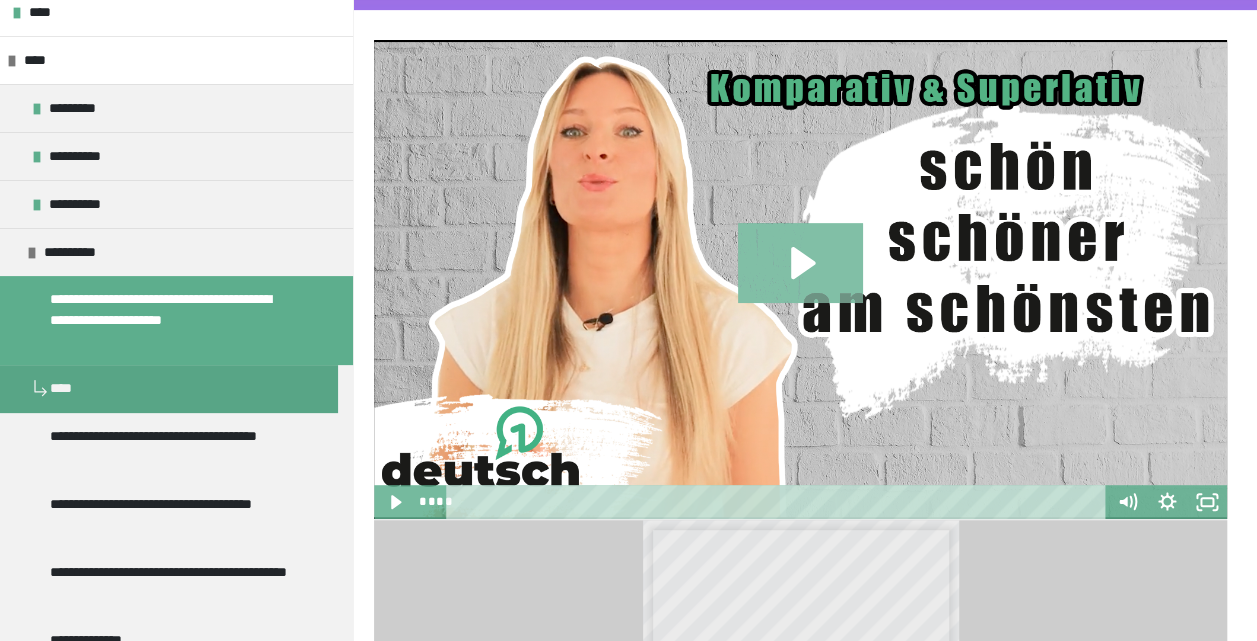 click 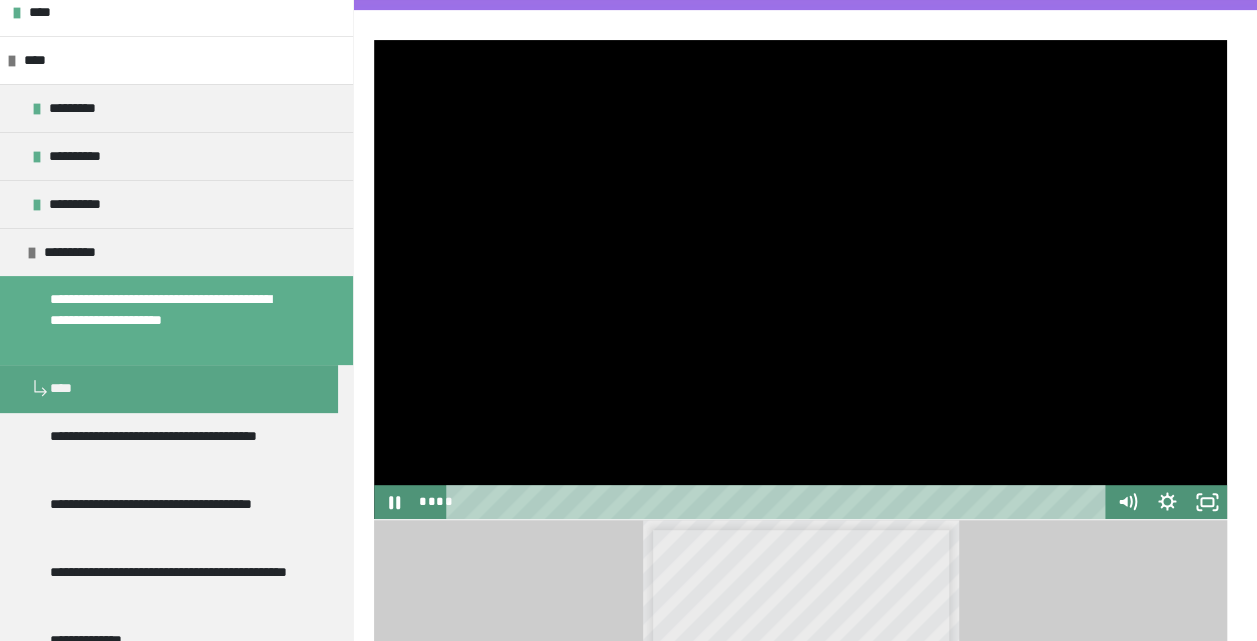 scroll, scrollTop: 370, scrollLeft: 0, axis: vertical 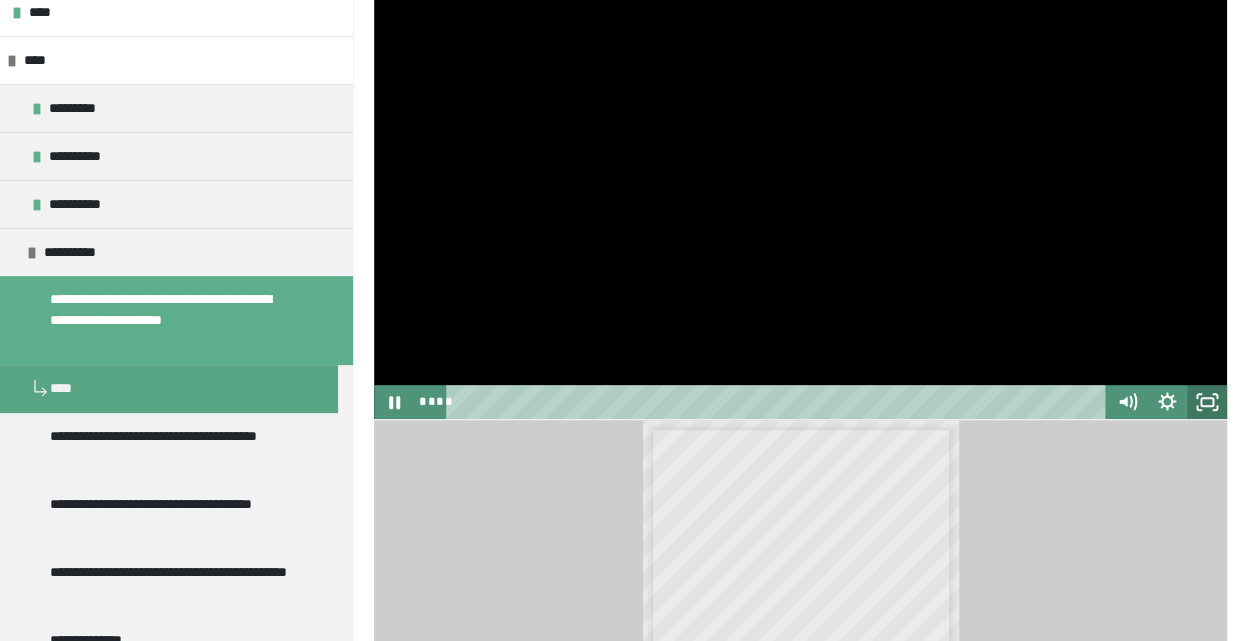 click 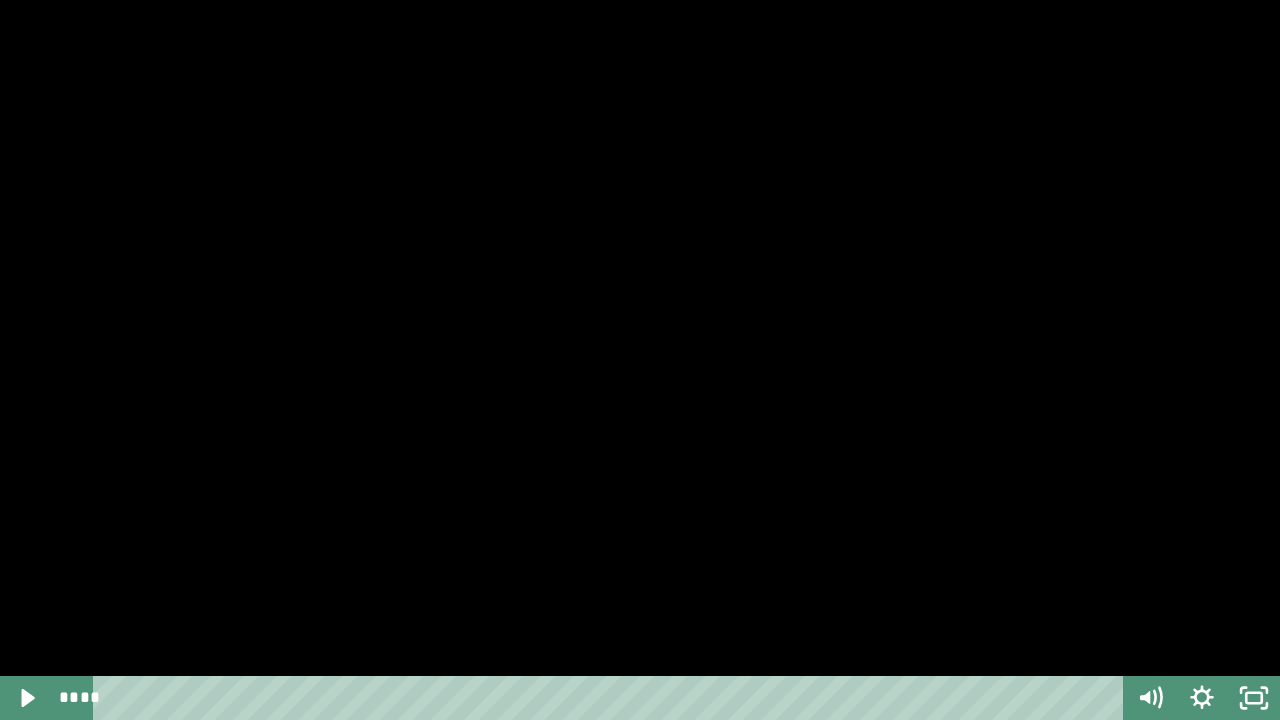 click at bounding box center [640, 360] 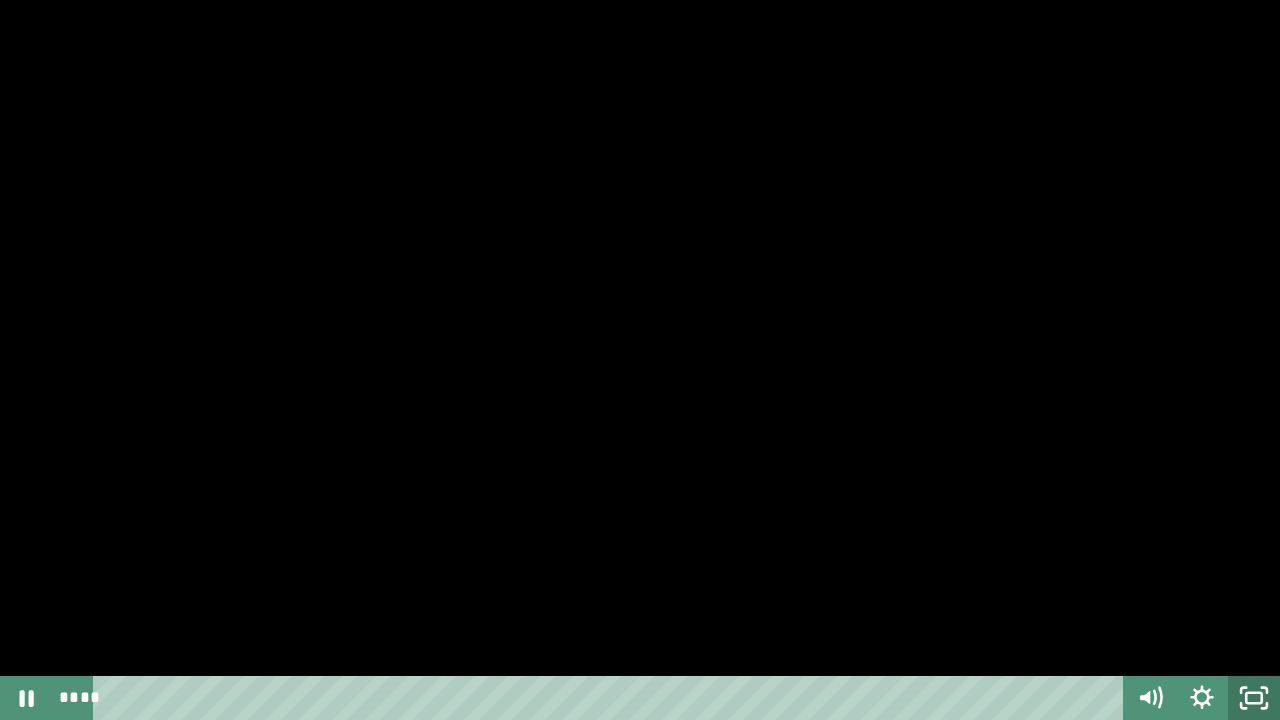 click 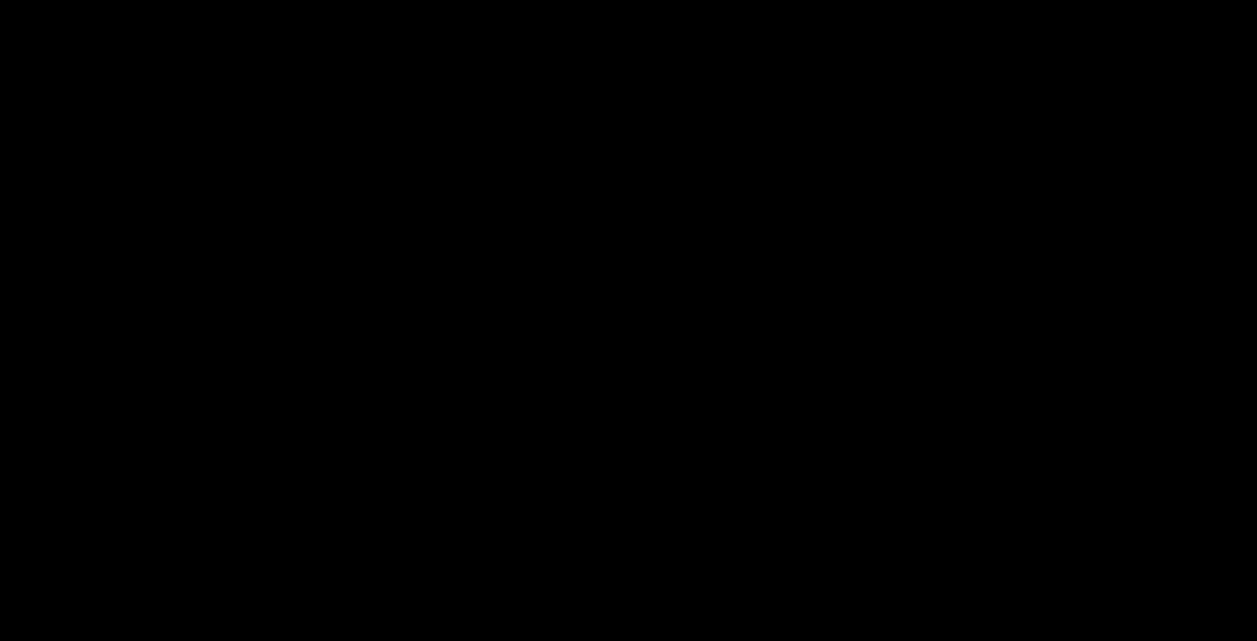 scroll, scrollTop: 770, scrollLeft: 0, axis: vertical 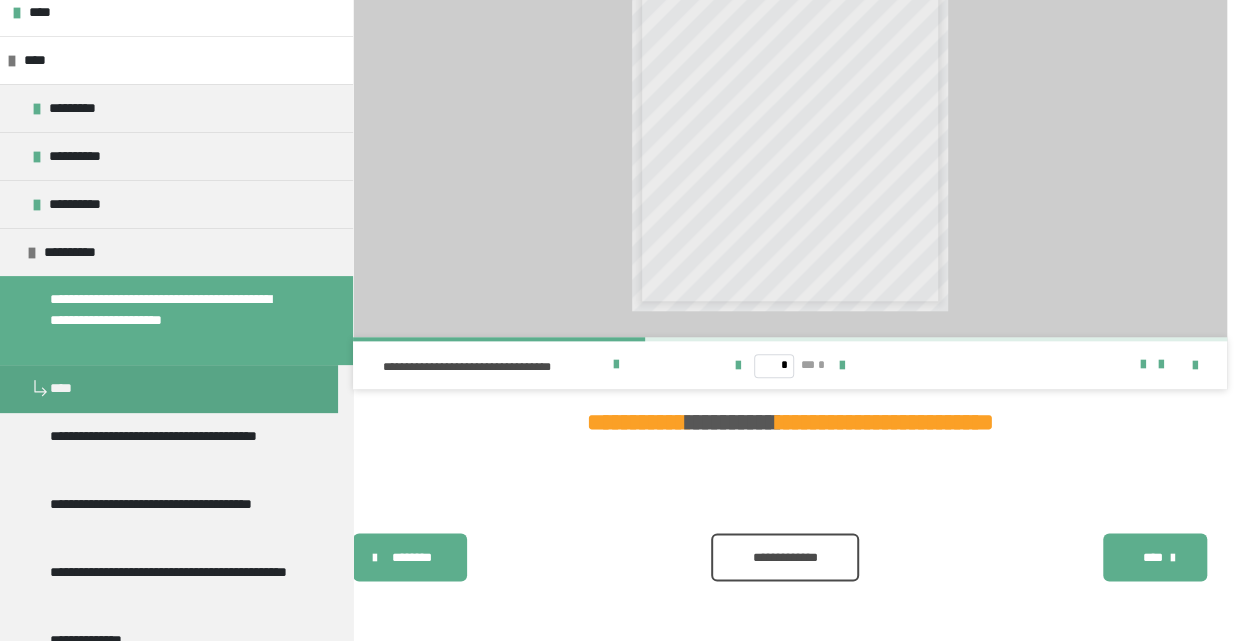 click on "**********" at bounding box center (784, 558) 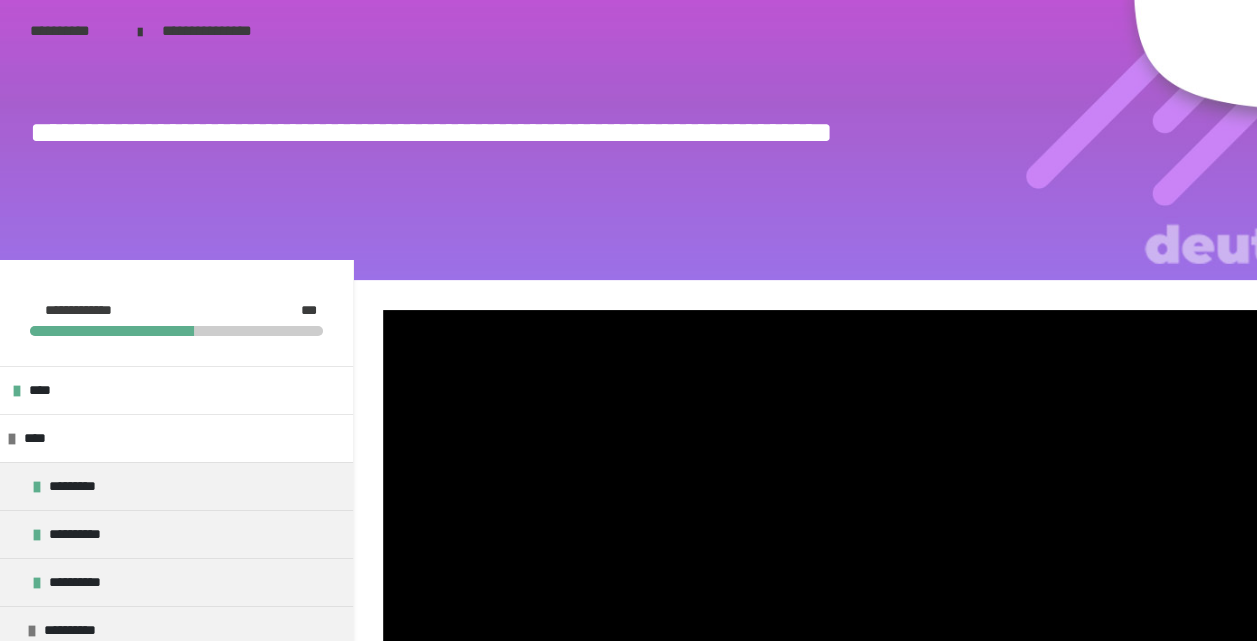 scroll, scrollTop: 0, scrollLeft: 0, axis: both 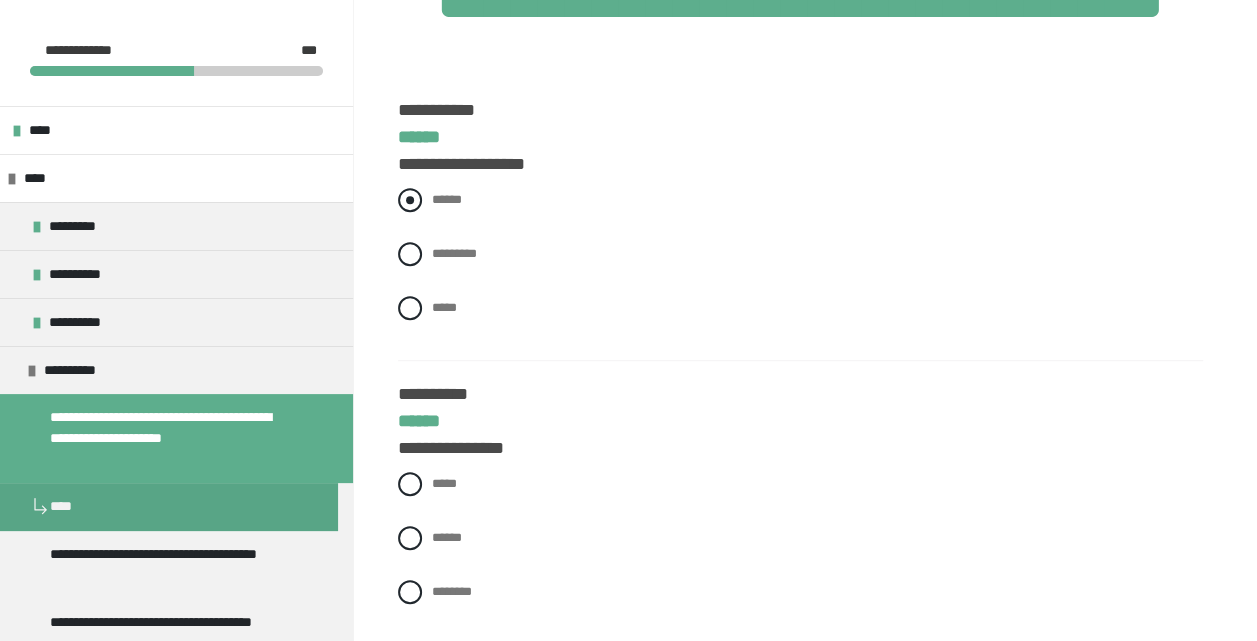 click on "******" at bounding box center [447, 199] 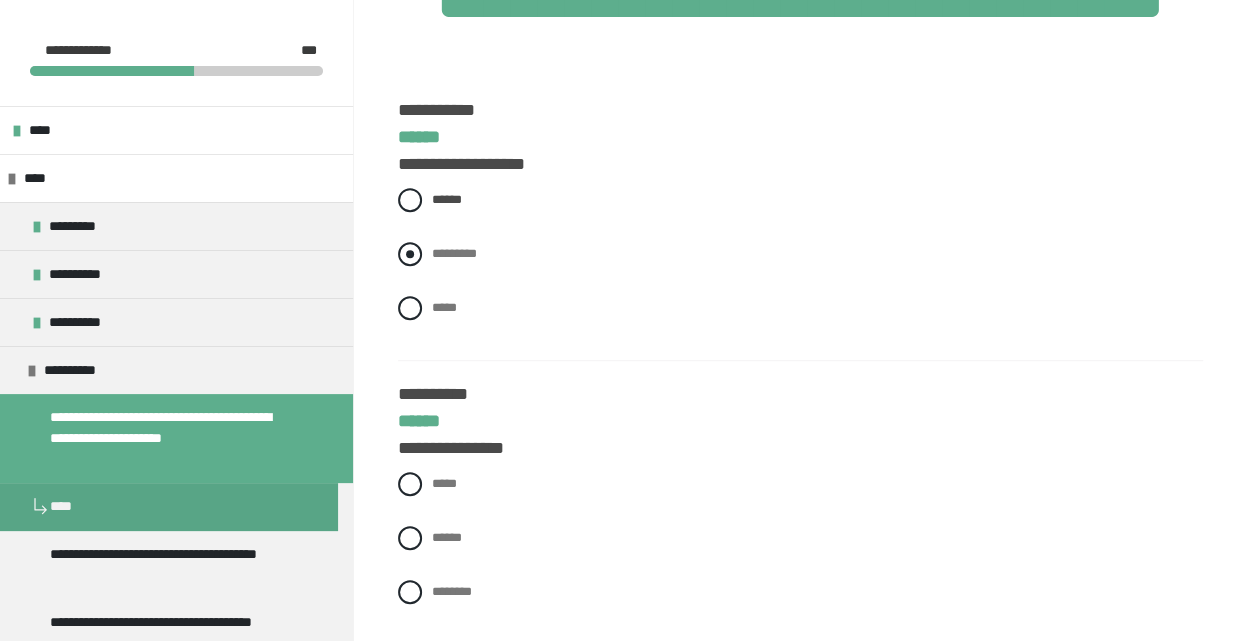 scroll, scrollTop: 694, scrollLeft: 0, axis: vertical 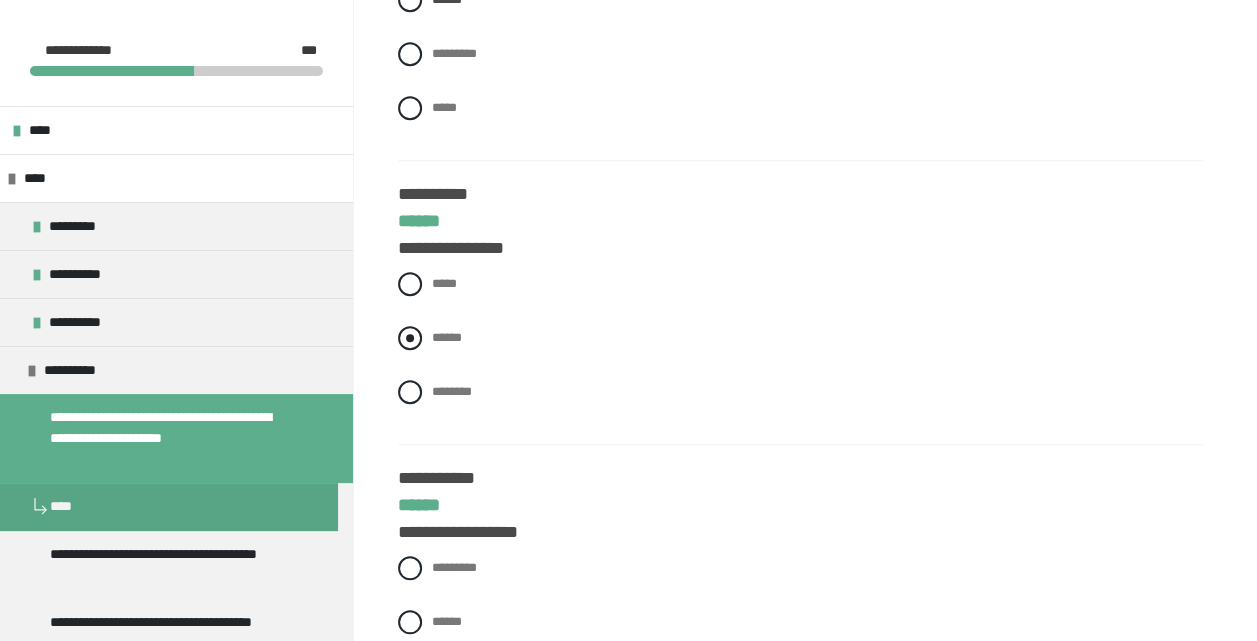 click on "******" at bounding box center [447, 337] 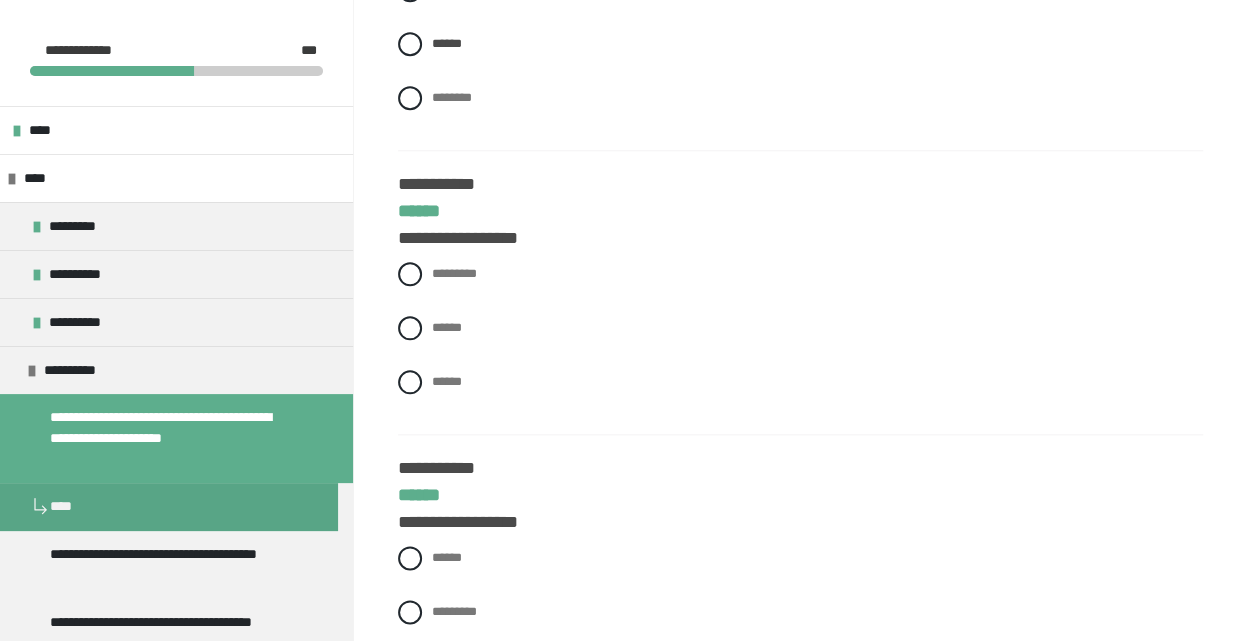 scroll, scrollTop: 994, scrollLeft: 0, axis: vertical 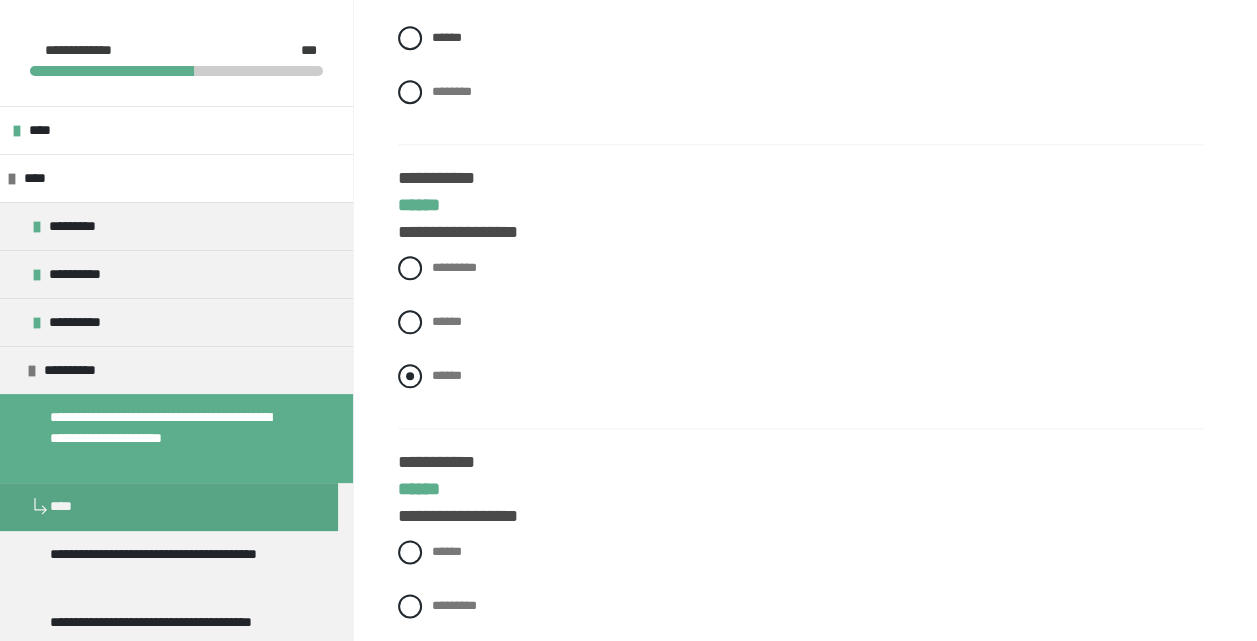 click on "******" at bounding box center (800, 376) 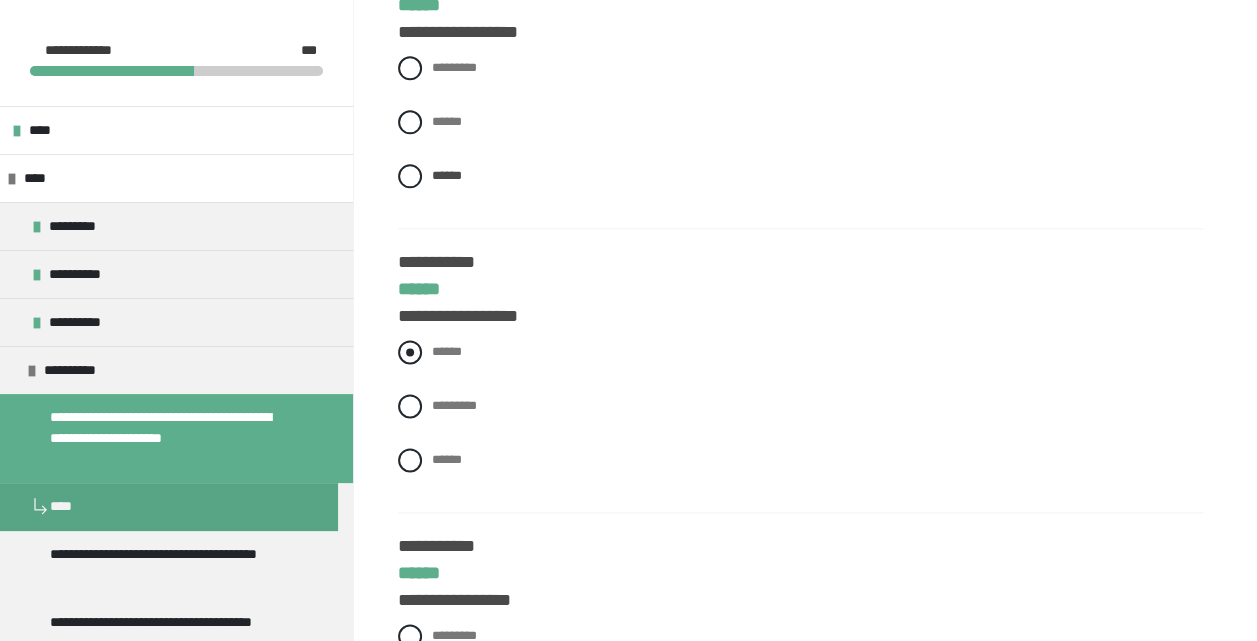 scroll, scrollTop: 1294, scrollLeft: 0, axis: vertical 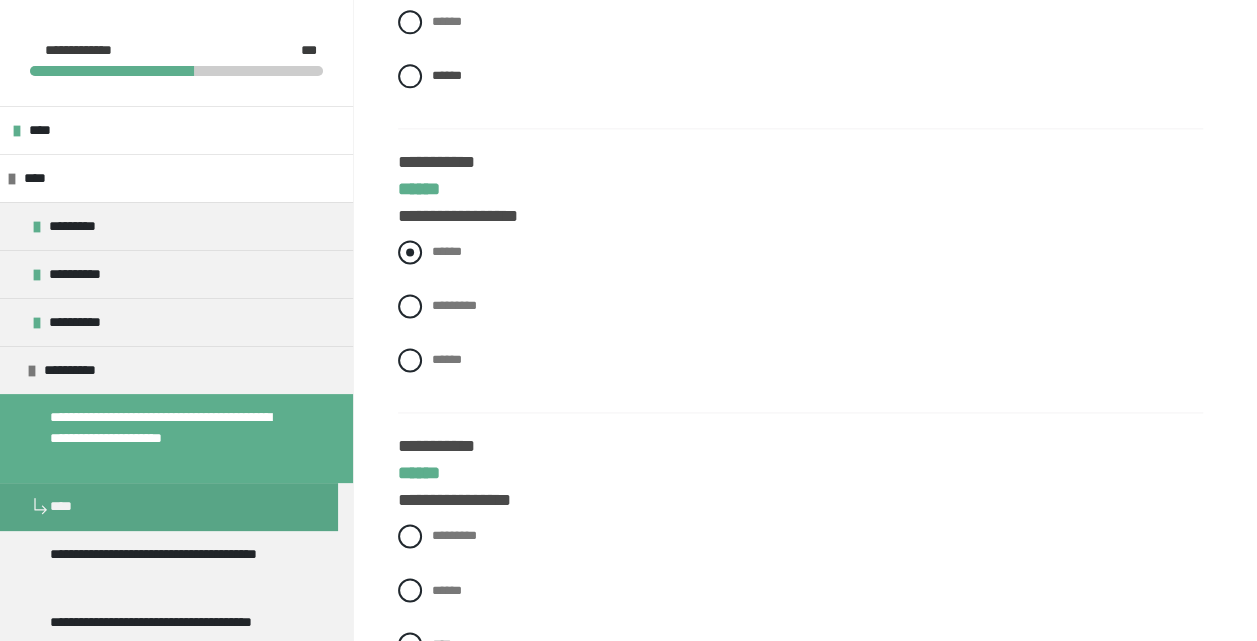 click on "******" at bounding box center [447, 251] 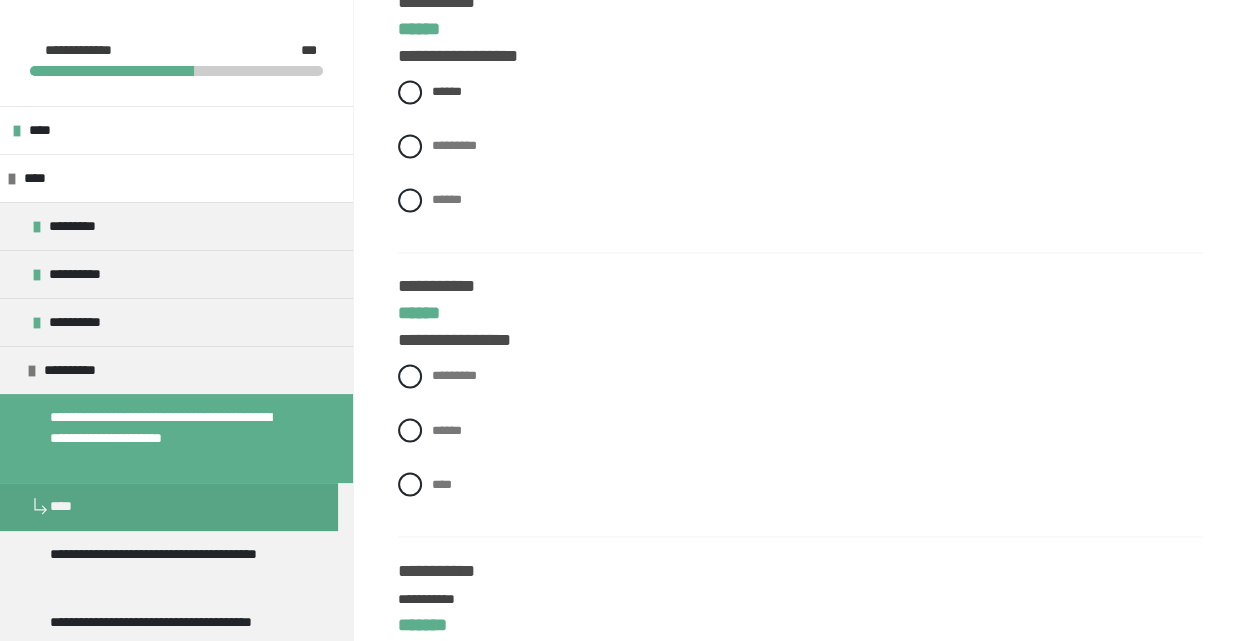 scroll, scrollTop: 1594, scrollLeft: 0, axis: vertical 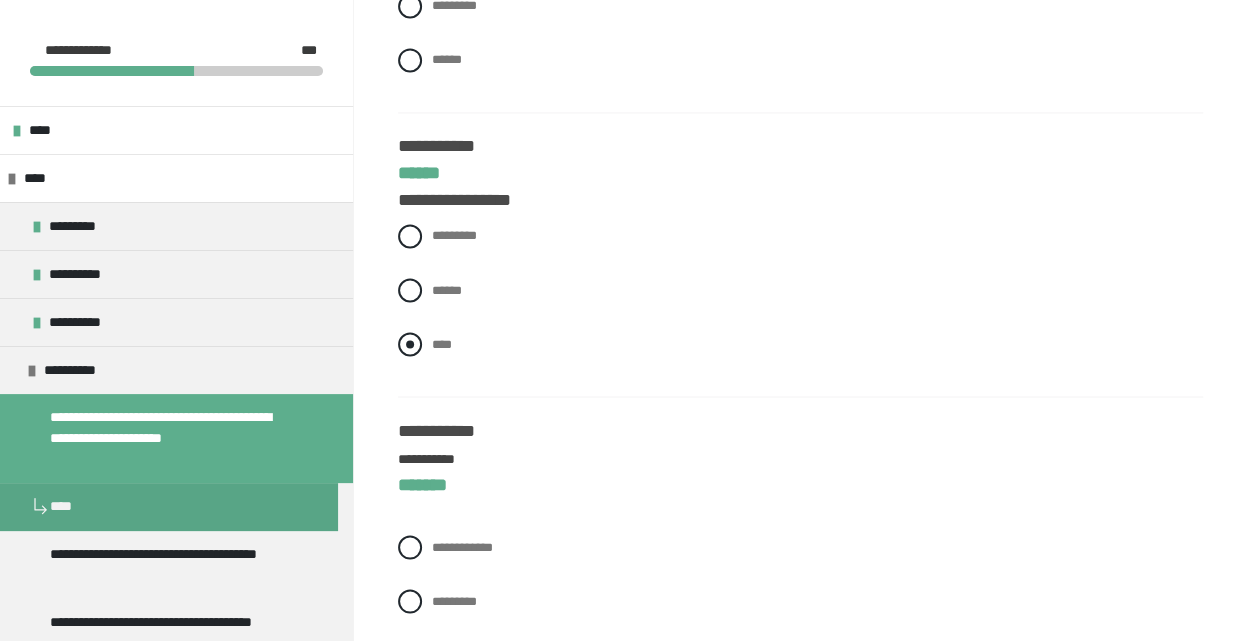 click on "****" at bounding box center (442, 343) 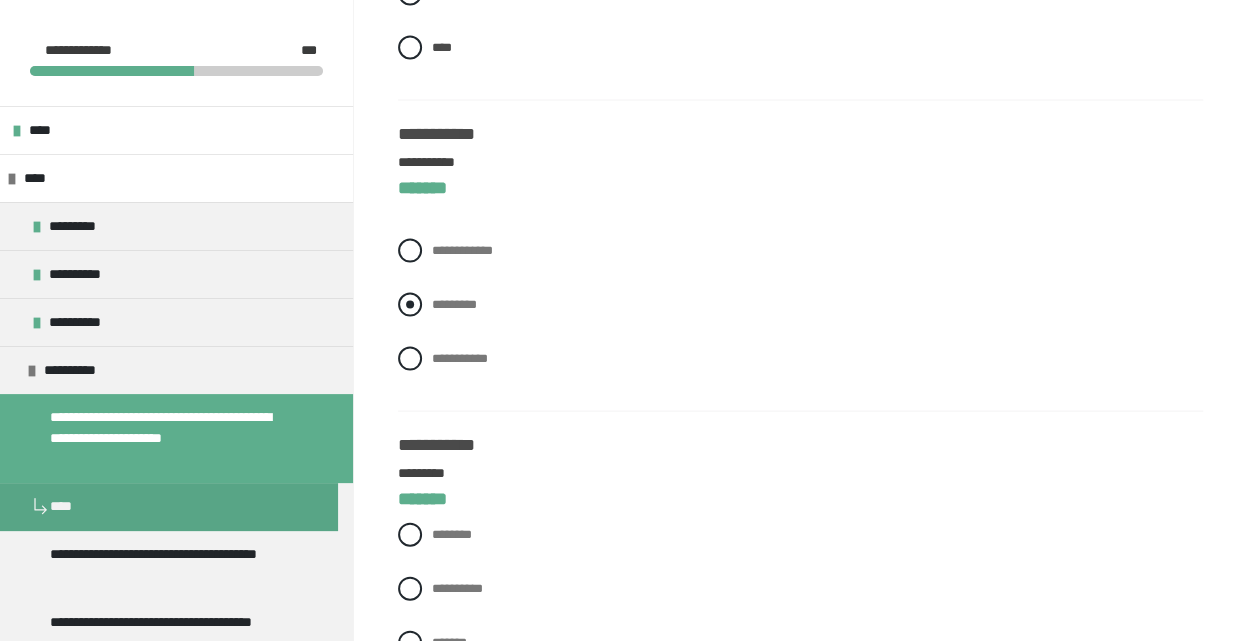 scroll, scrollTop: 1894, scrollLeft: 0, axis: vertical 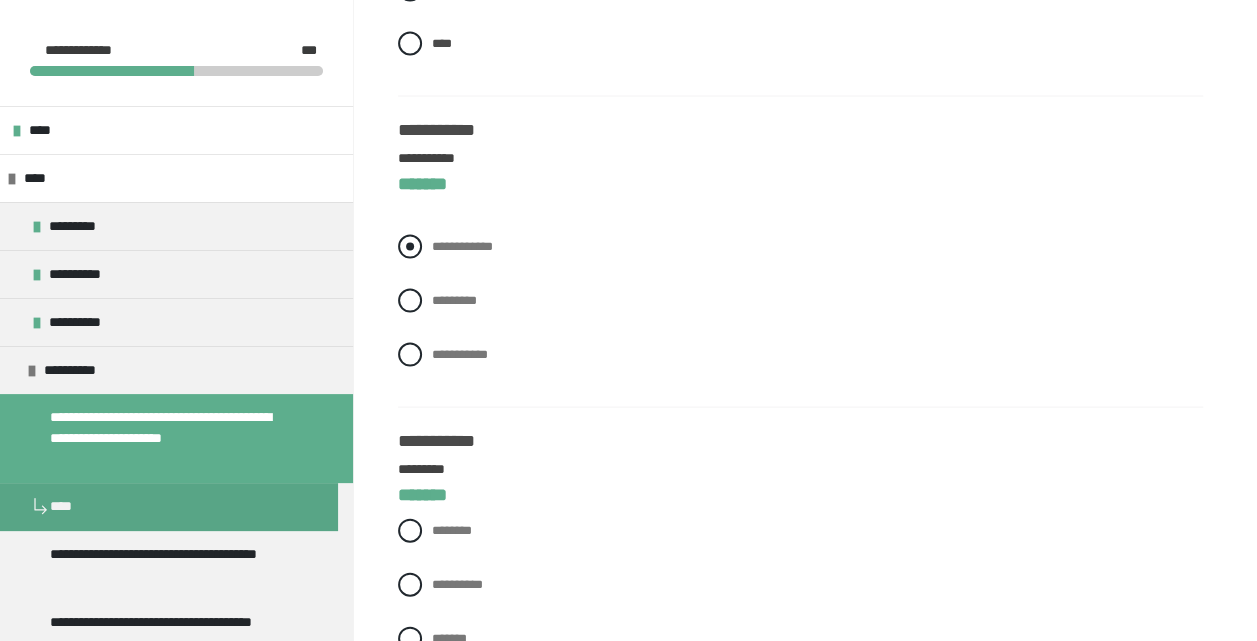 click on "**********" at bounding box center [462, 246] 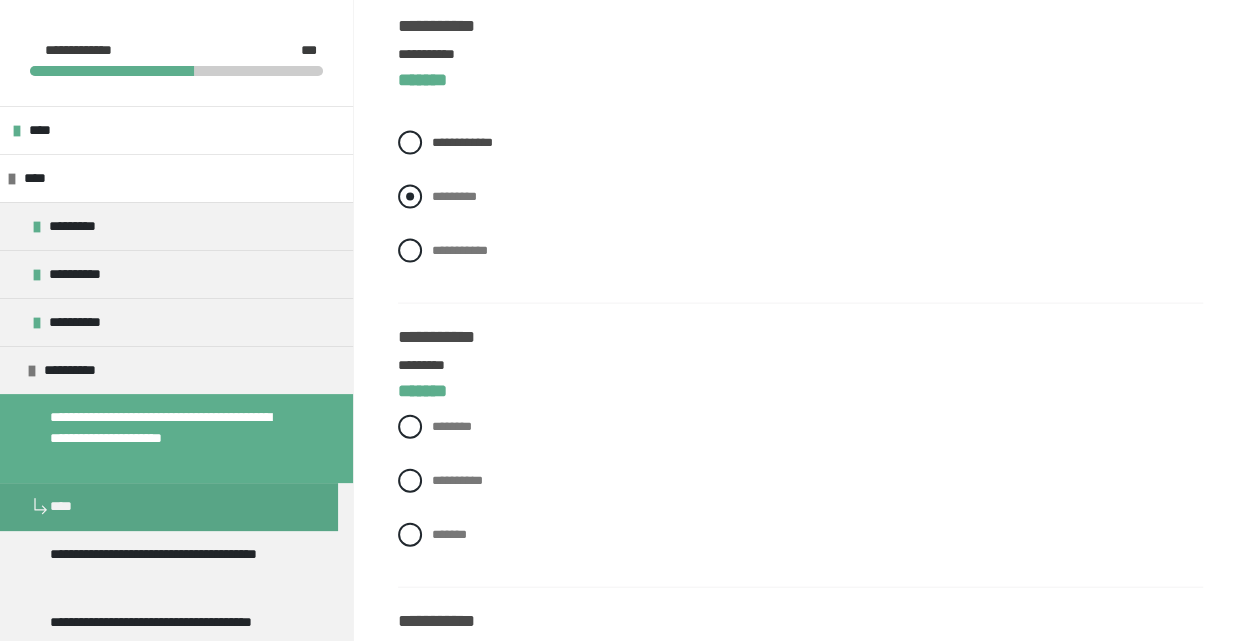 scroll, scrollTop: 2094, scrollLeft: 0, axis: vertical 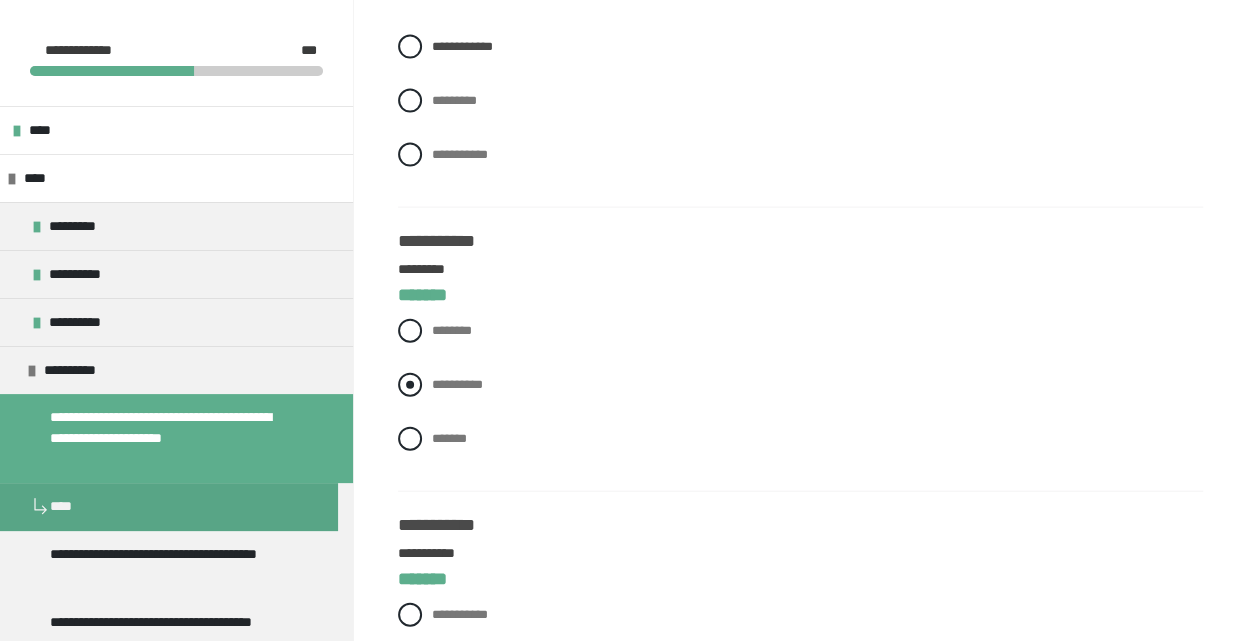 click on "**********" at bounding box center (457, 384) 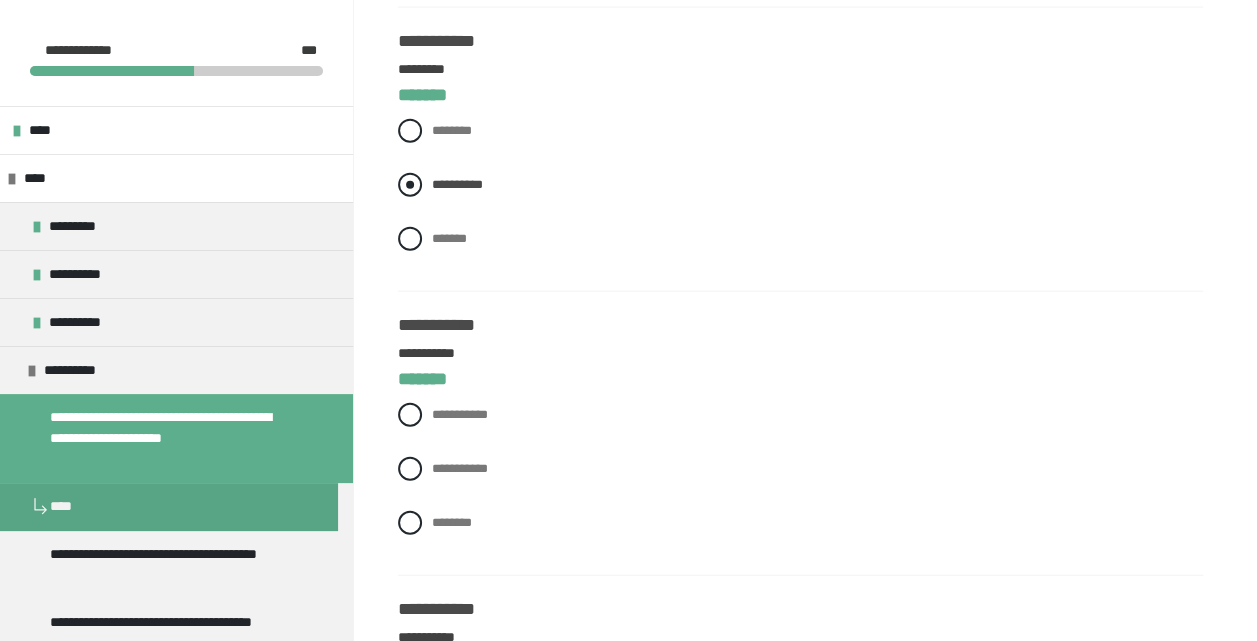 scroll, scrollTop: 2394, scrollLeft: 0, axis: vertical 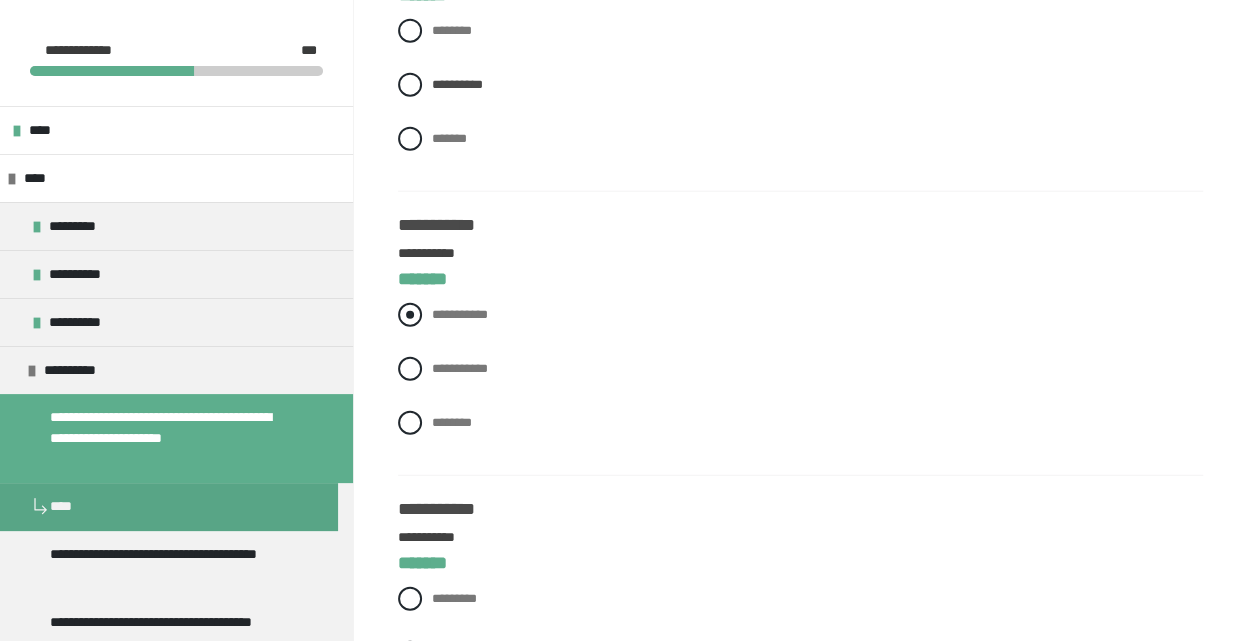 click on "**********" at bounding box center (459, 314) 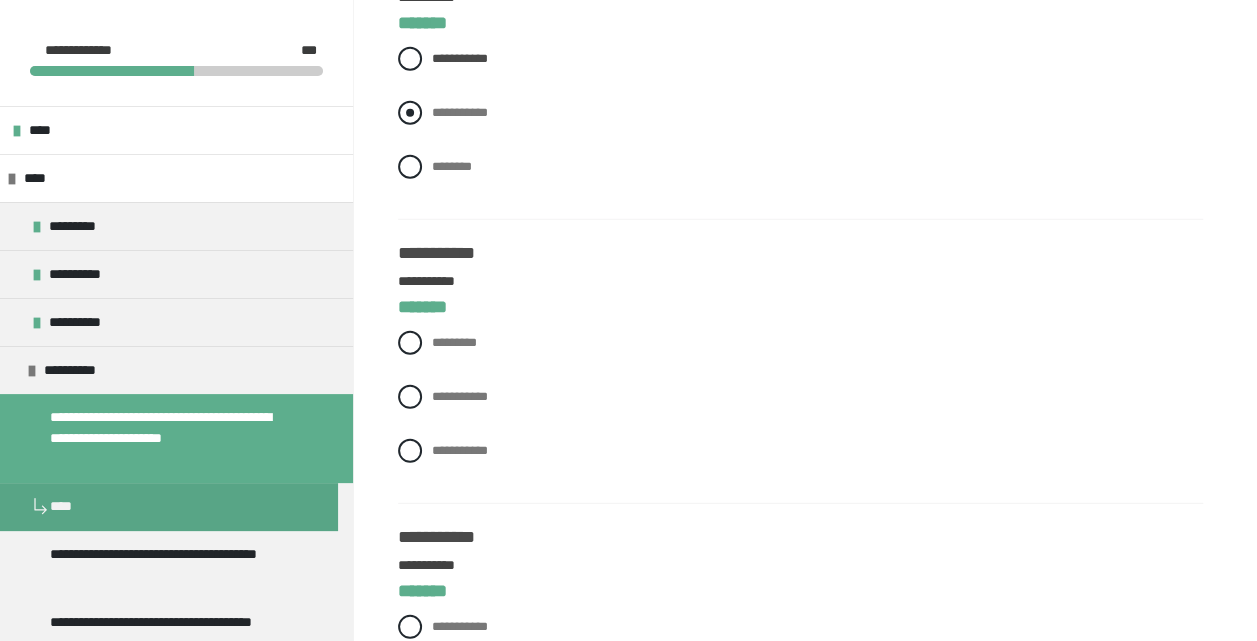 scroll, scrollTop: 2694, scrollLeft: 0, axis: vertical 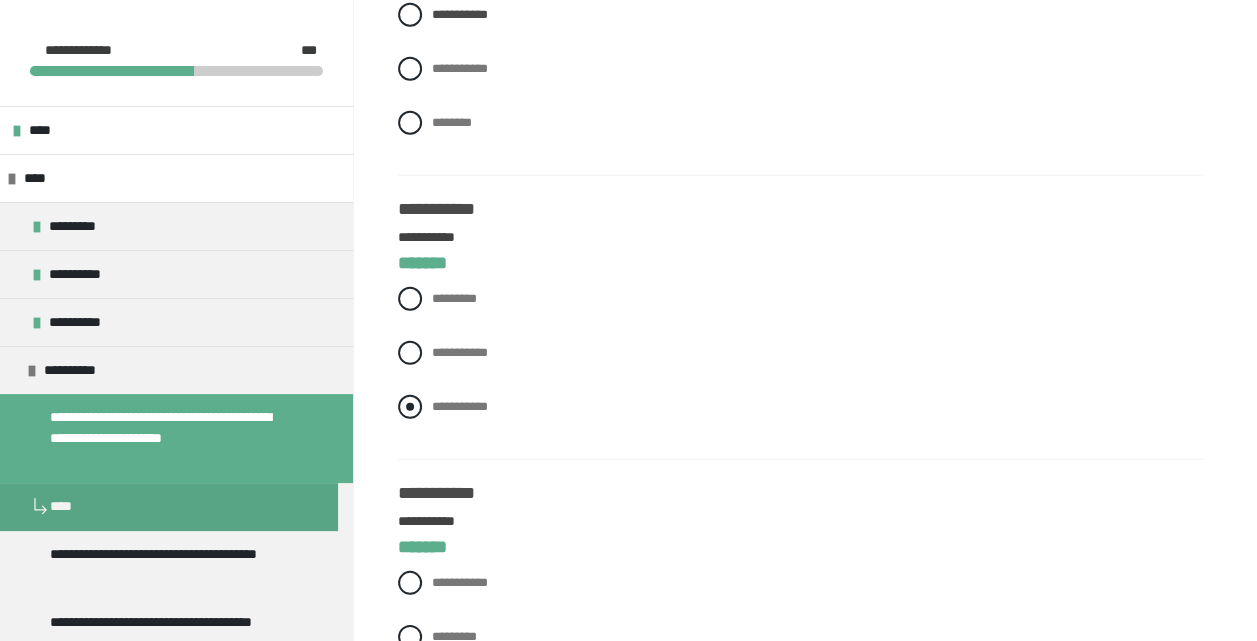 click on "**********" at bounding box center (459, 406) 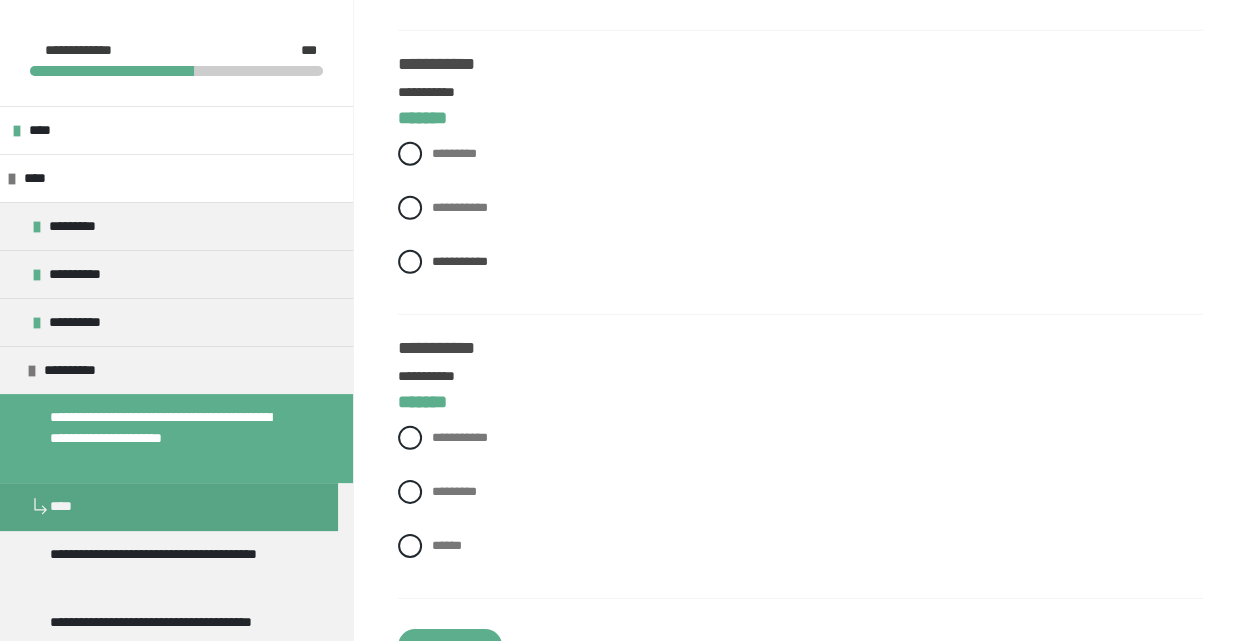 scroll, scrollTop: 2894, scrollLeft: 0, axis: vertical 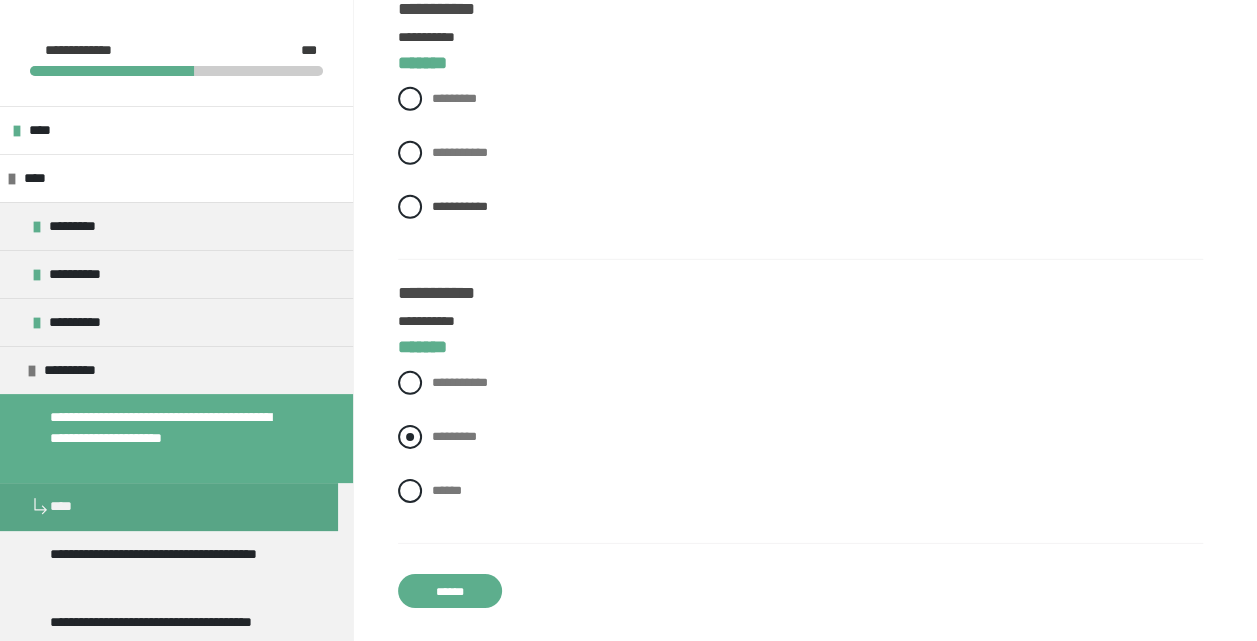 click on "*********" at bounding box center (454, 436) 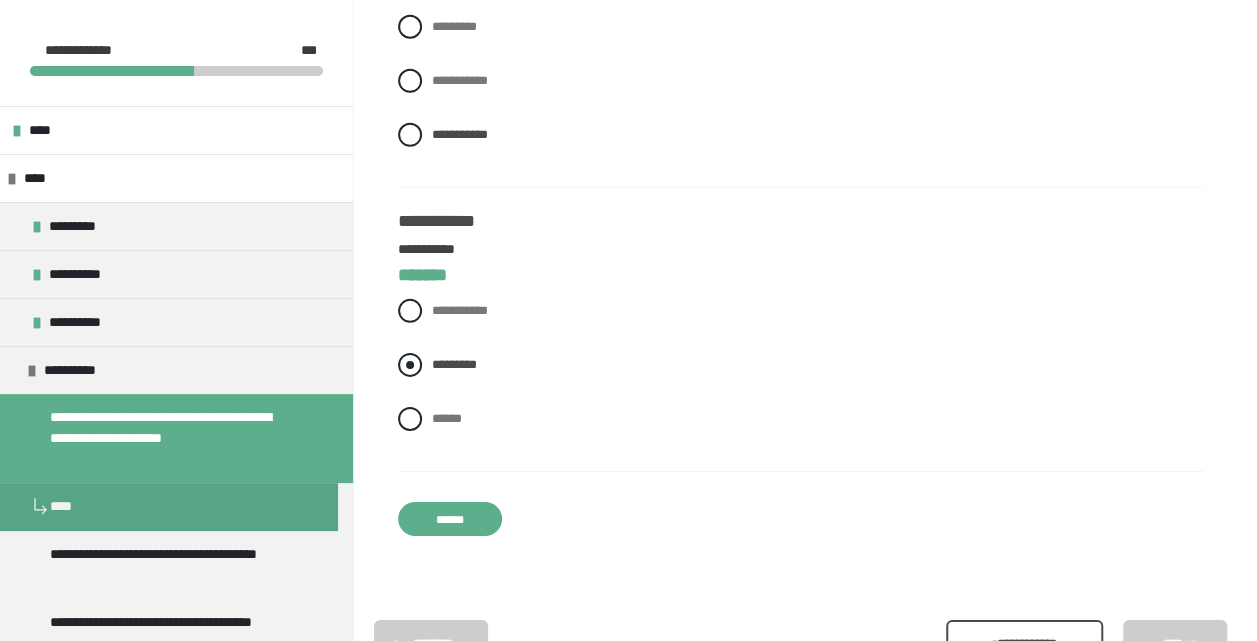 scroll, scrollTop: 3049, scrollLeft: 0, axis: vertical 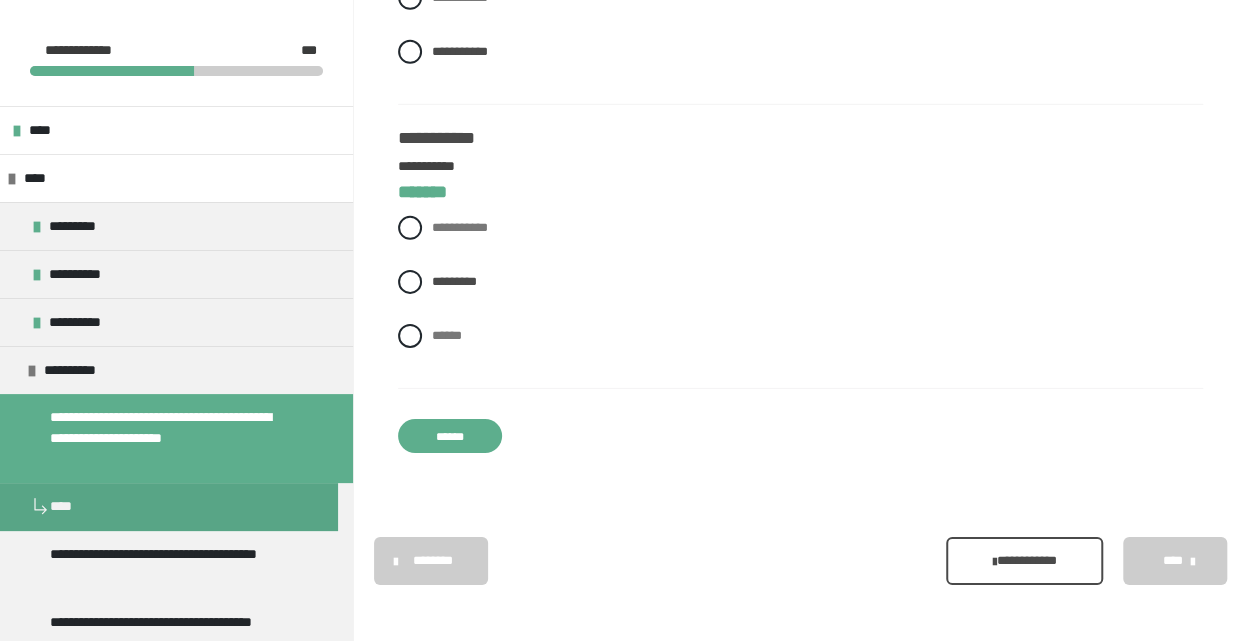 click on "******" at bounding box center (450, 436) 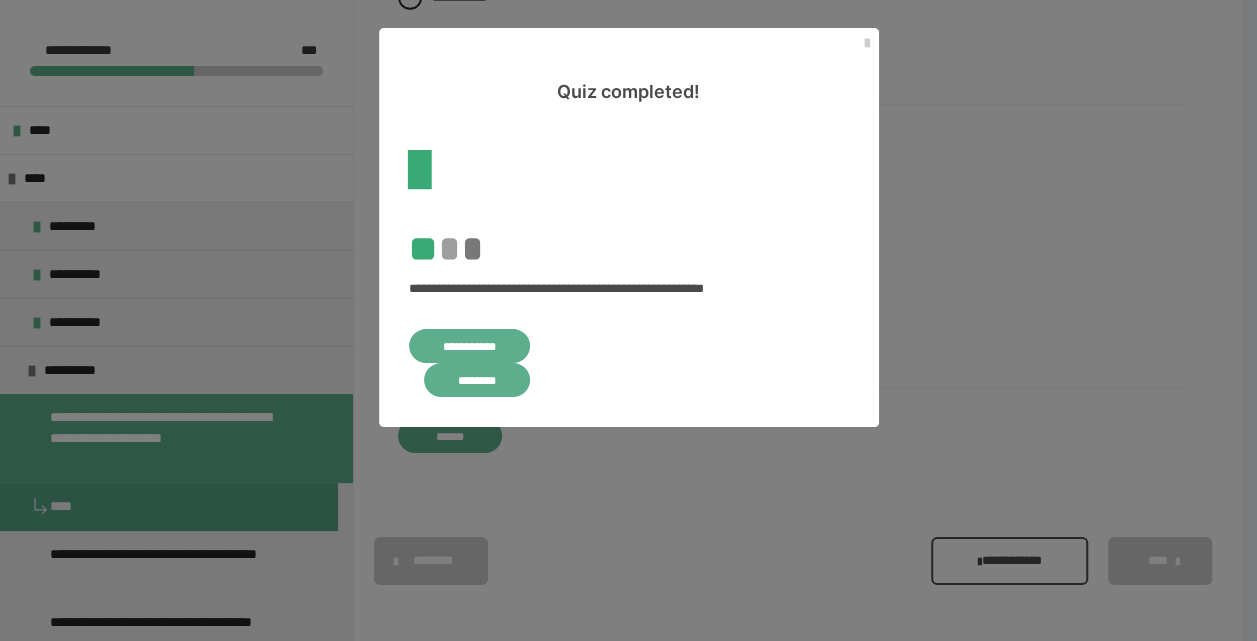 scroll, scrollTop: 0, scrollLeft: 0, axis: both 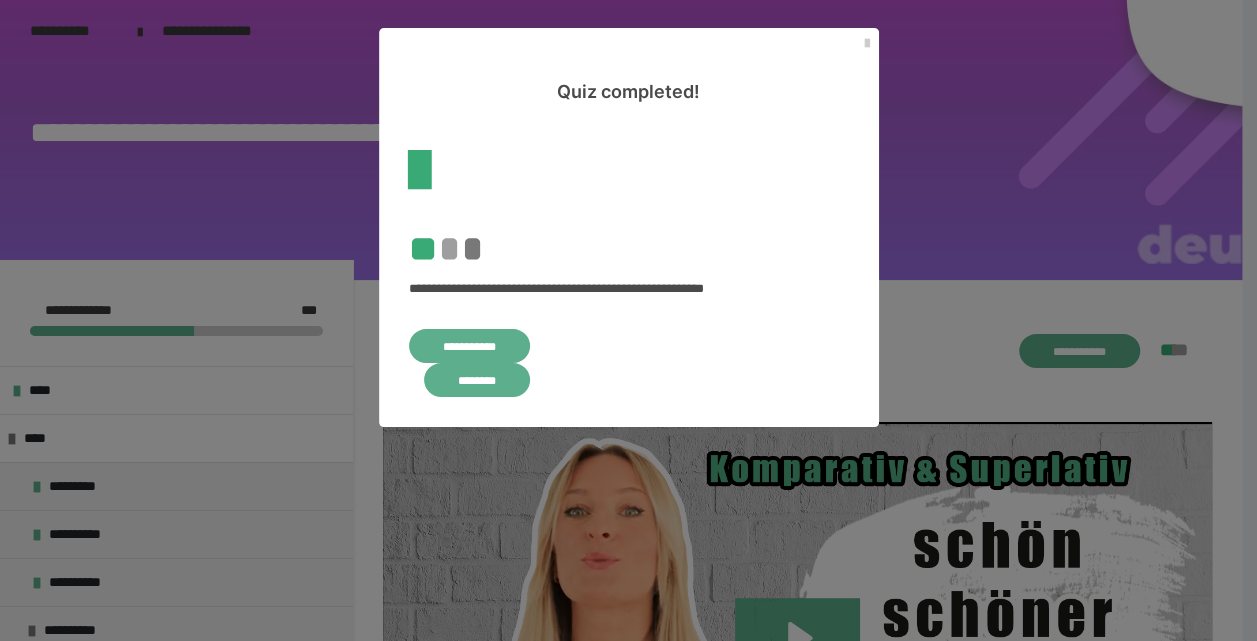 click on "********" at bounding box center [477, 380] 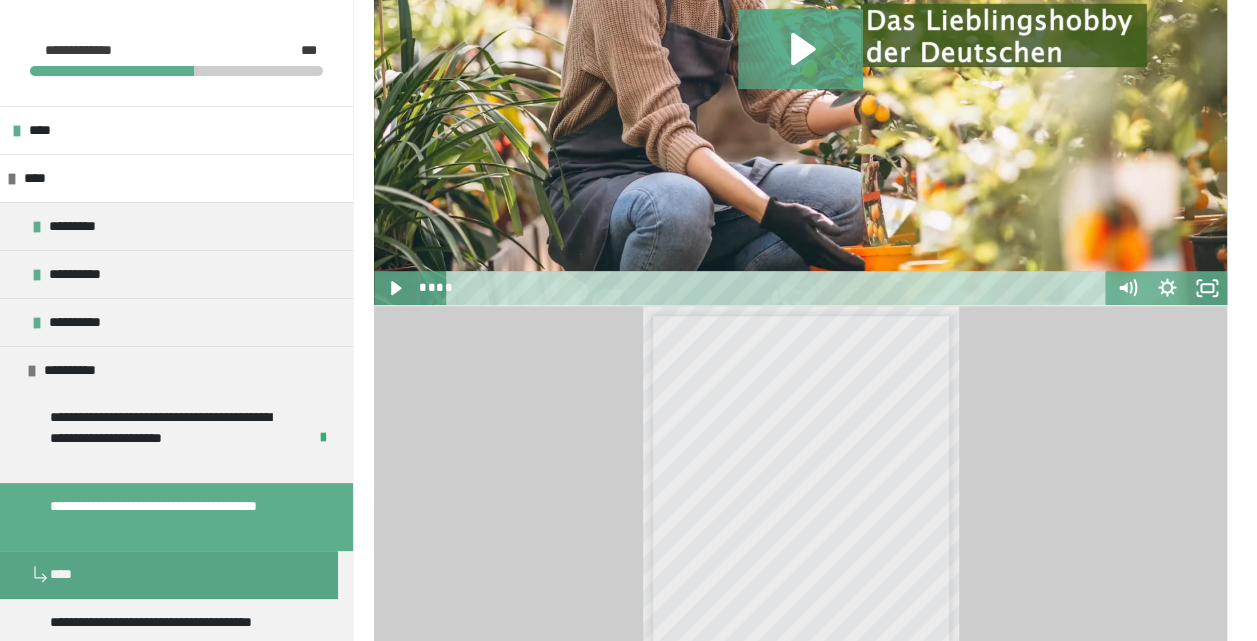 scroll, scrollTop: 600, scrollLeft: 0, axis: vertical 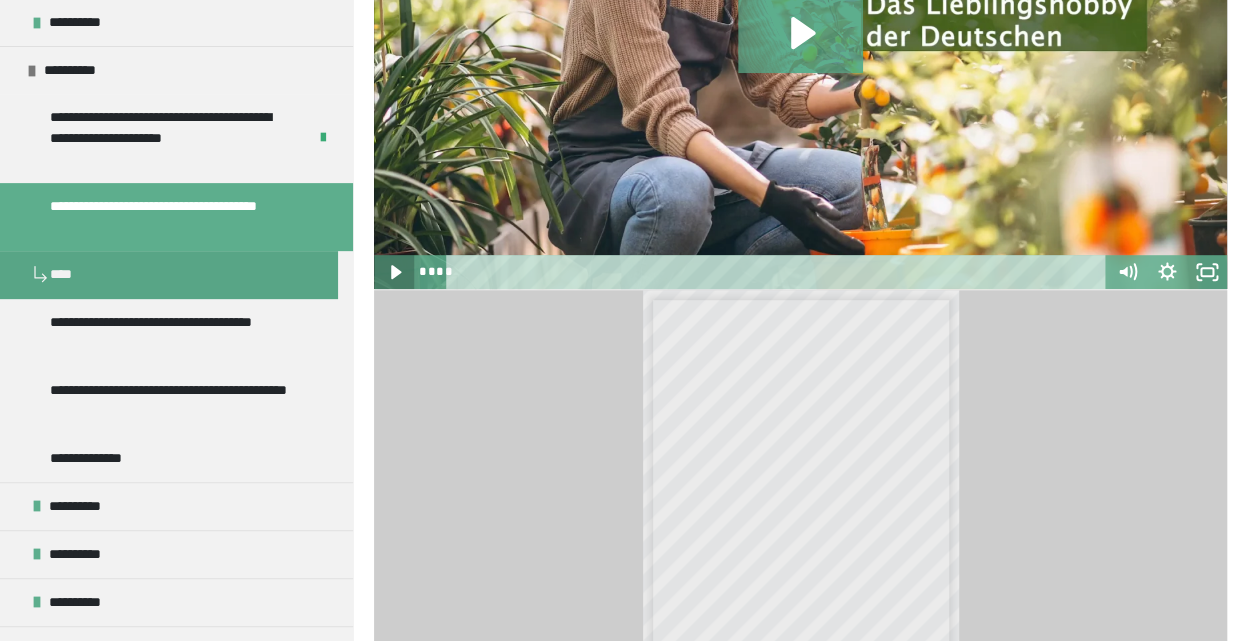 click 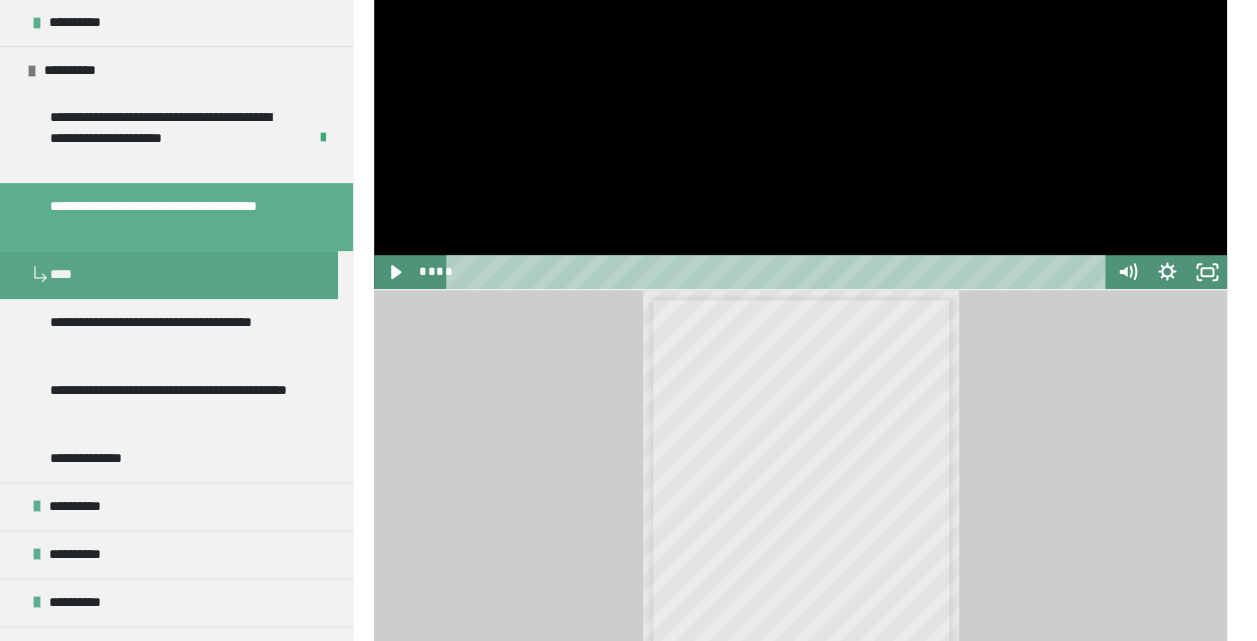 click at bounding box center (800, 49) 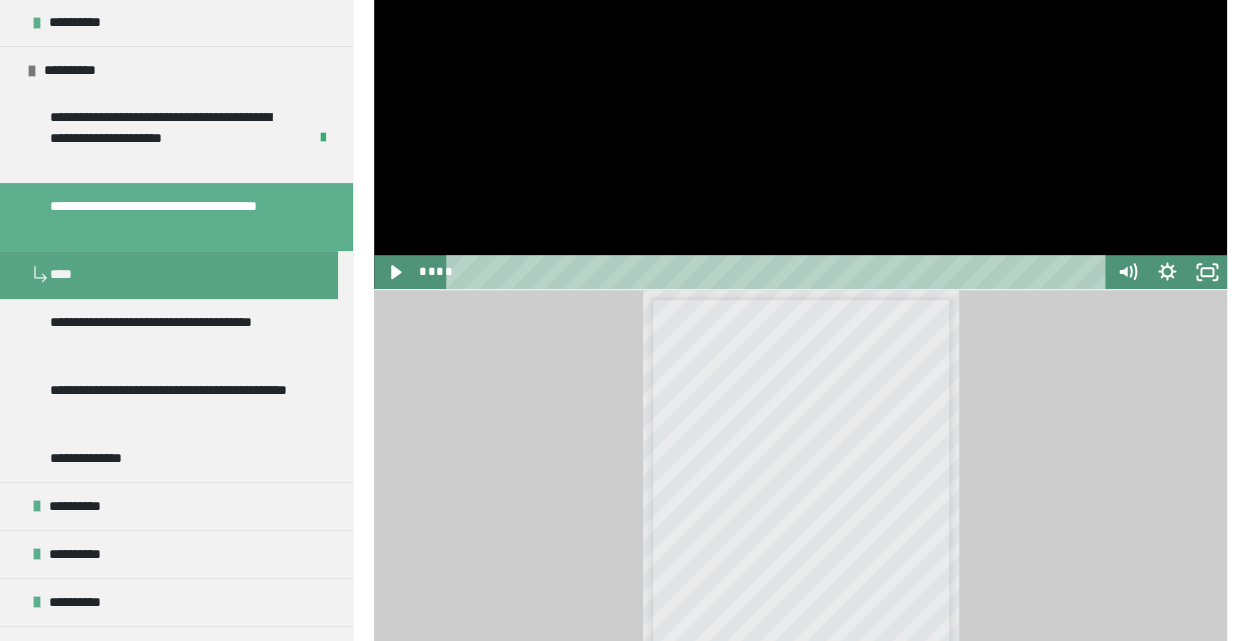 click at bounding box center [800, 49] 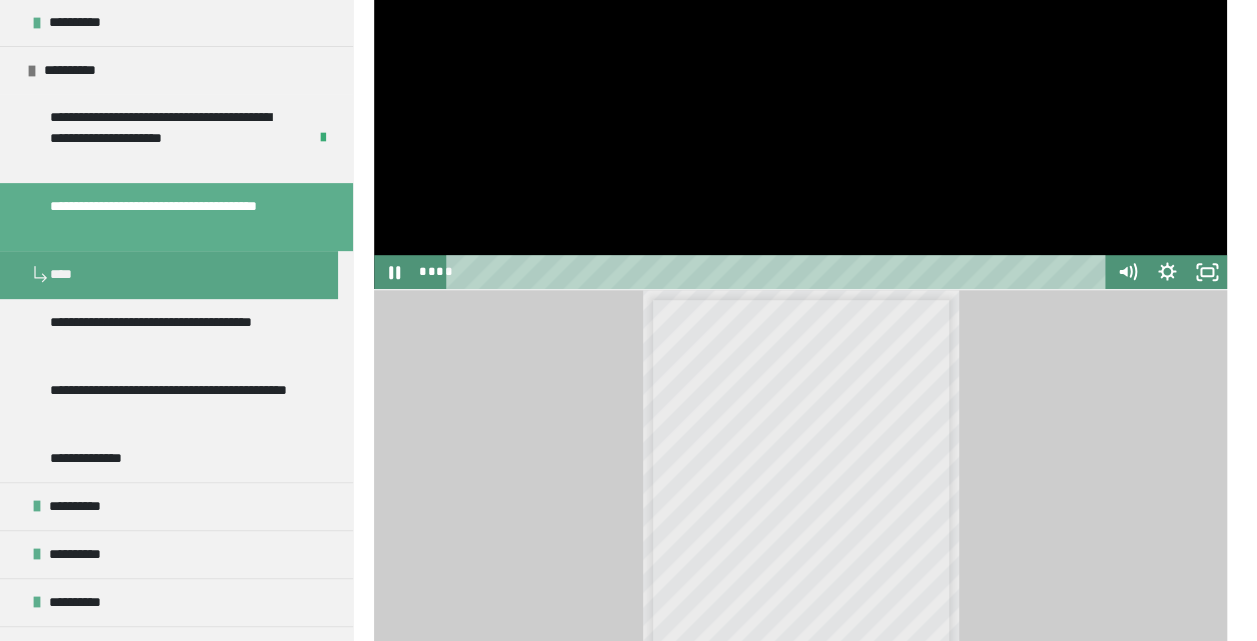 drag, startPoint x: 516, startPoint y: 270, endPoint x: 415, endPoint y: 264, distance: 101.17806 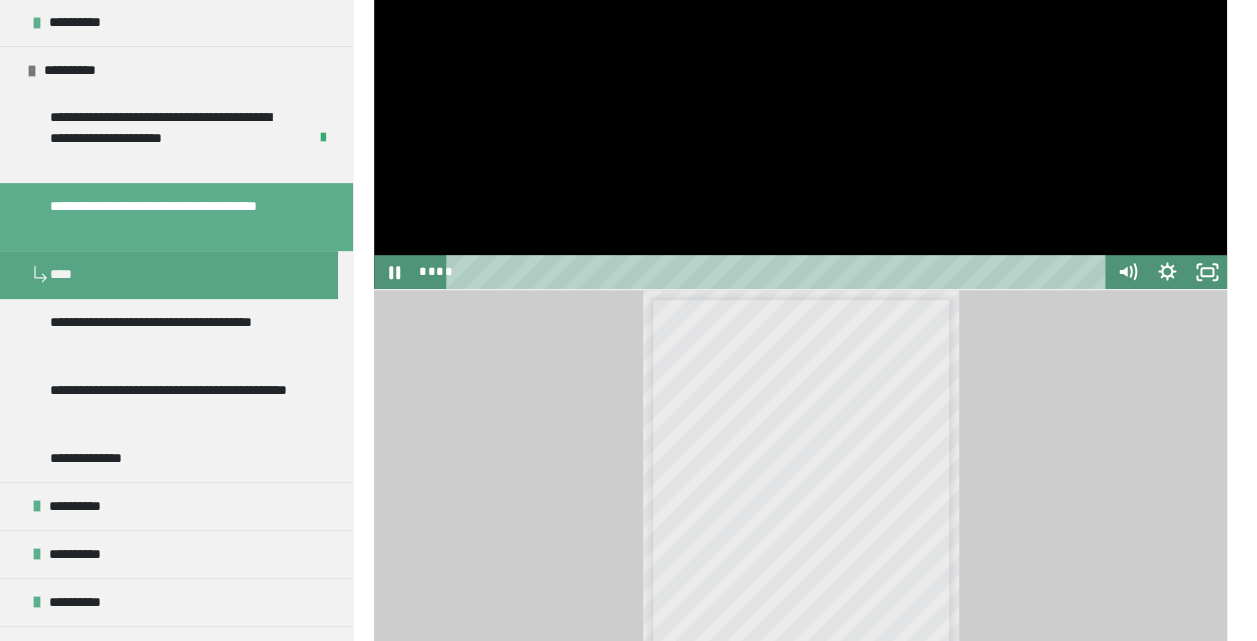 click at bounding box center (800, 49) 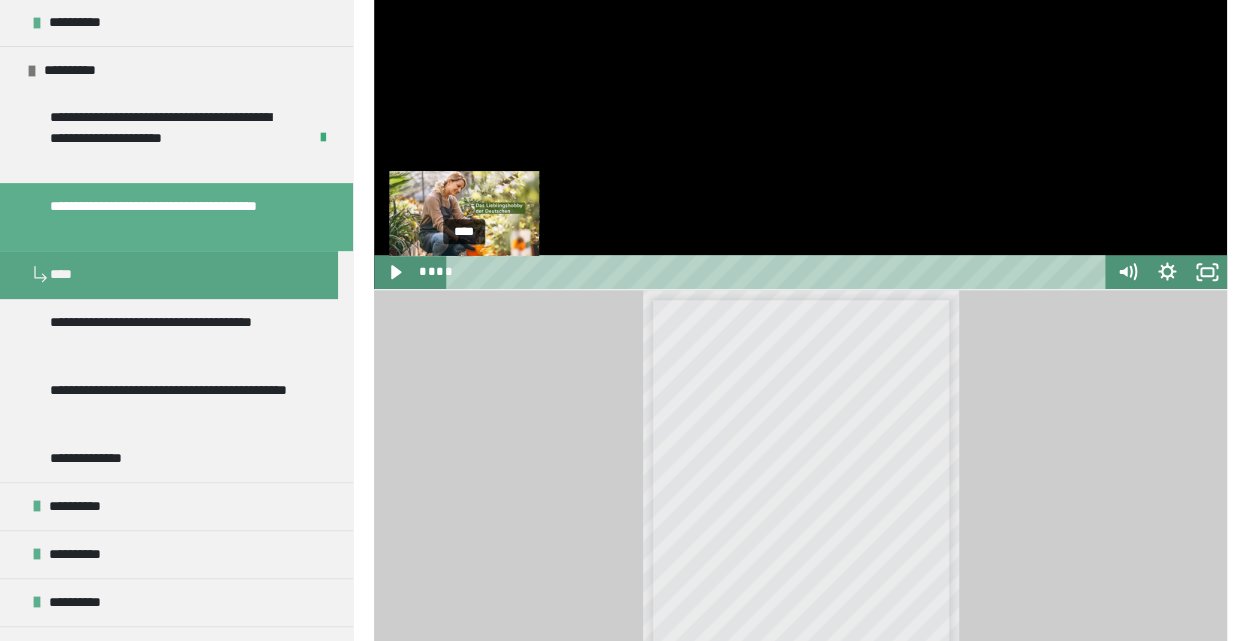 click on "****" at bounding box center (779, 272) 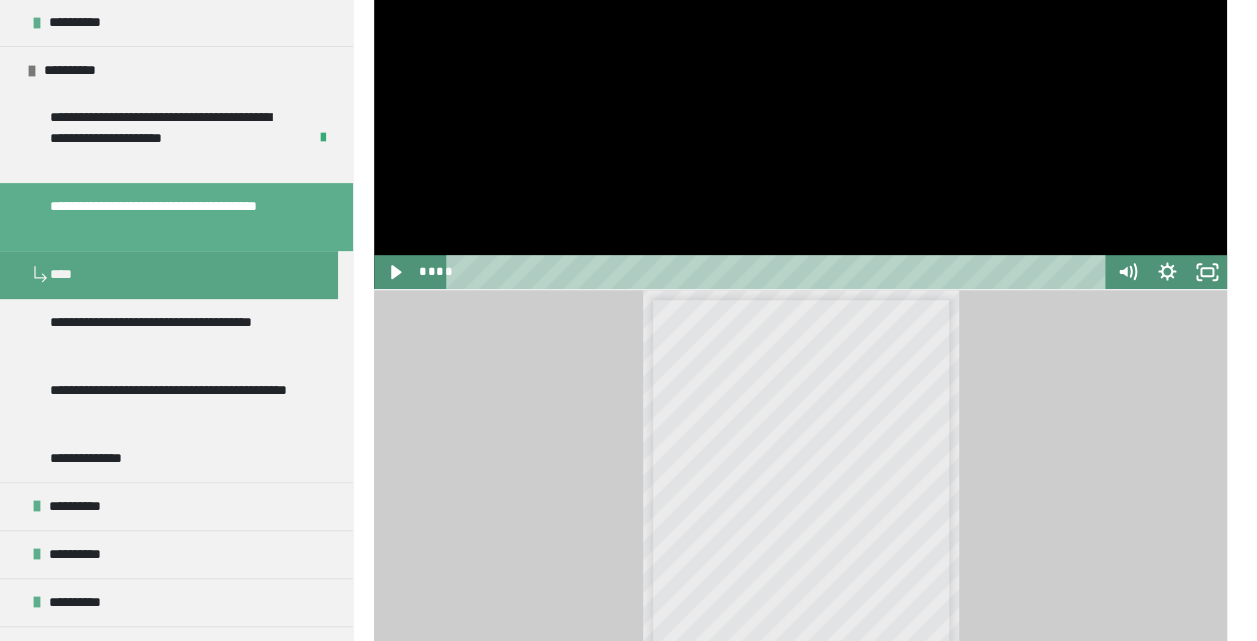 click at bounding box center [800, 49] 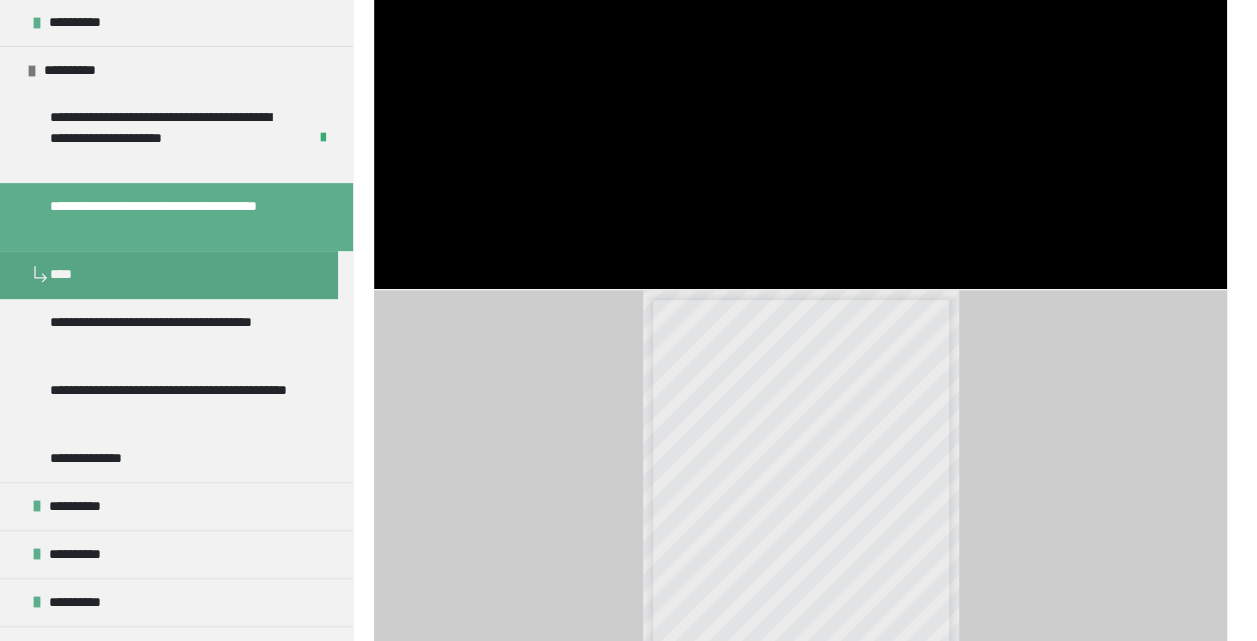 click at bounding box center (800, 49) 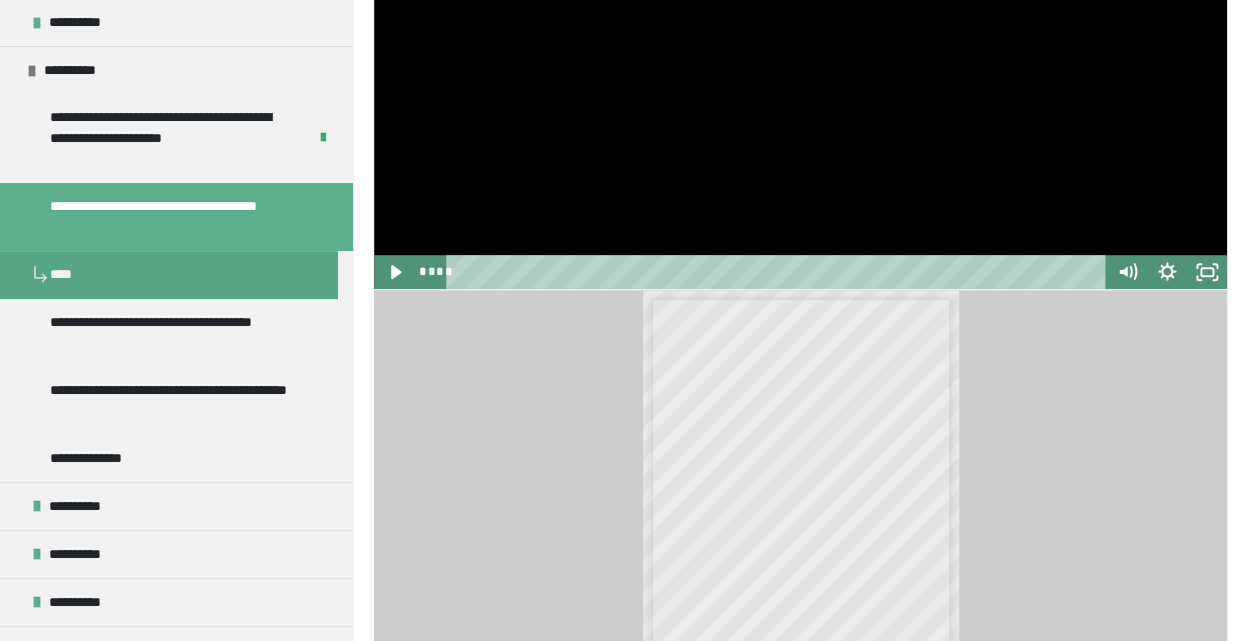 click at bounding box center [800, 49] 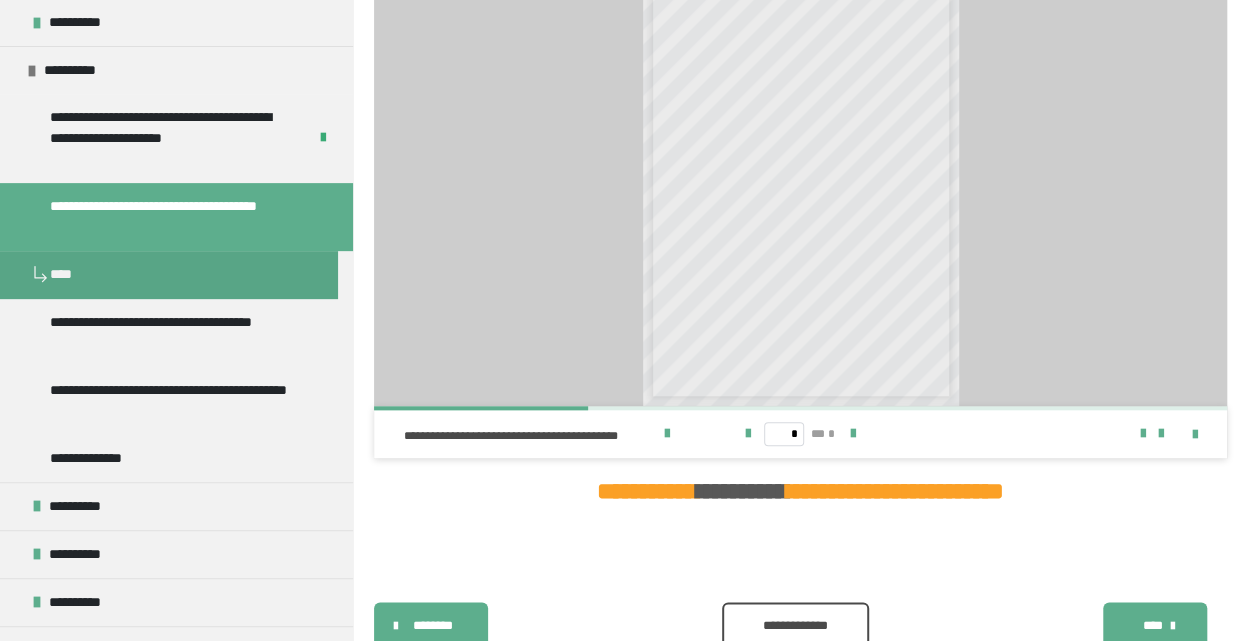 scroll, scrollTop: 900, scrollLeft: 0, axis: vertical 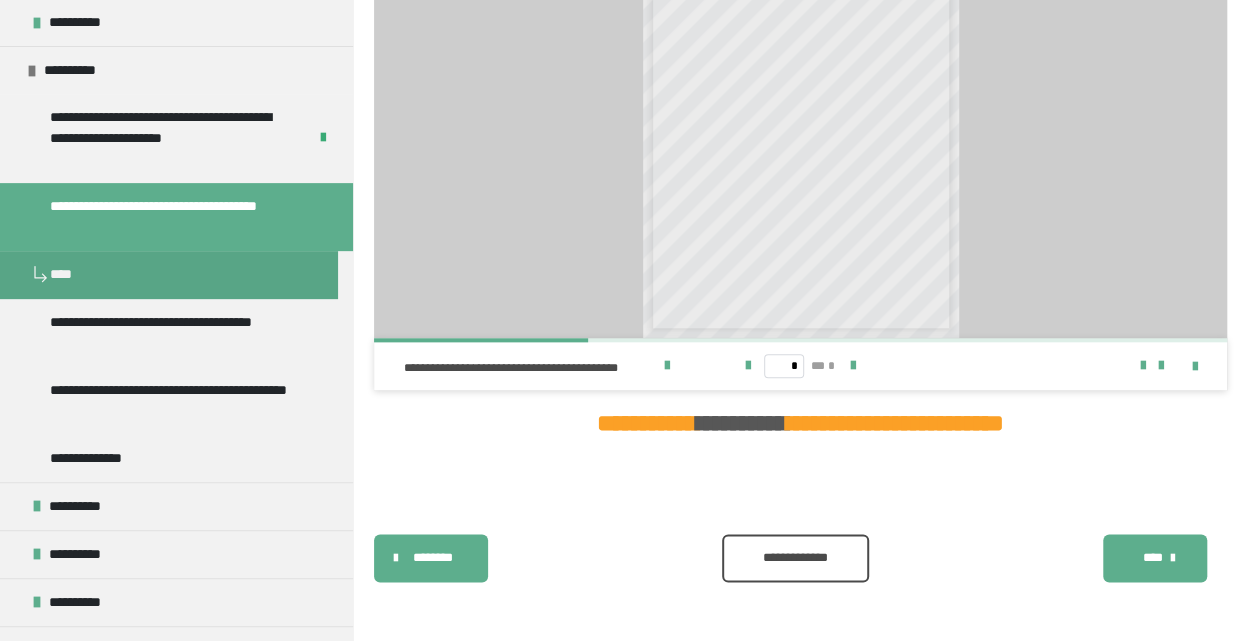 click on "**********" at bounding box center [795, 558] 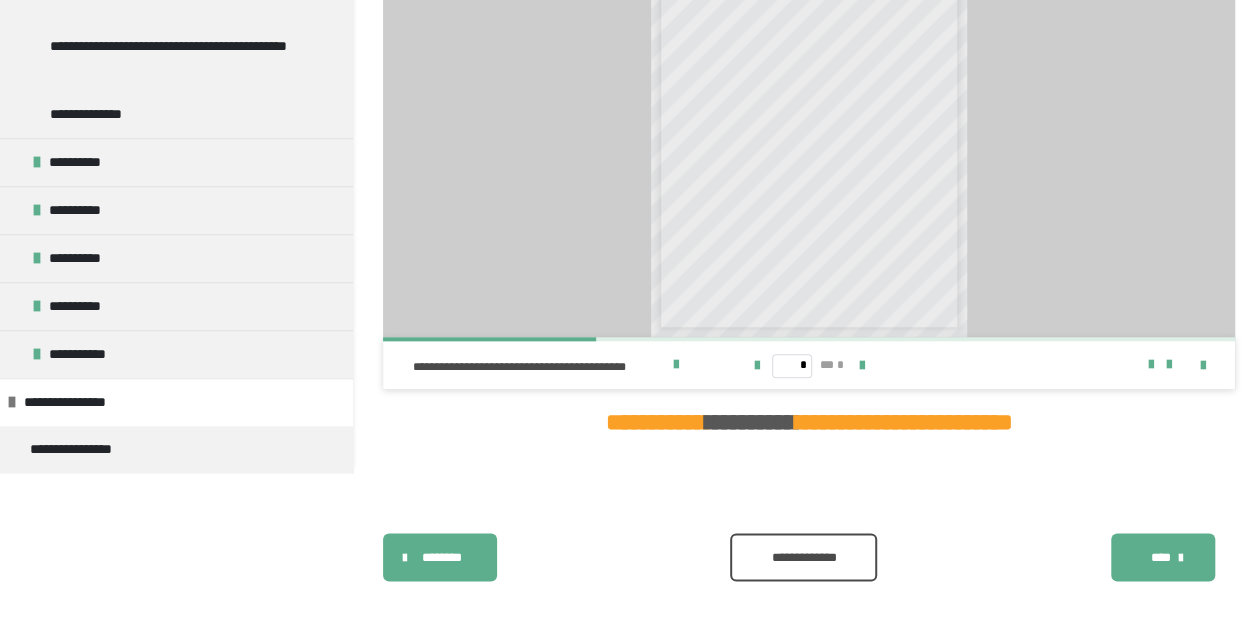 scroll, scrollTop: 0, scrollLeft: 0, axis: both 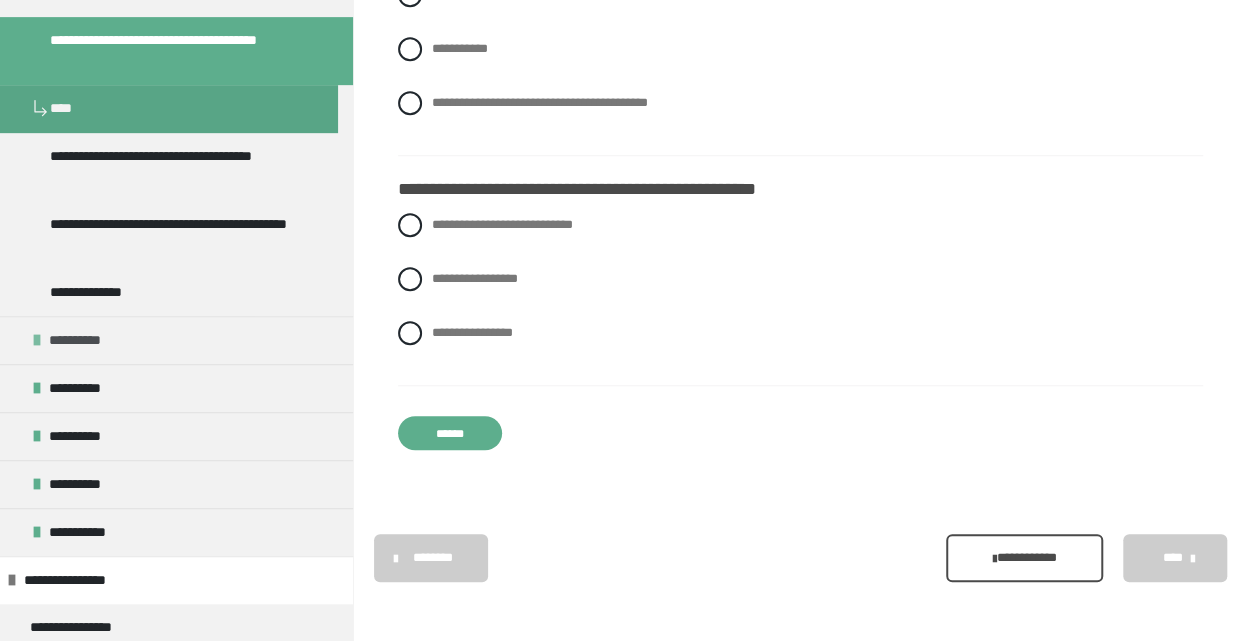 click on "**********" at bounding box center (82, 340) 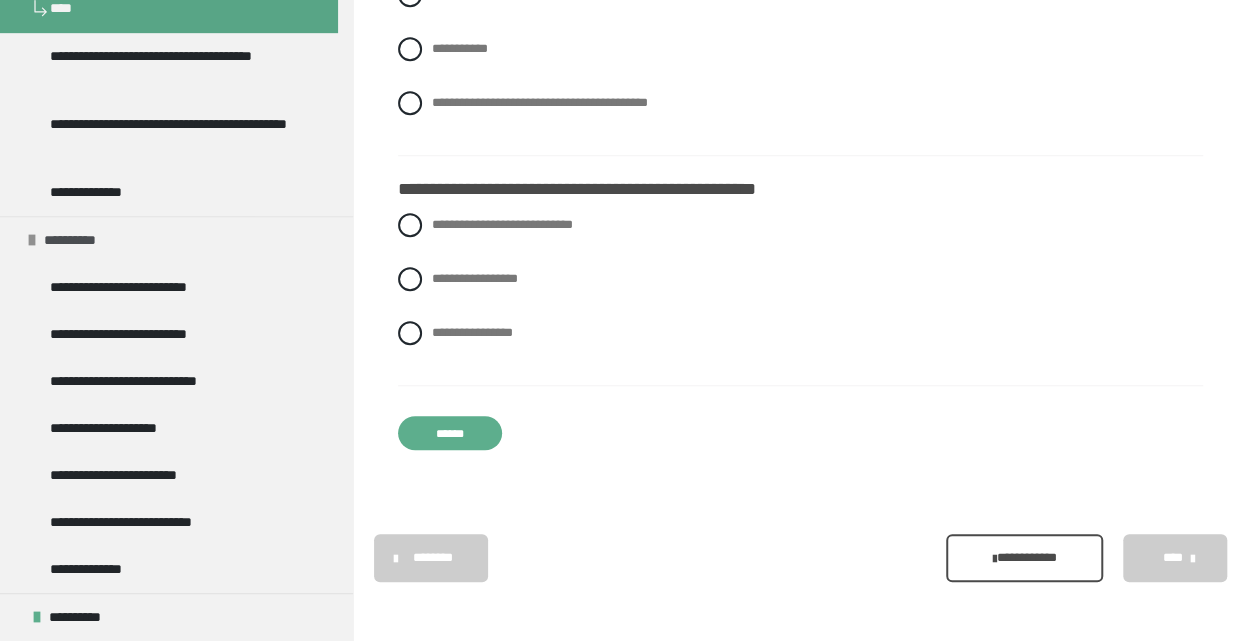 click on "**********" at bounding box center [77, 240] 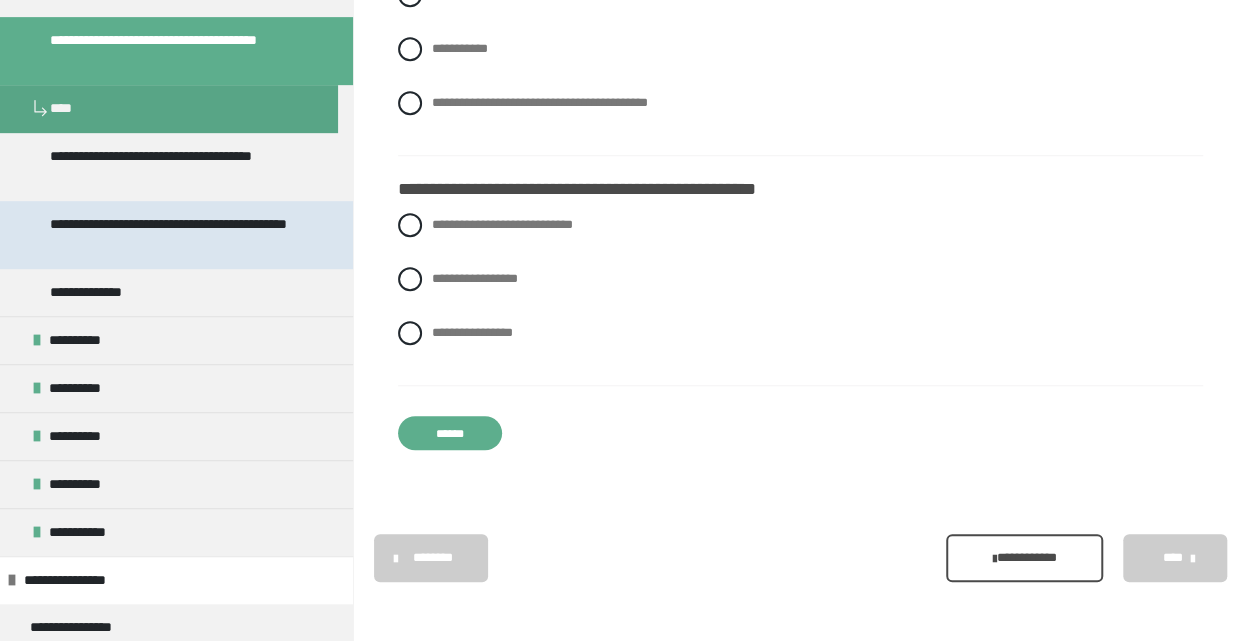 scroll, scrollTop: 266, scrollLeft: 0, axis: vertical 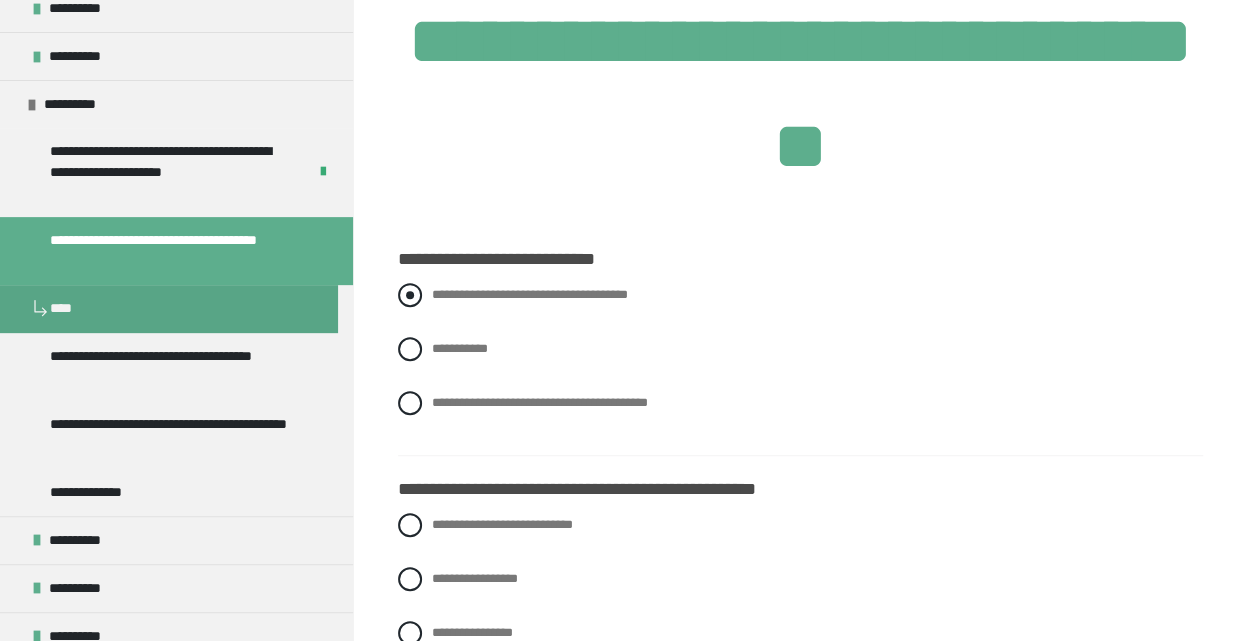 click on "**********" at bounding box center [529, 294] 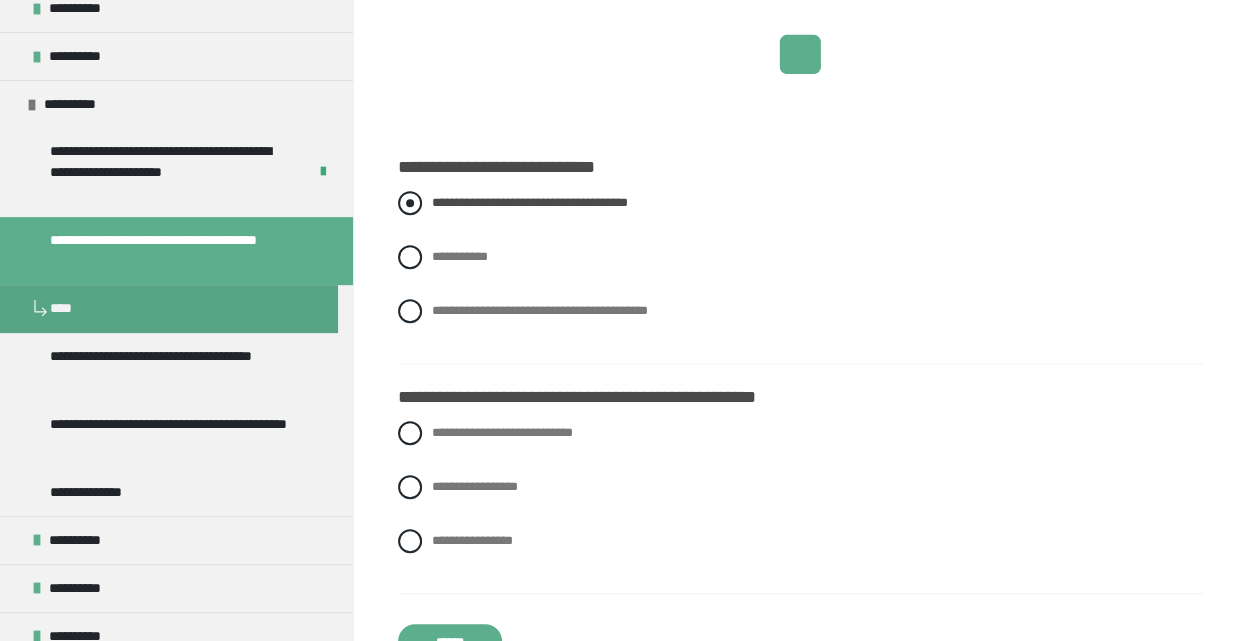 scroll, scrollTop: 650, scrollLeft: 0, axis: vertical 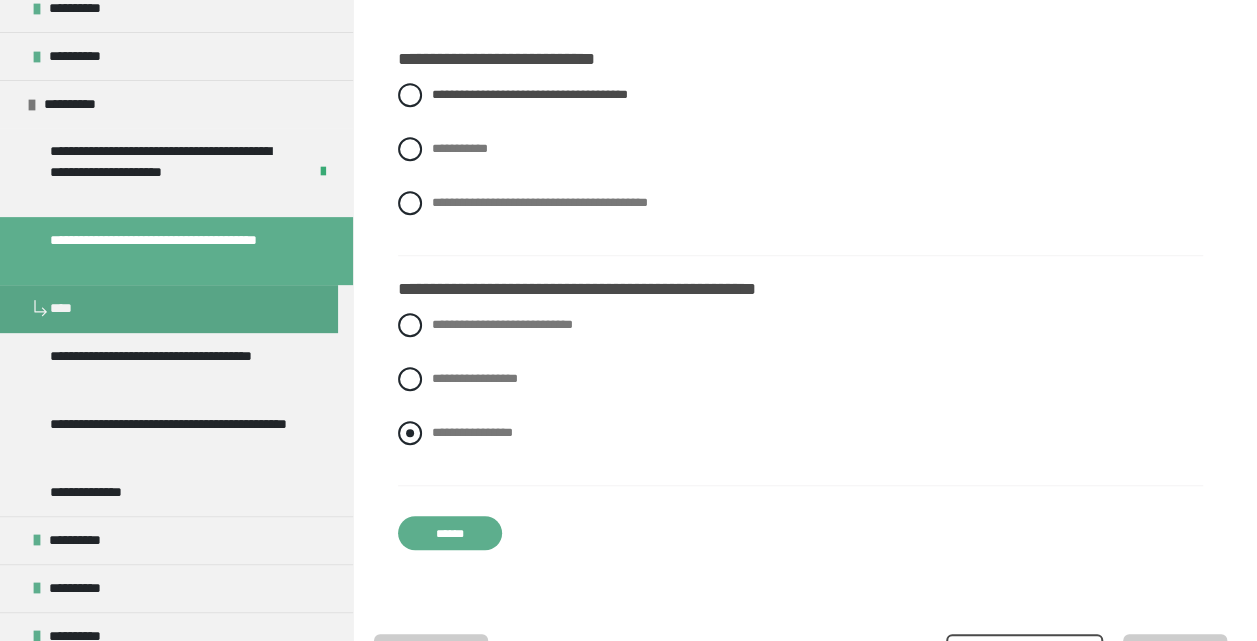click on "**********" at bounding box center [472, 432] 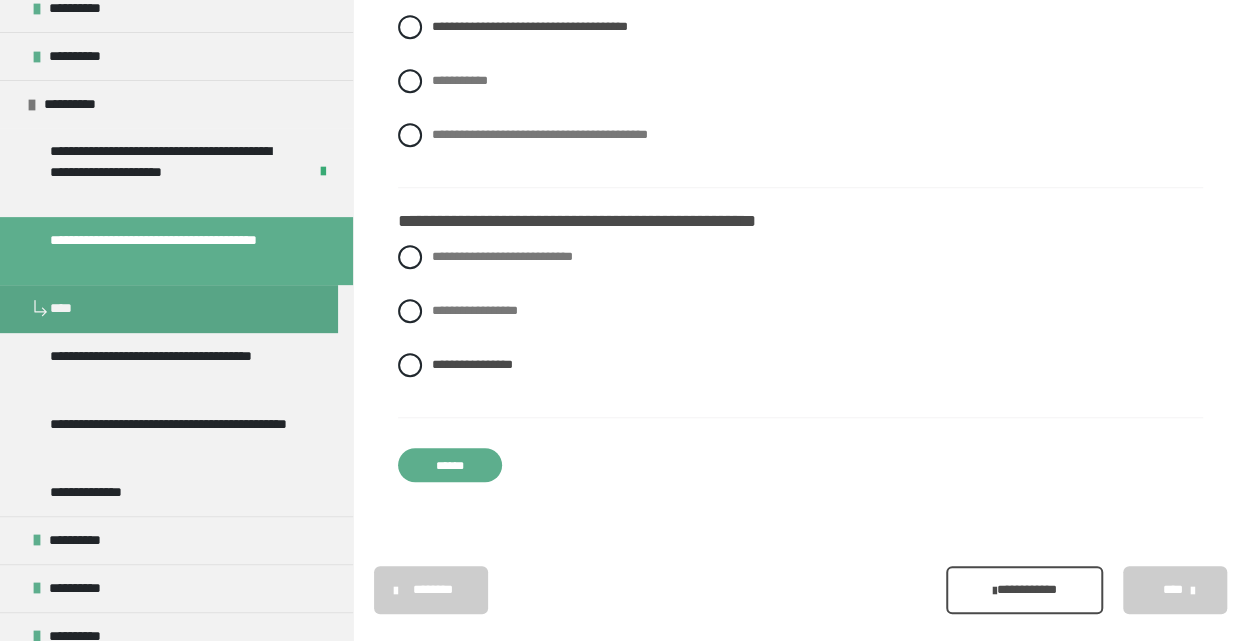 scroll, scrollTop: 750, scrollLeft: 0, axis: vertical 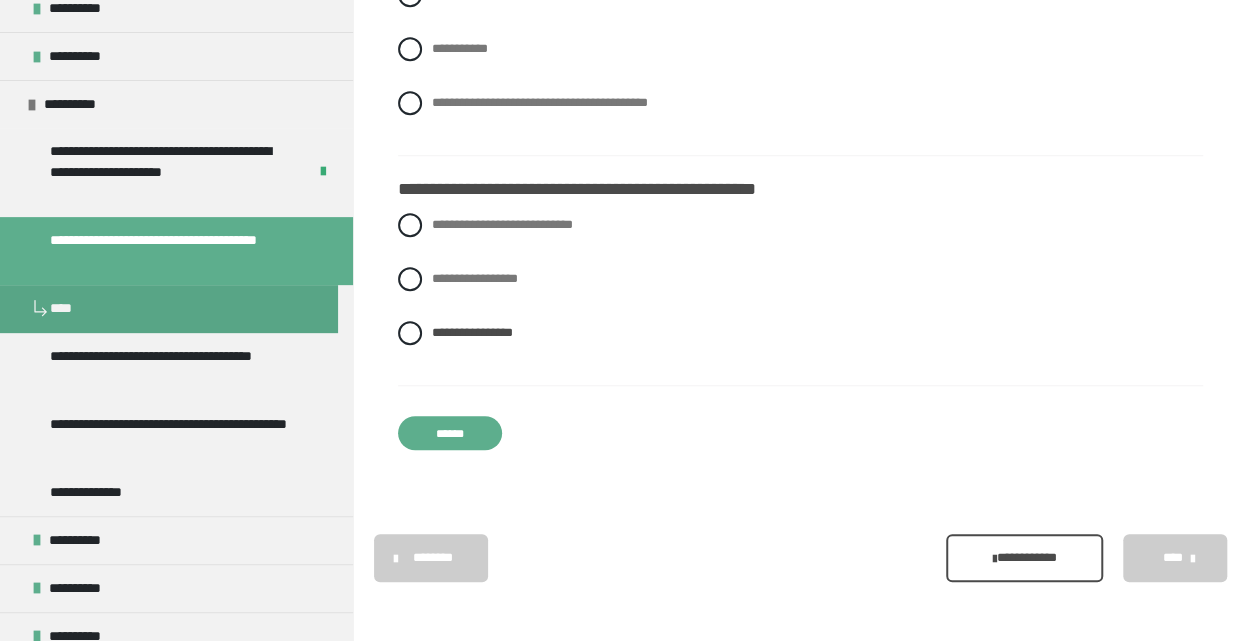 click on "******" at bounding box center [450, 433] 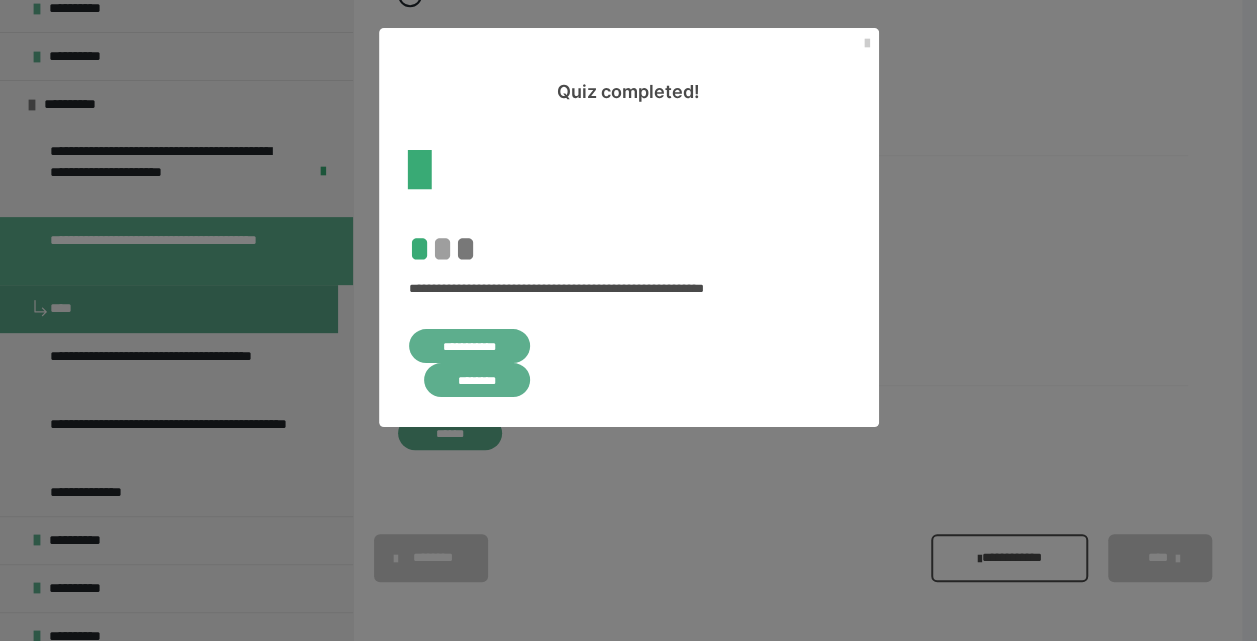 scroll, scrollTop: 0, scrollLeft: 0, axis: both 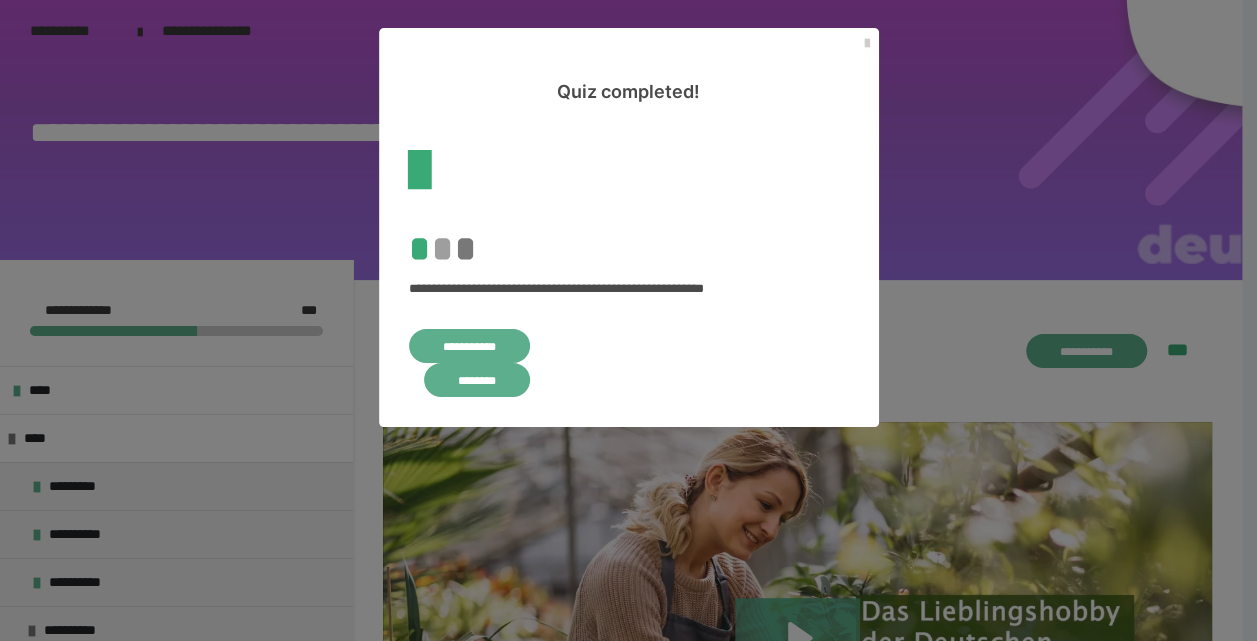 click on "********" at bounding box center [477, 380] 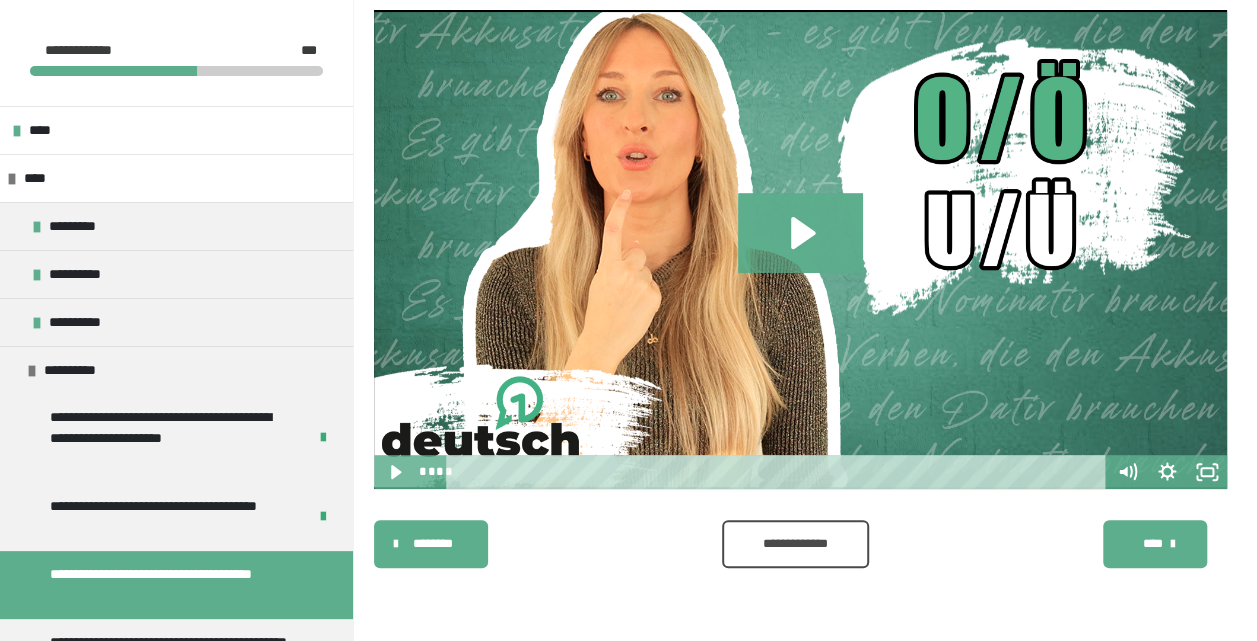 scroll, scrollTop: 340, scrollLeft: 0, axis: vertical 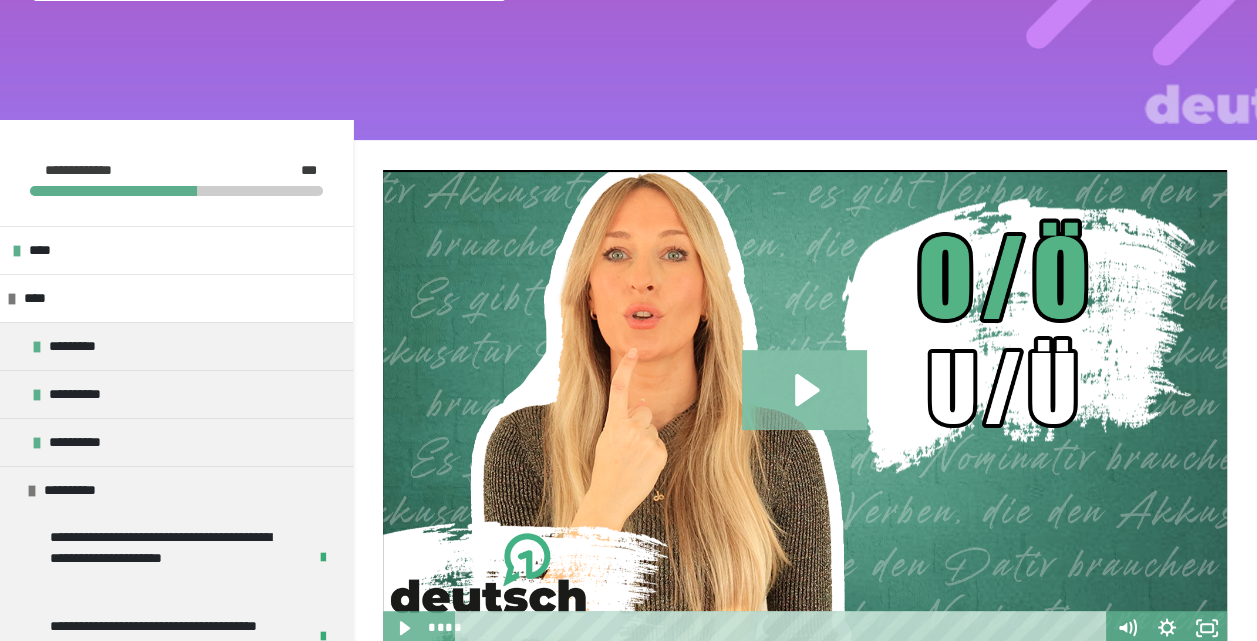 click 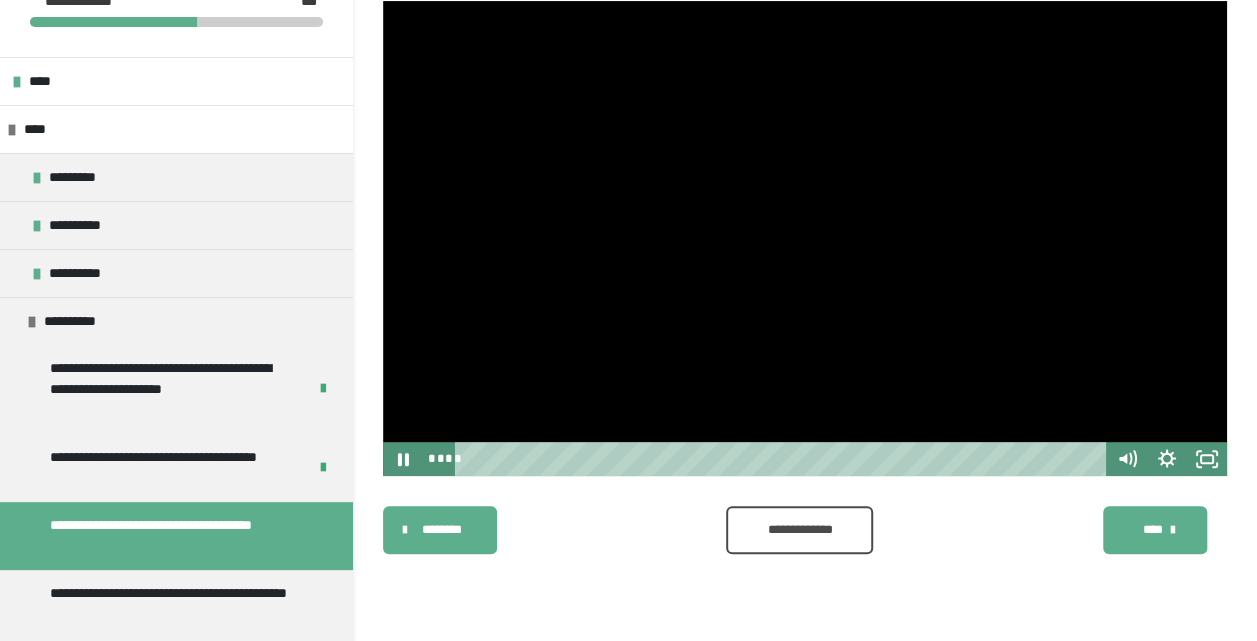 scroll, scrollTop: 340, scrollLeft: 0, axis: vertical 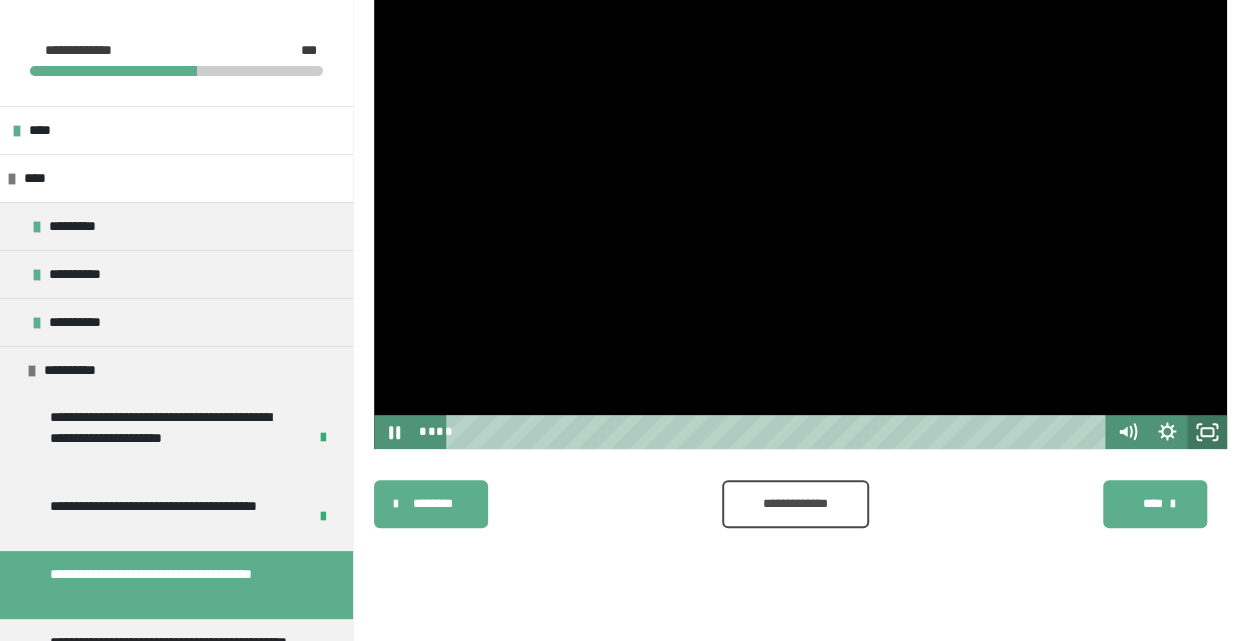 click 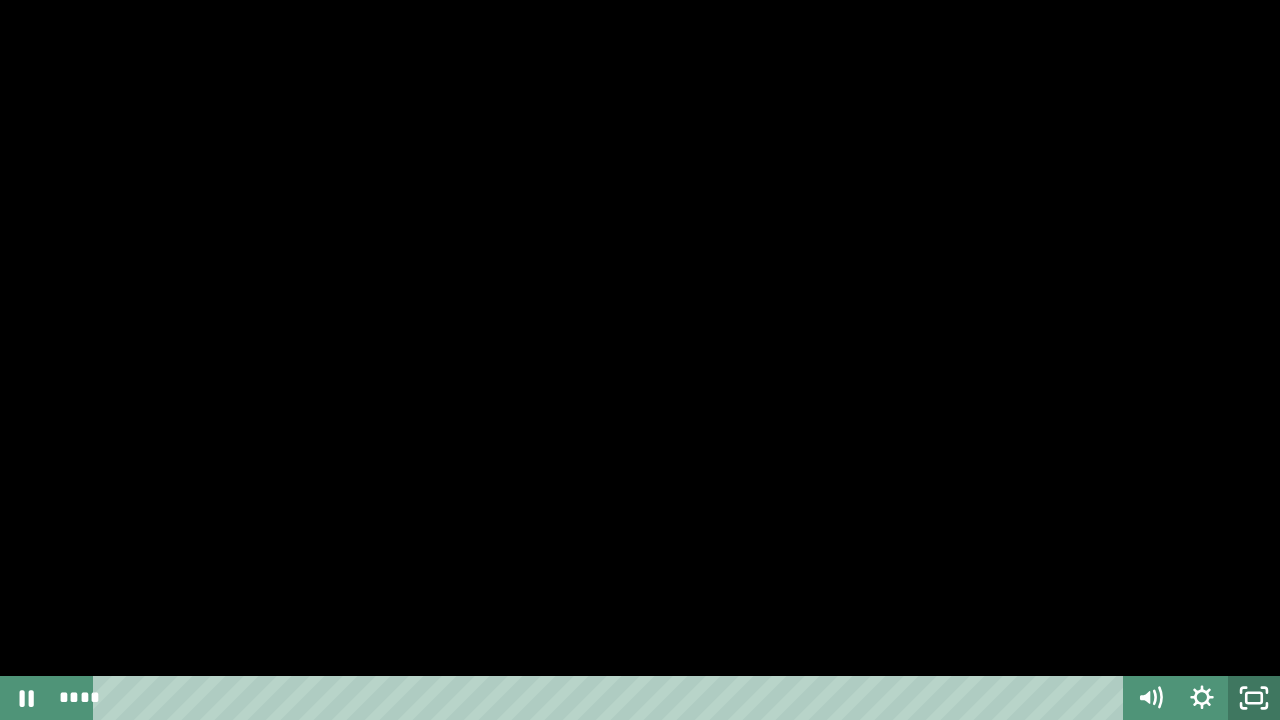 click 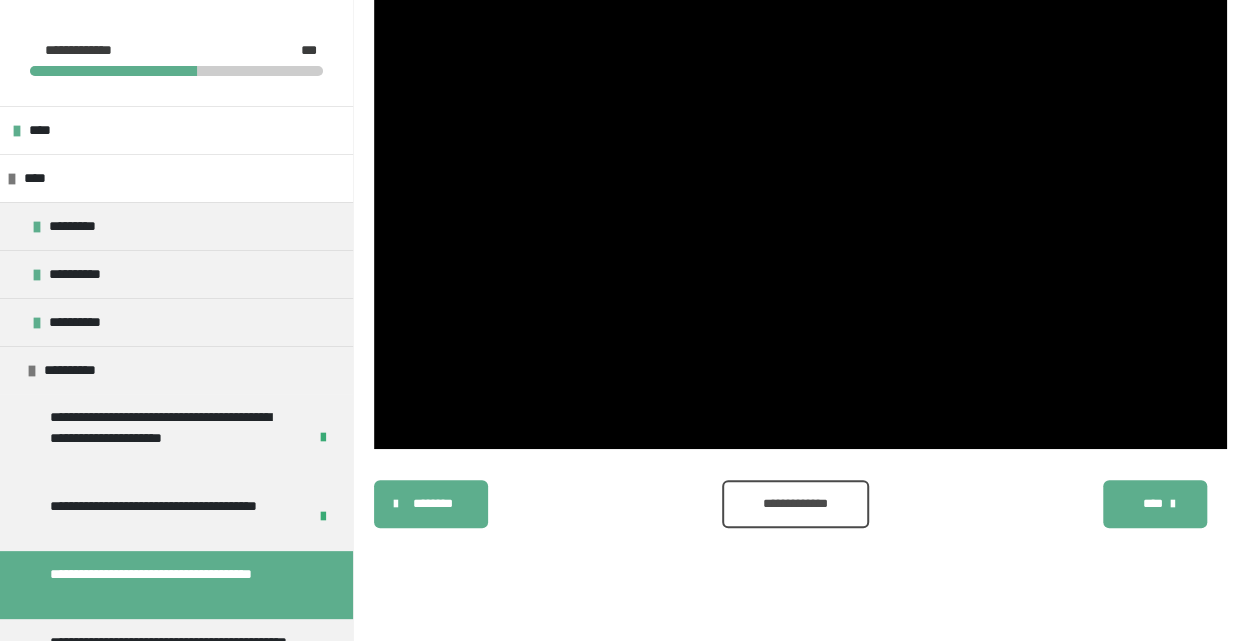 click on "**********" at bounding box center [795, 504] 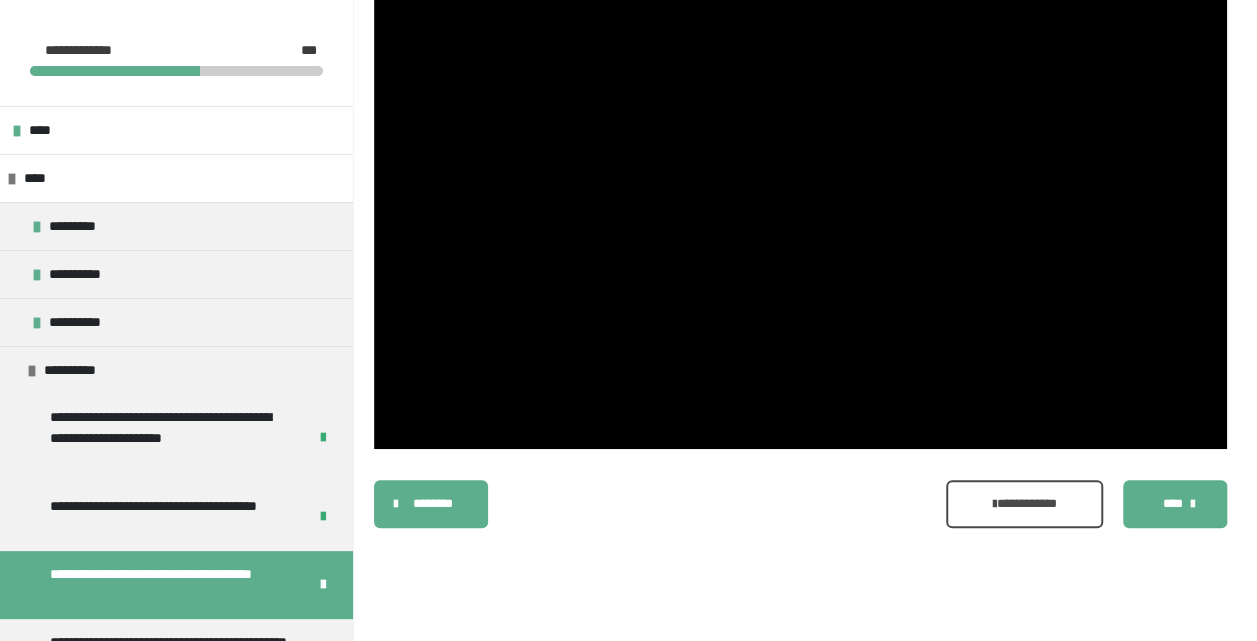 click on "****" at bounding box center (1175, 504) 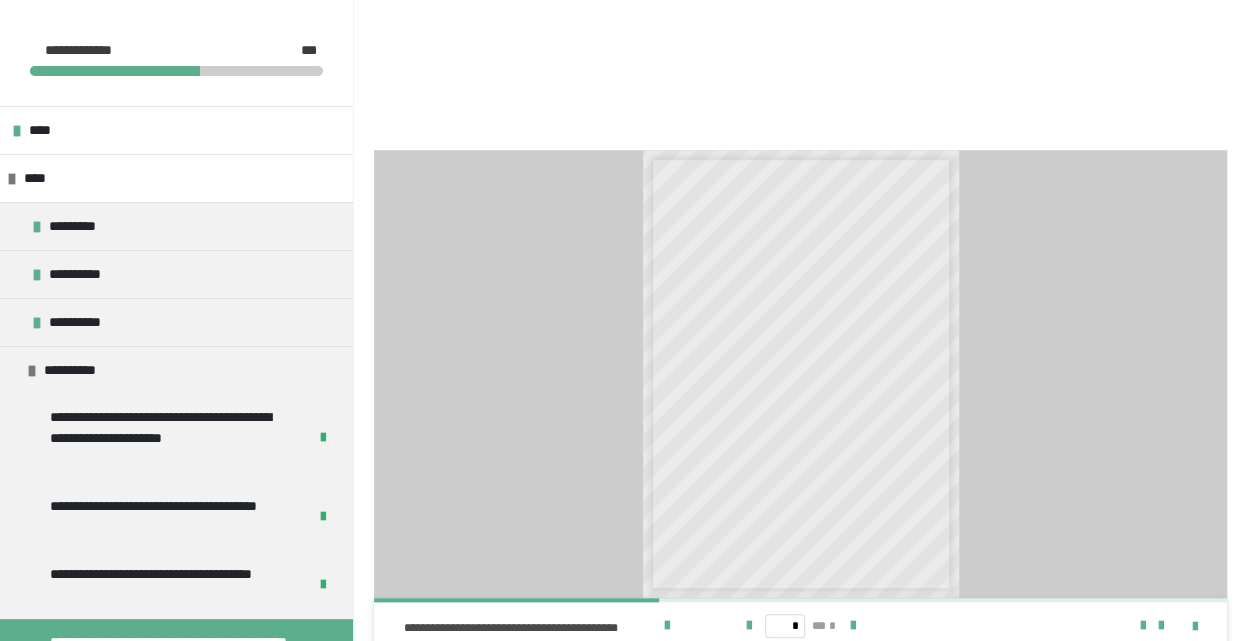 scroll, scrollTop: 900, scrollLeft: 0, axis: vertical 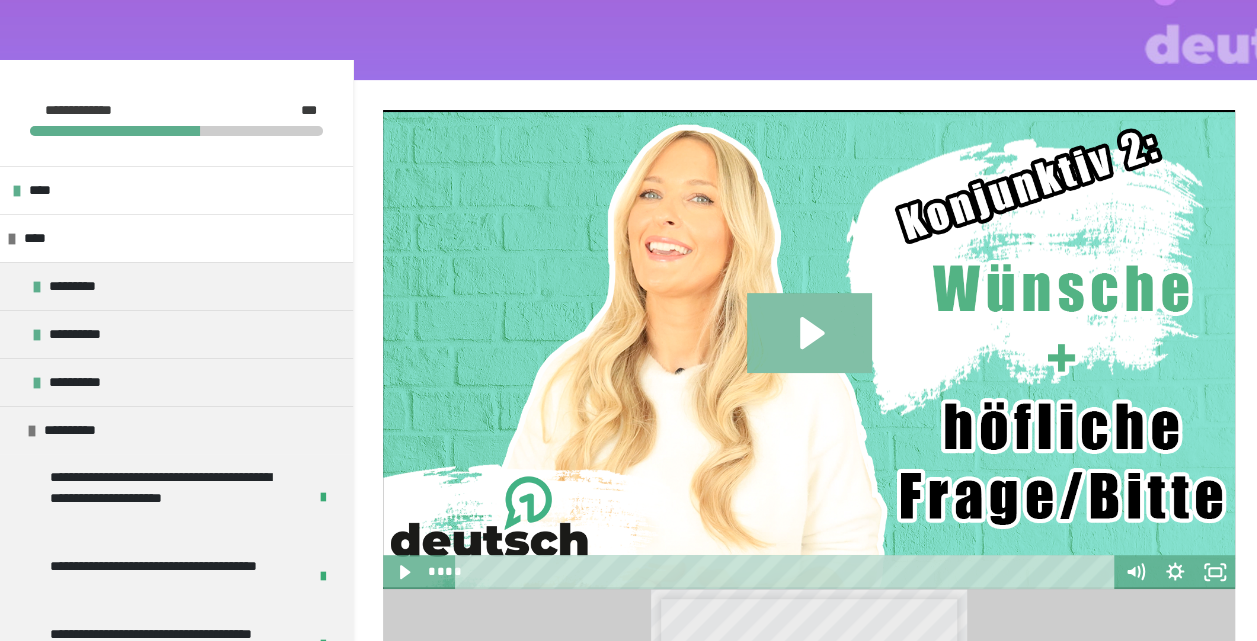 click 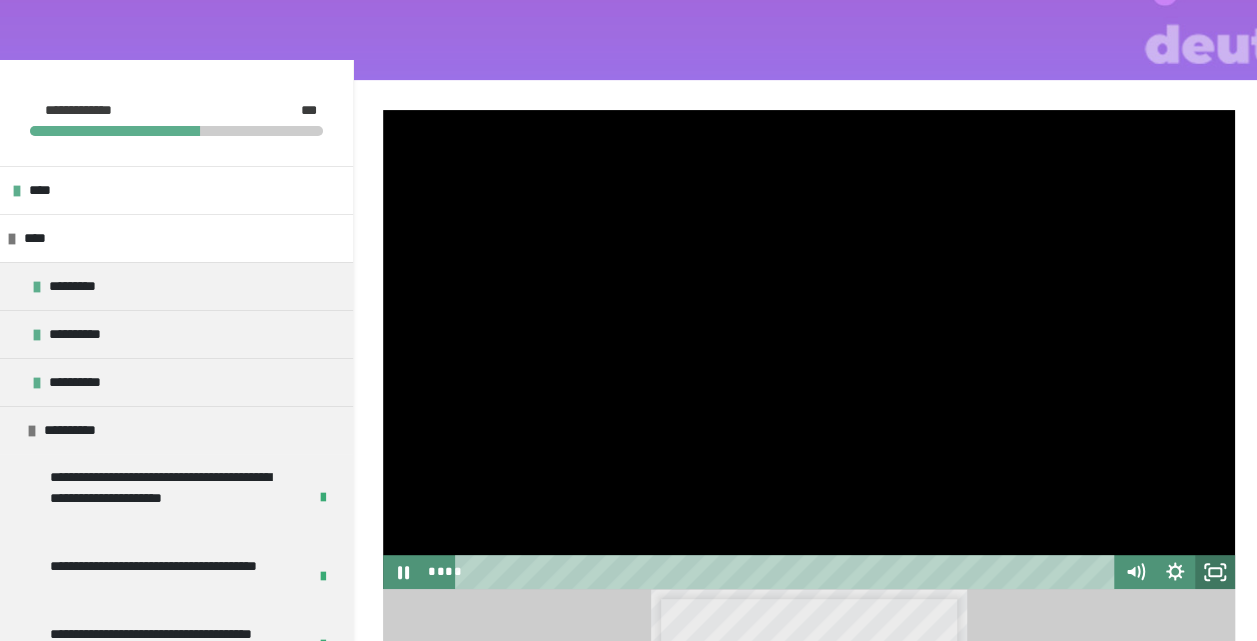 click 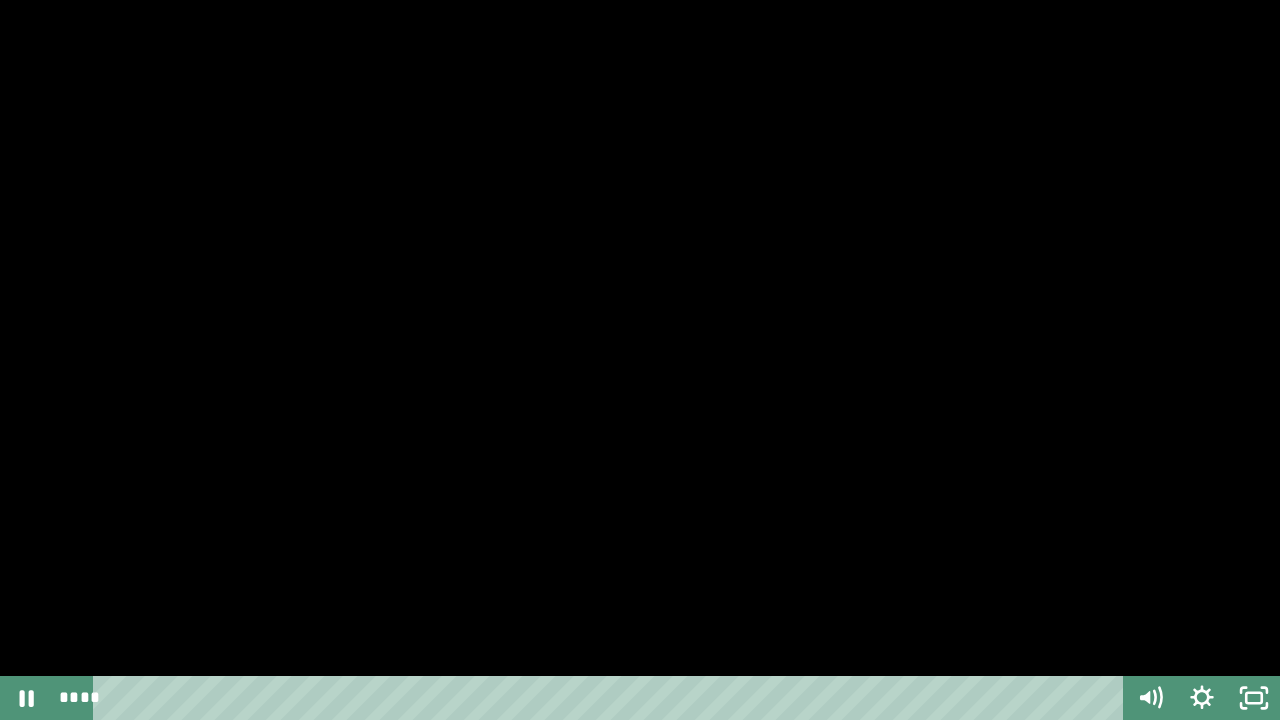 drag, startPoint x: 316, startPoint y: 697, endPoint x: 92, endPoint y: 694, distance: 224.0201 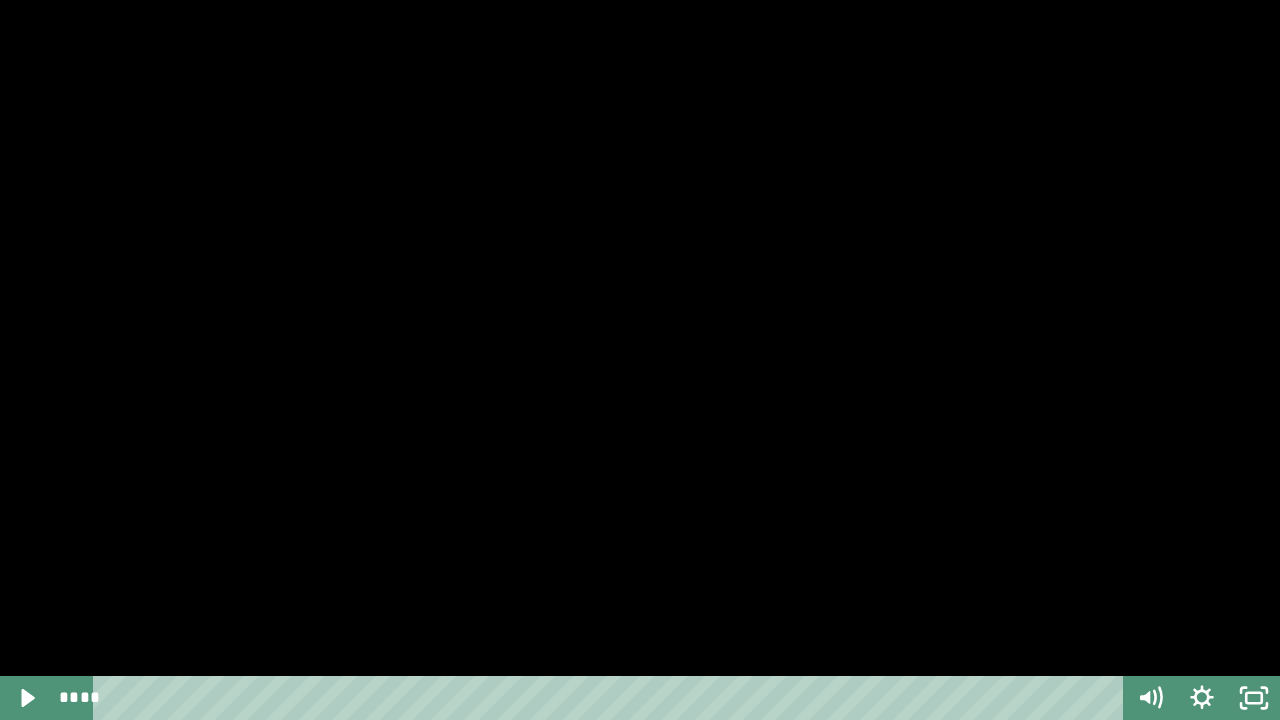 click at bounding box center [640, 360] 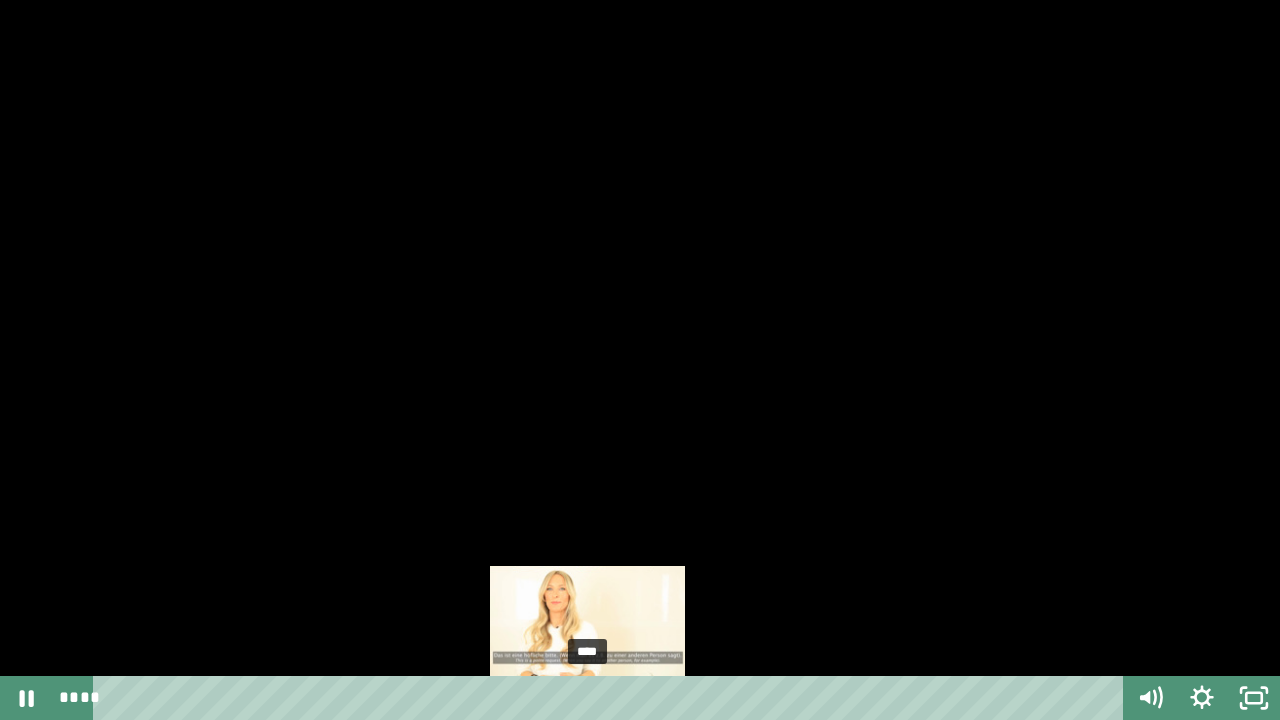 click on "****" at bounding box center [612, 698] 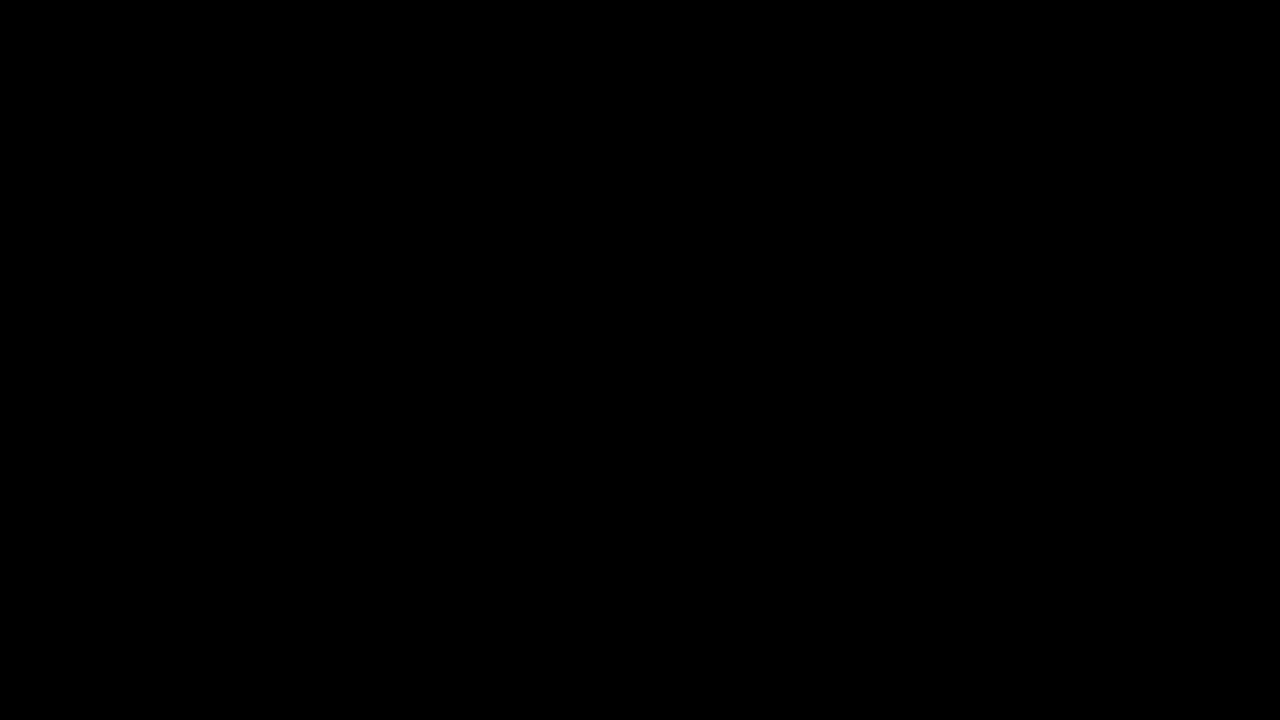 click at bounding box center (640, 360) 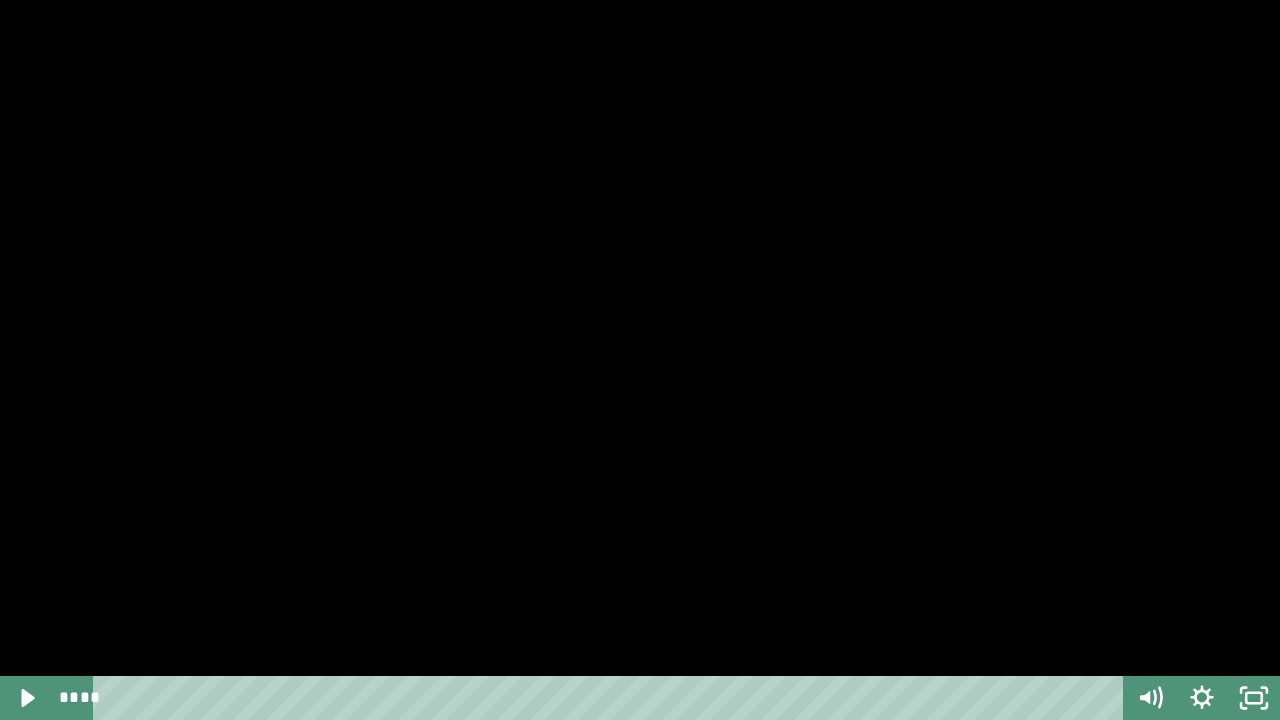 click at bounding box center (640, 360) 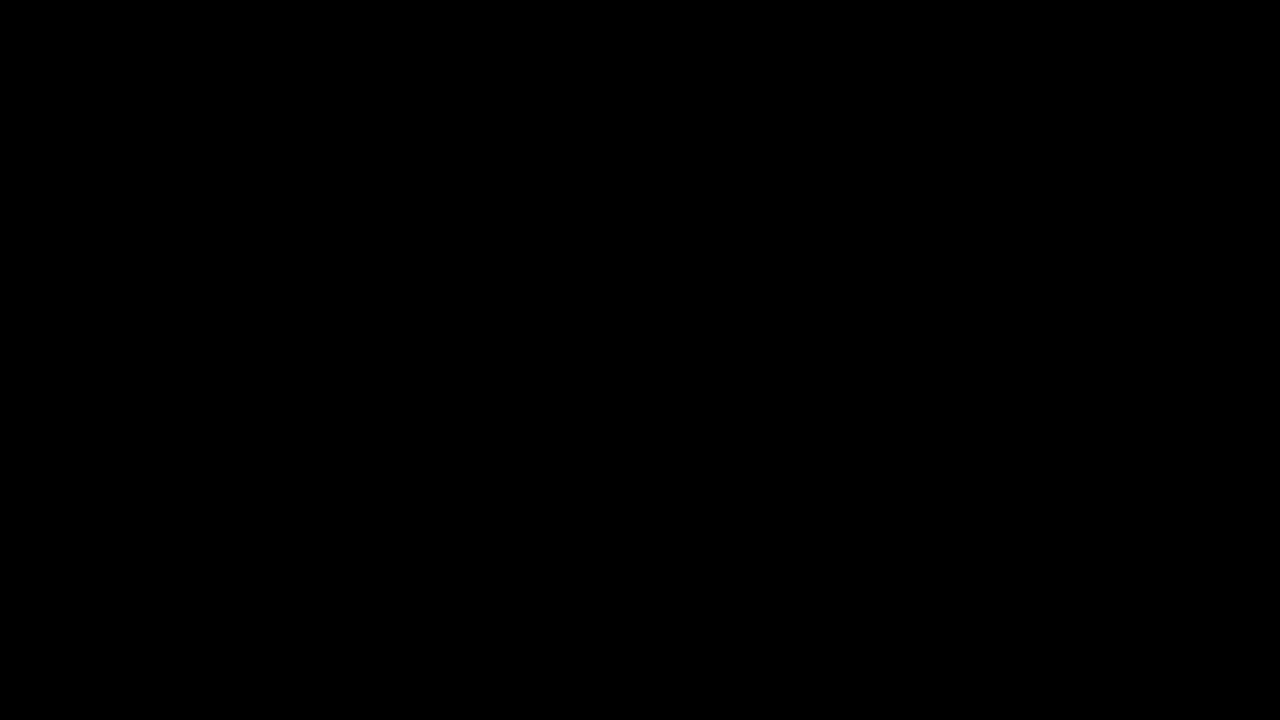 click at bounding box center [640, 360] 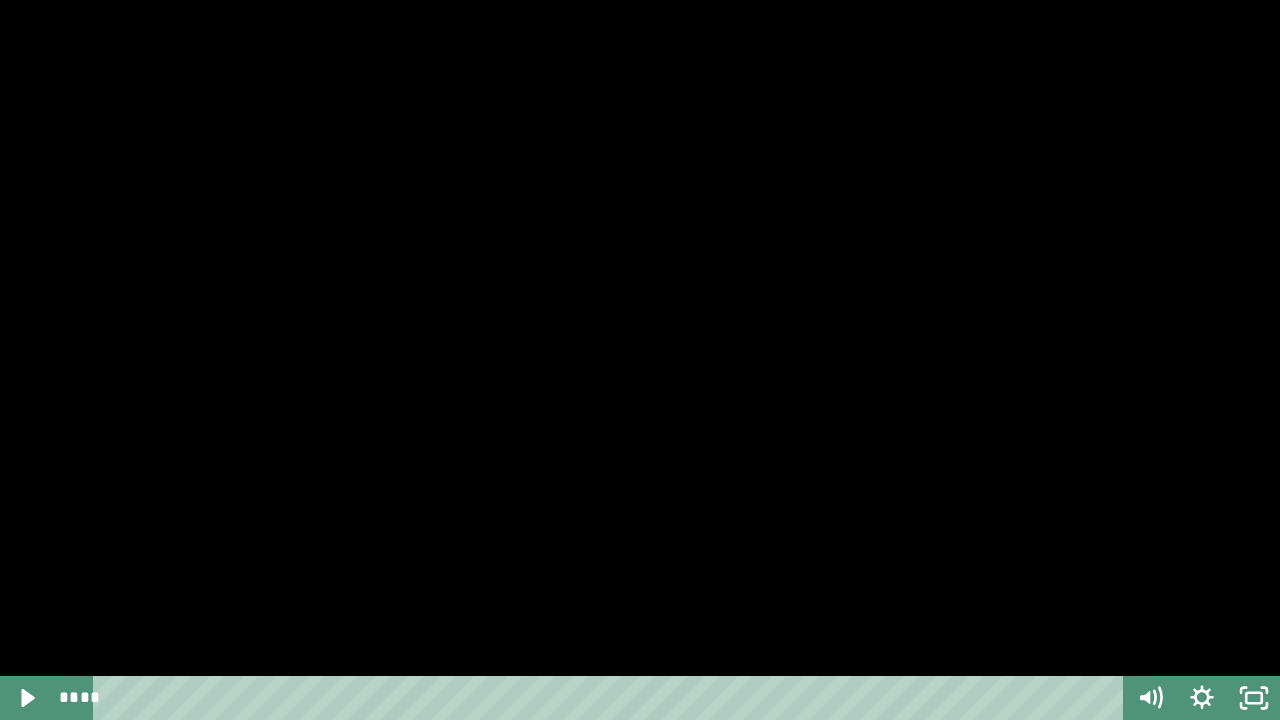 click at bounding box center (640, 360) 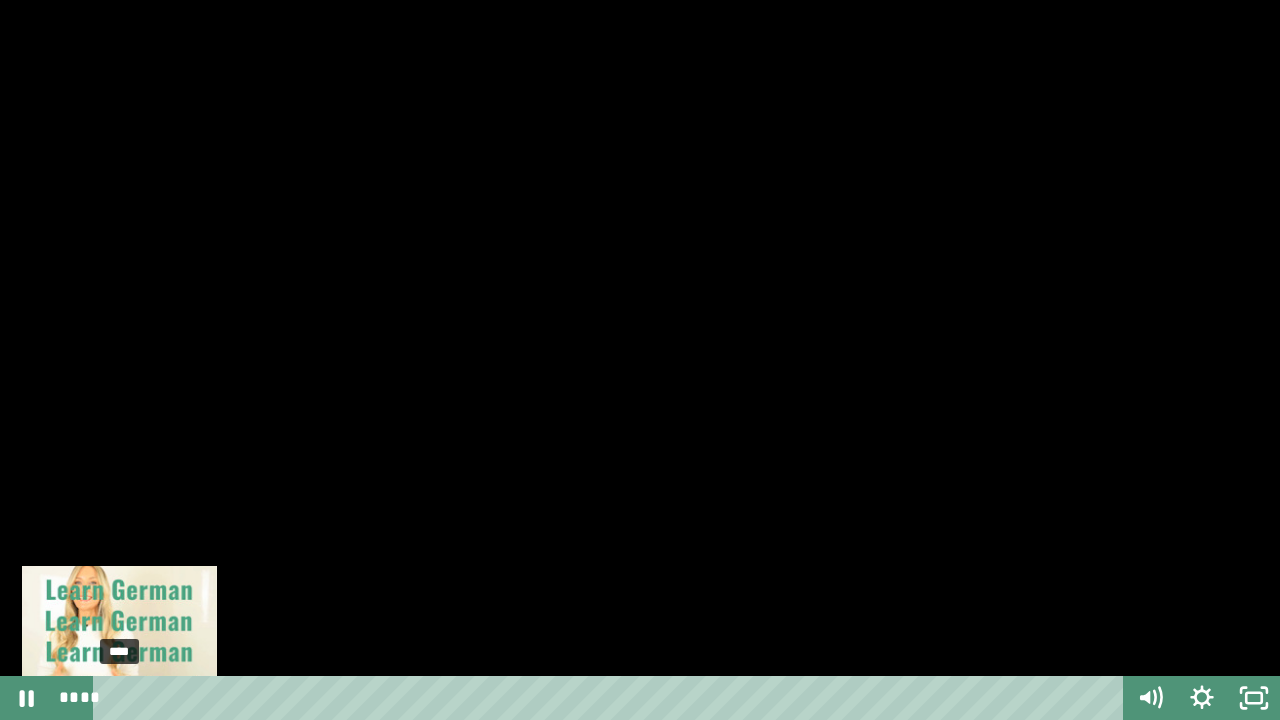 click on "****" at bounding box center [612, 698] 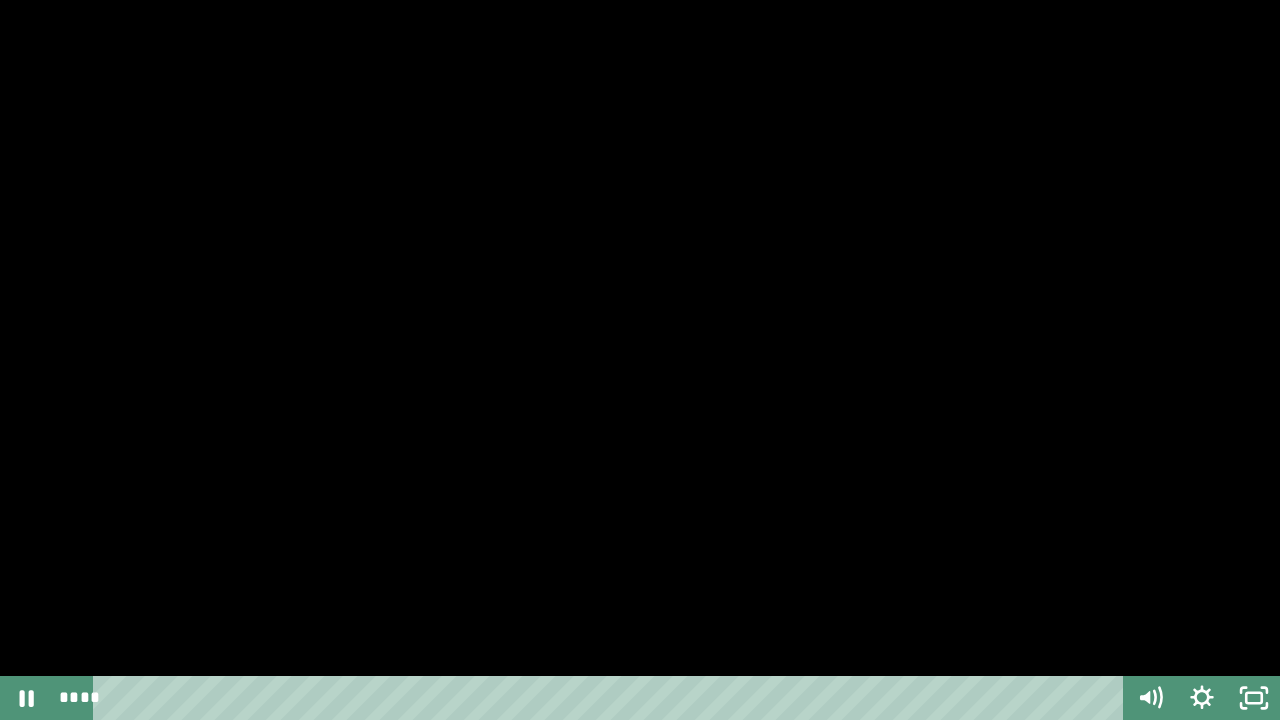 click at bounding box center [640, 360] 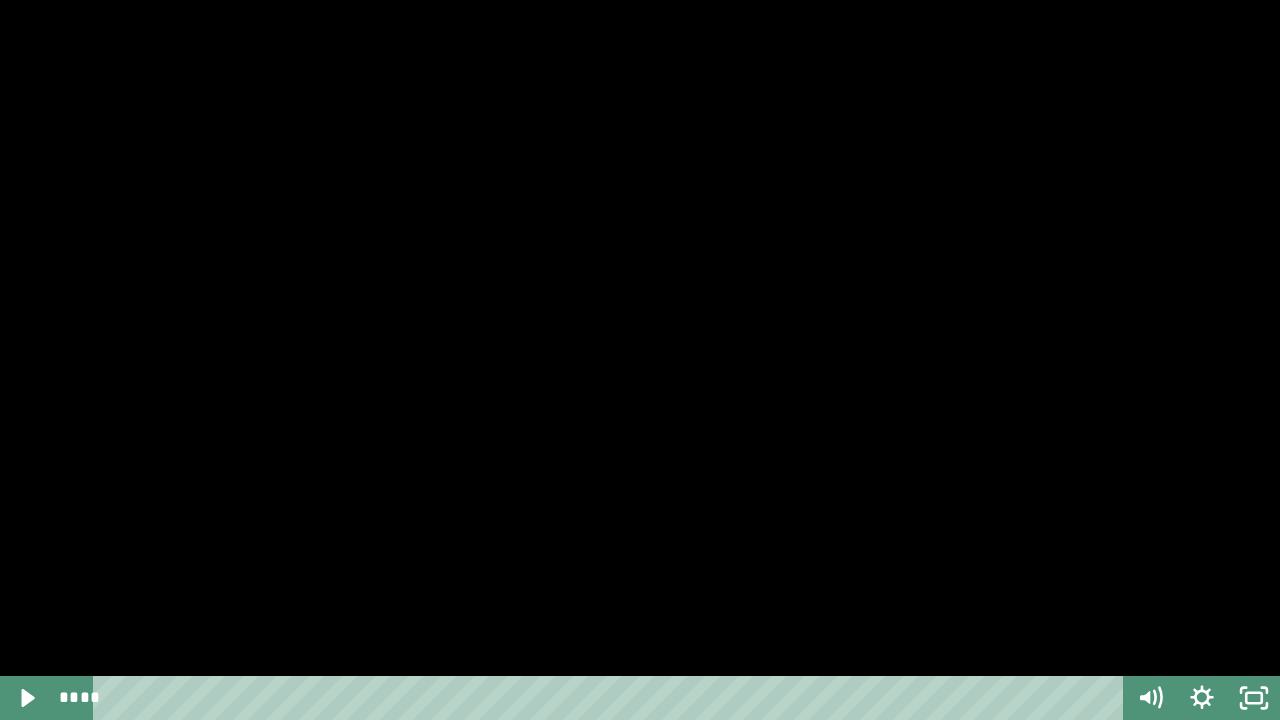 type 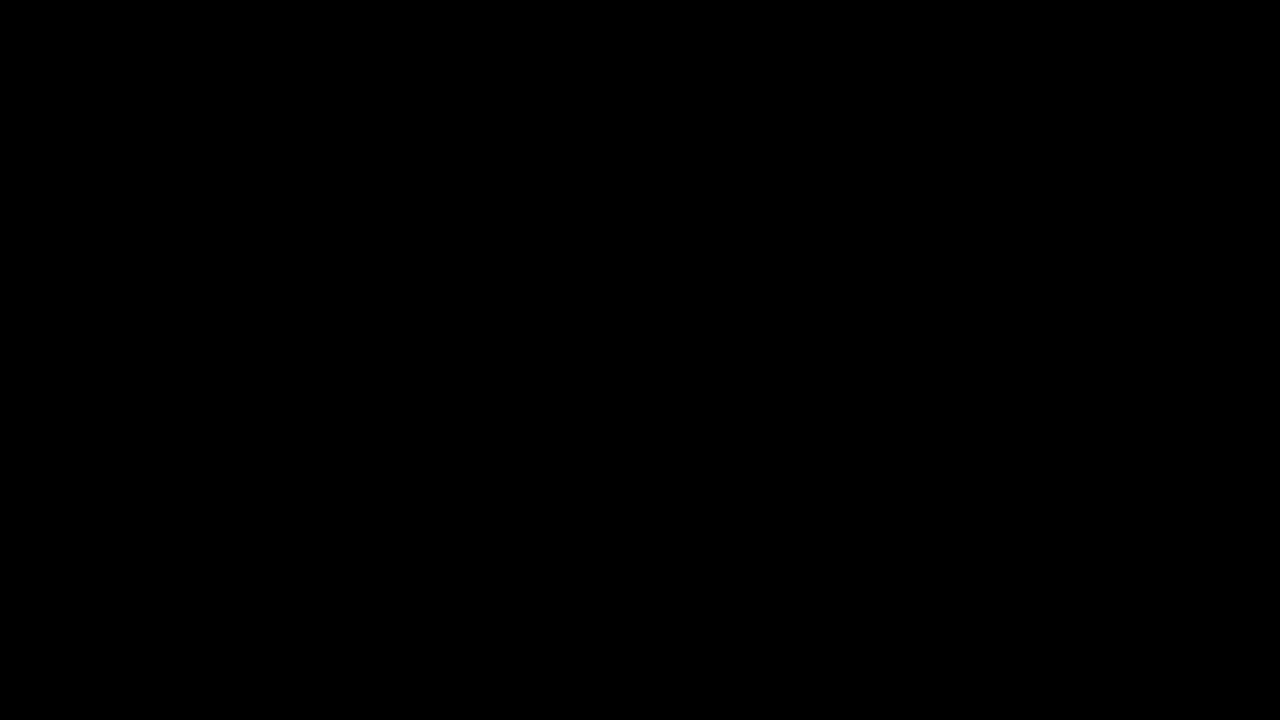 click at bounding box center (0, 0) 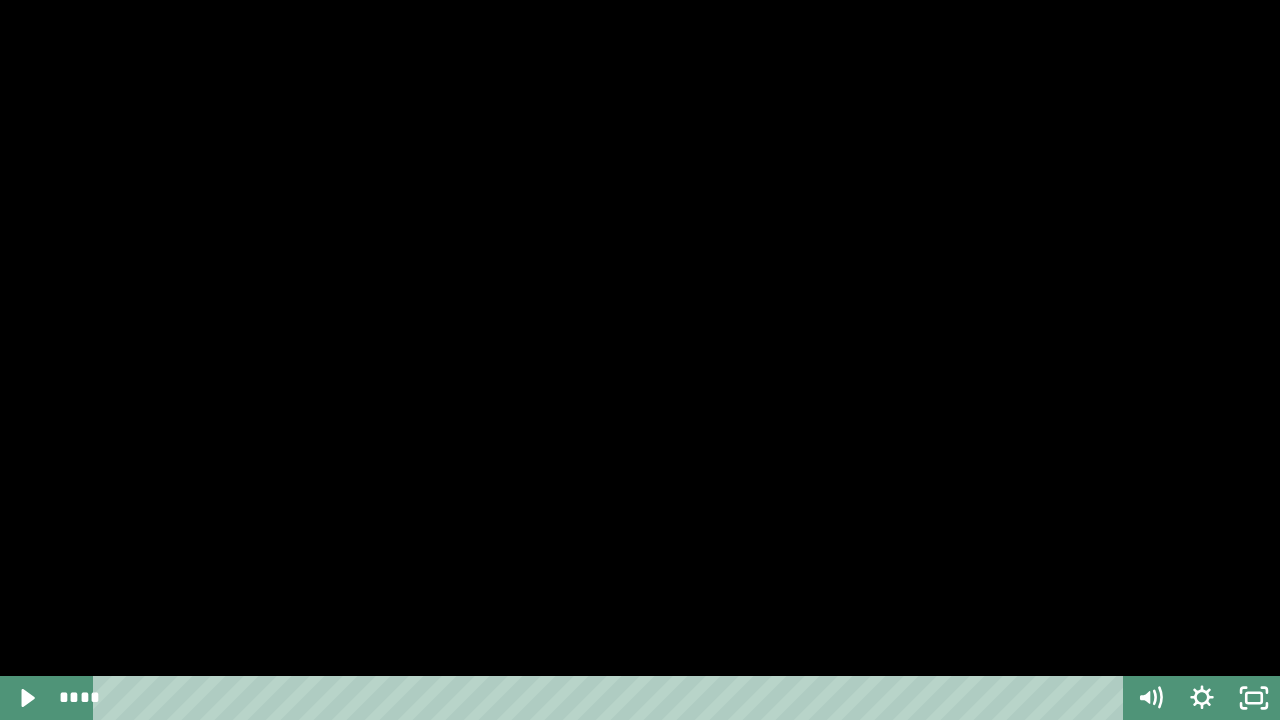 click at bounding box center (640, 360) 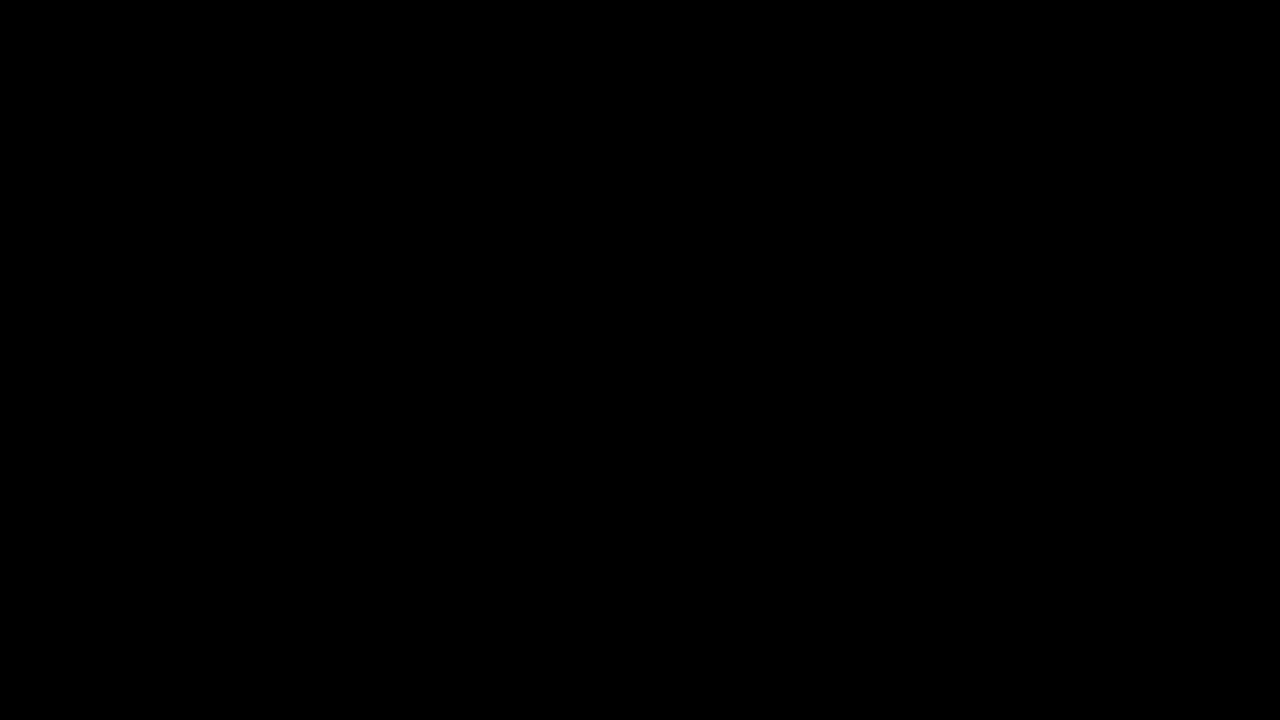 click at bounding box center [640, 360] 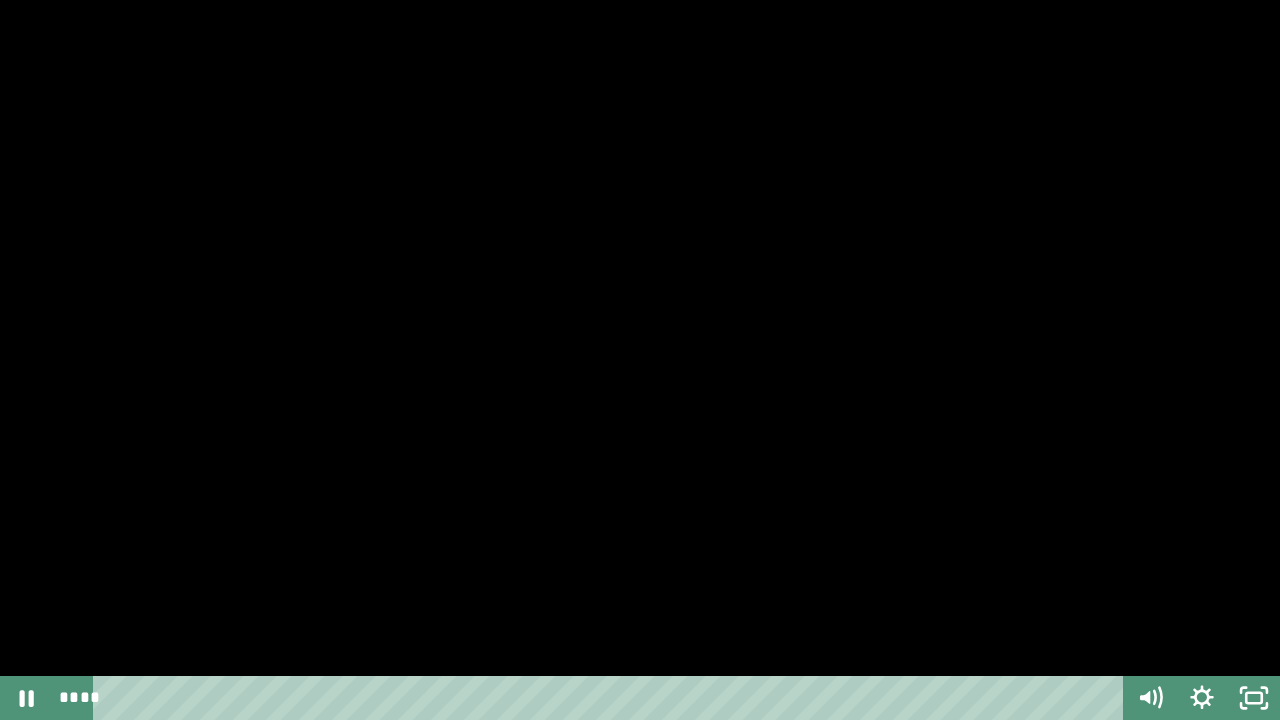 click at bounding box center [640, 360] 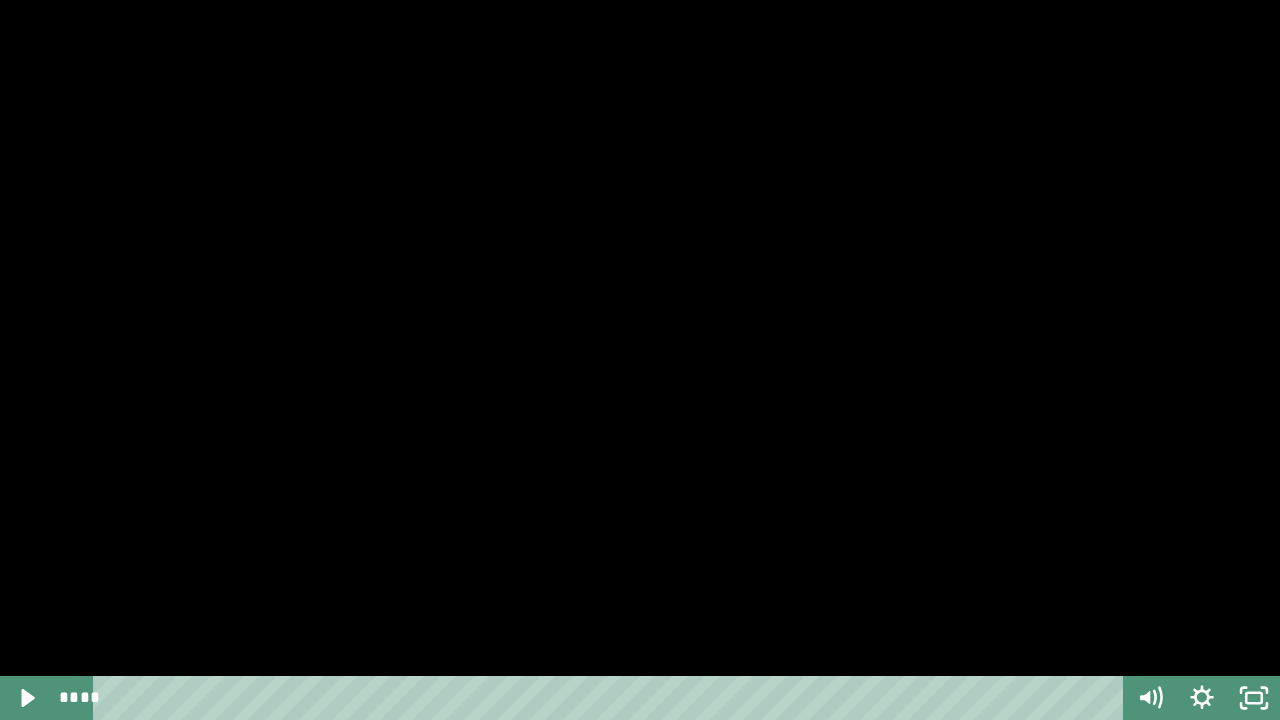 click at bounding box center [640, 360] 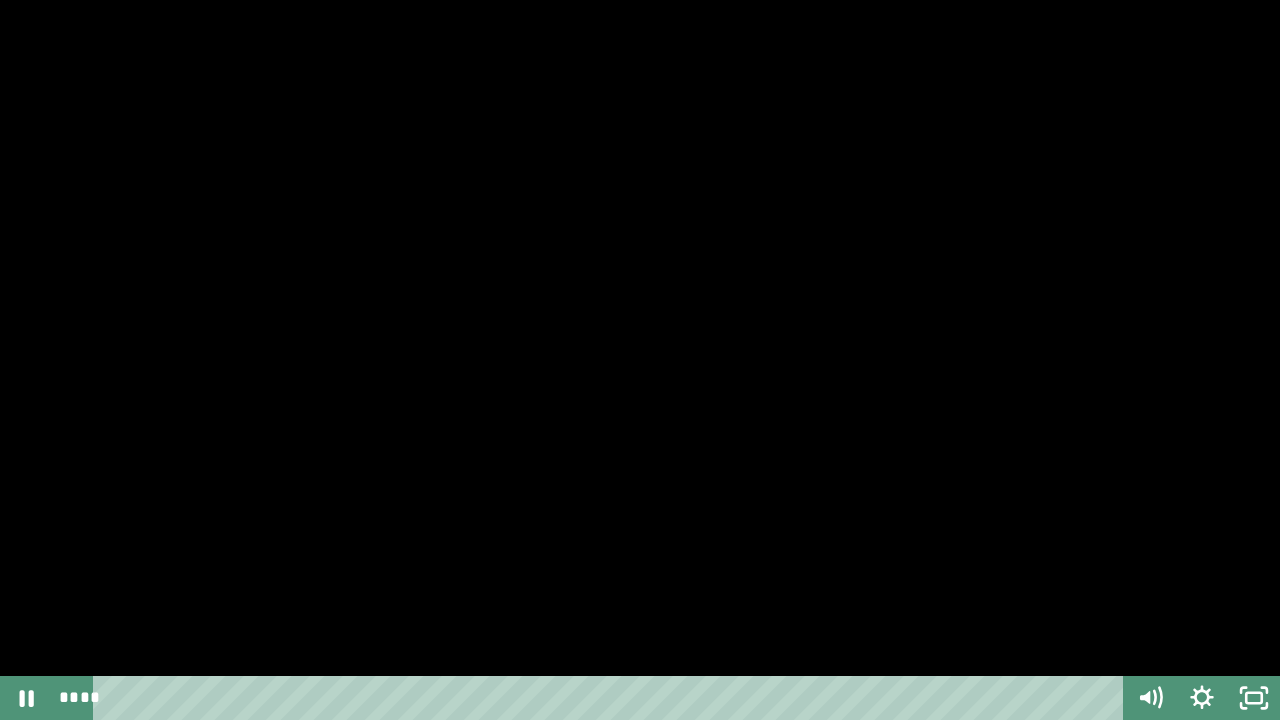 click at bounding box center (0, 0) 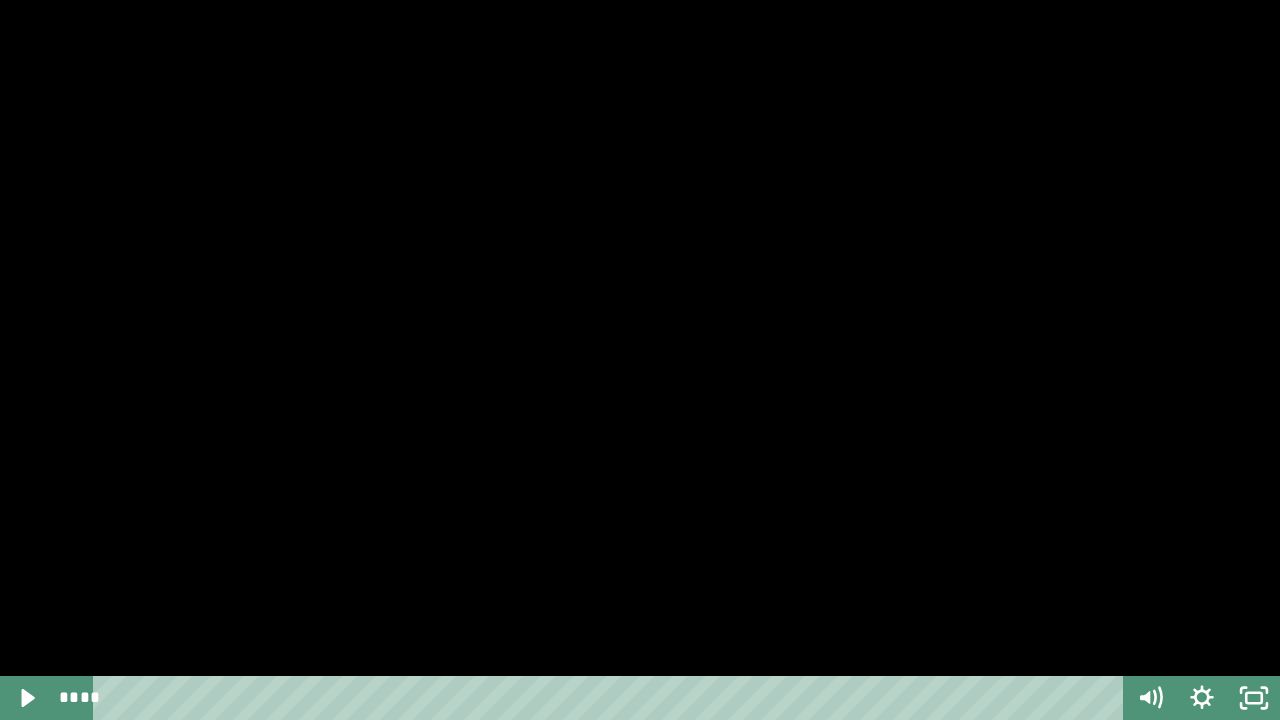 click at bounding box center [640, 360] 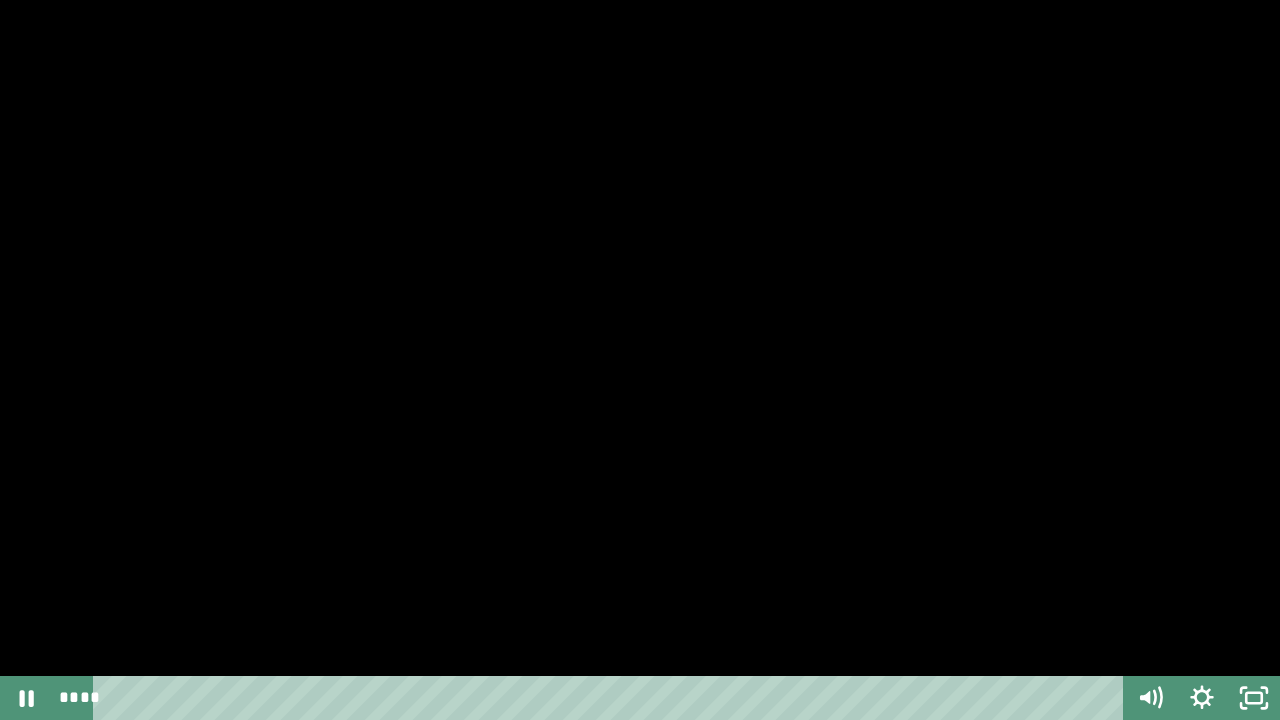 click at bounding box center [640, 360] 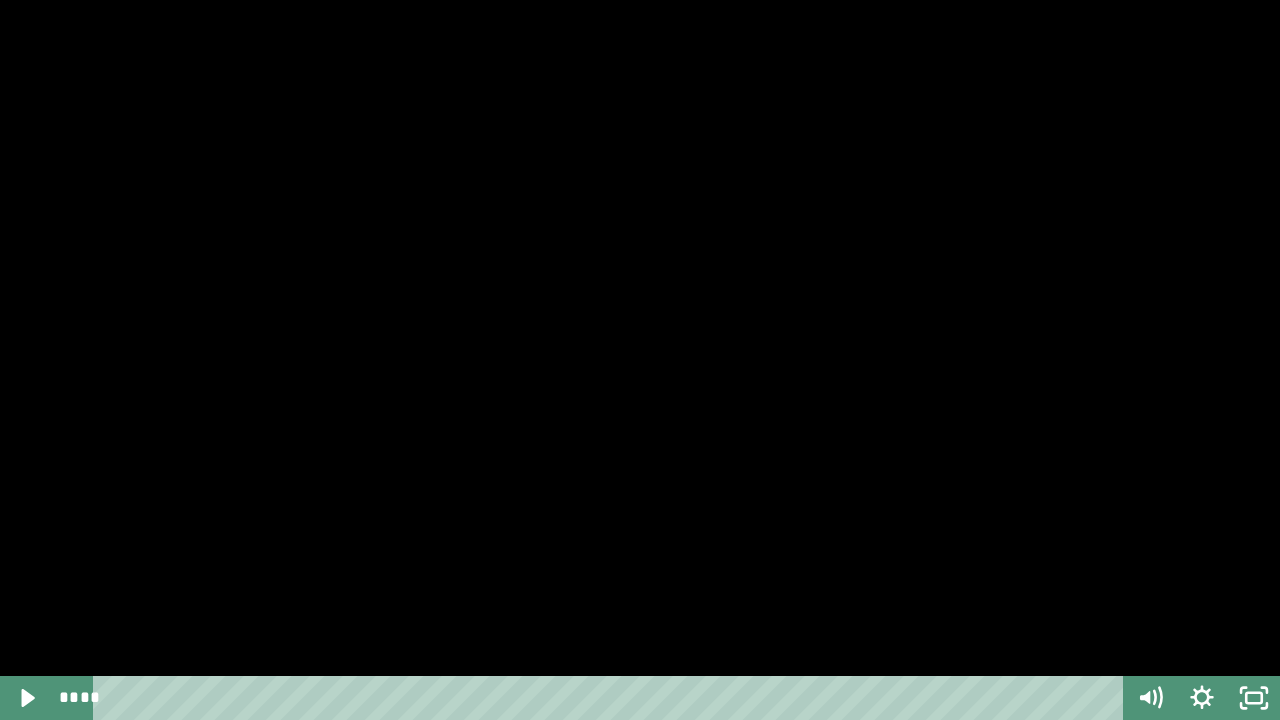 click at bounding box center [640, 360] 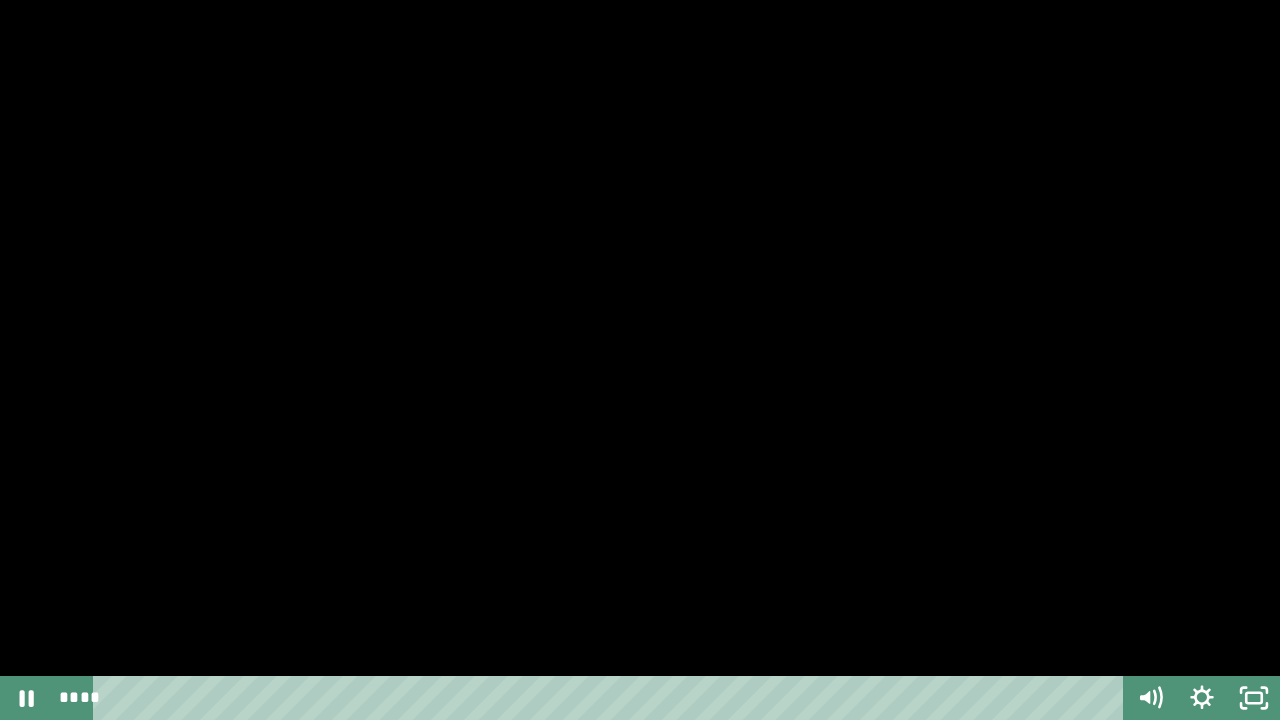 click at bounding box center (640, 360) 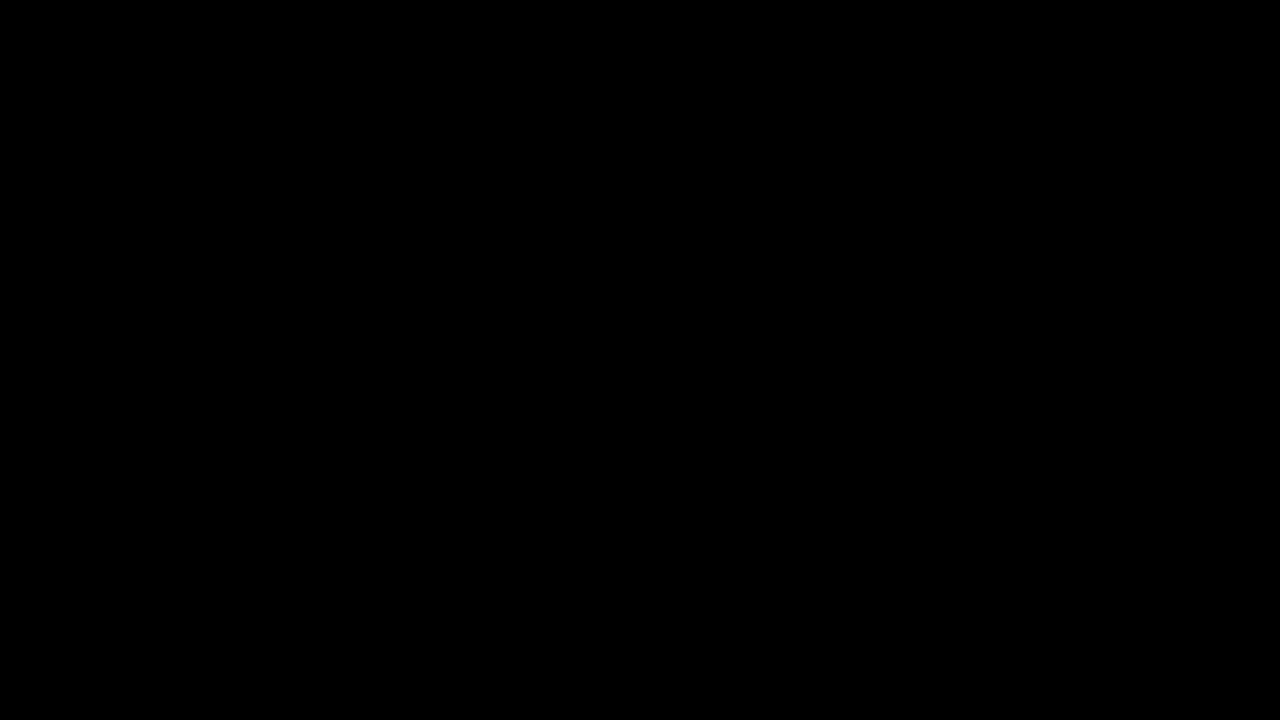 click at bounding box center (640, 360) 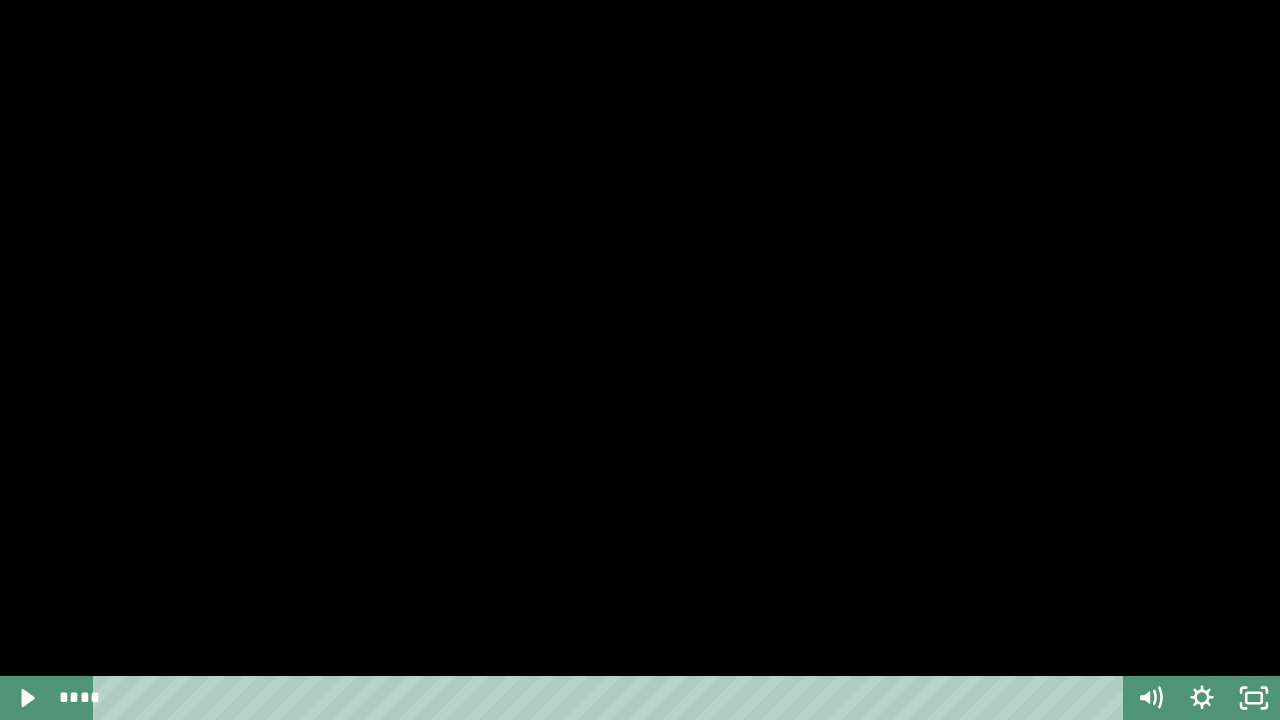 click at bounding box center (640, 360) 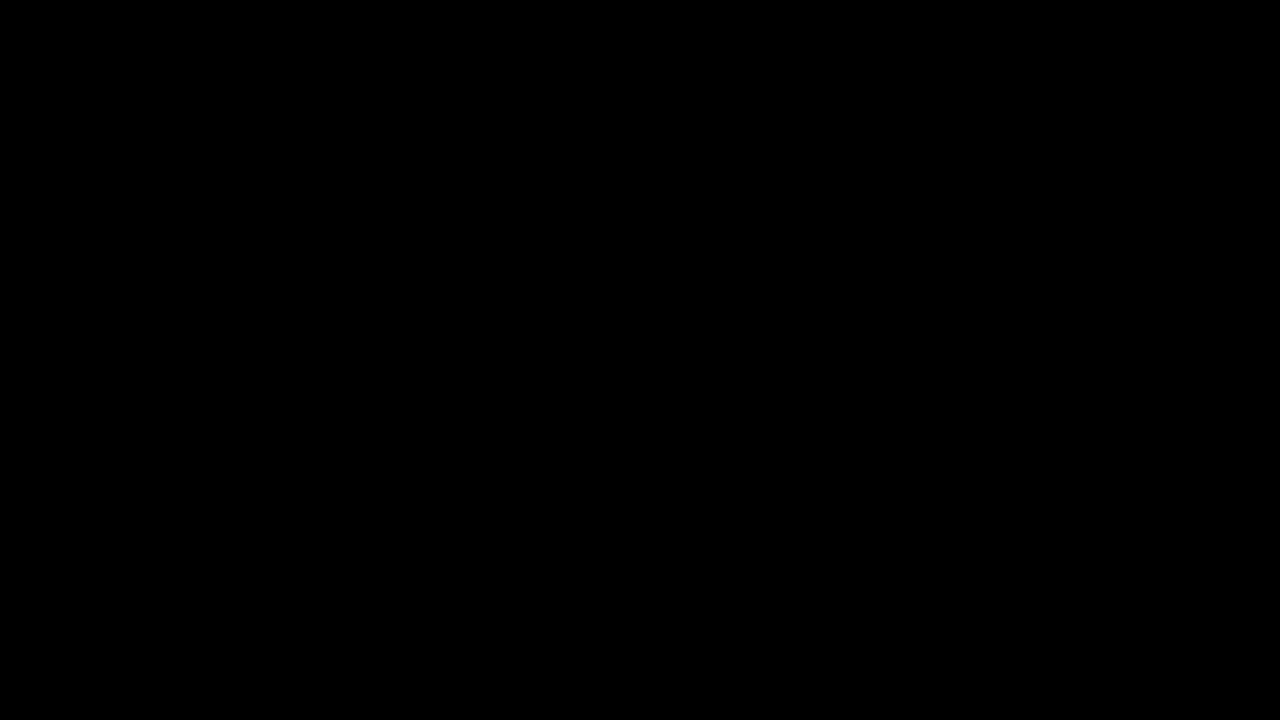 click at bounding box center (640, 360) 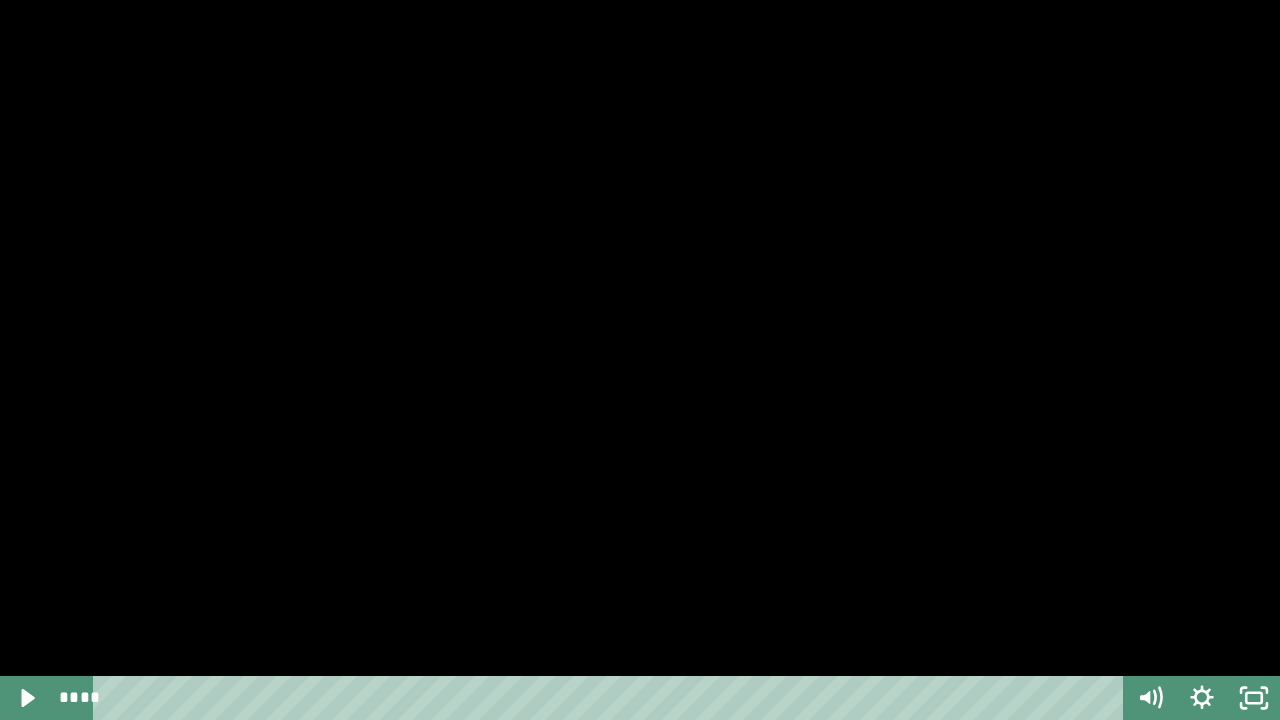 click at bounding box center (640, 360) 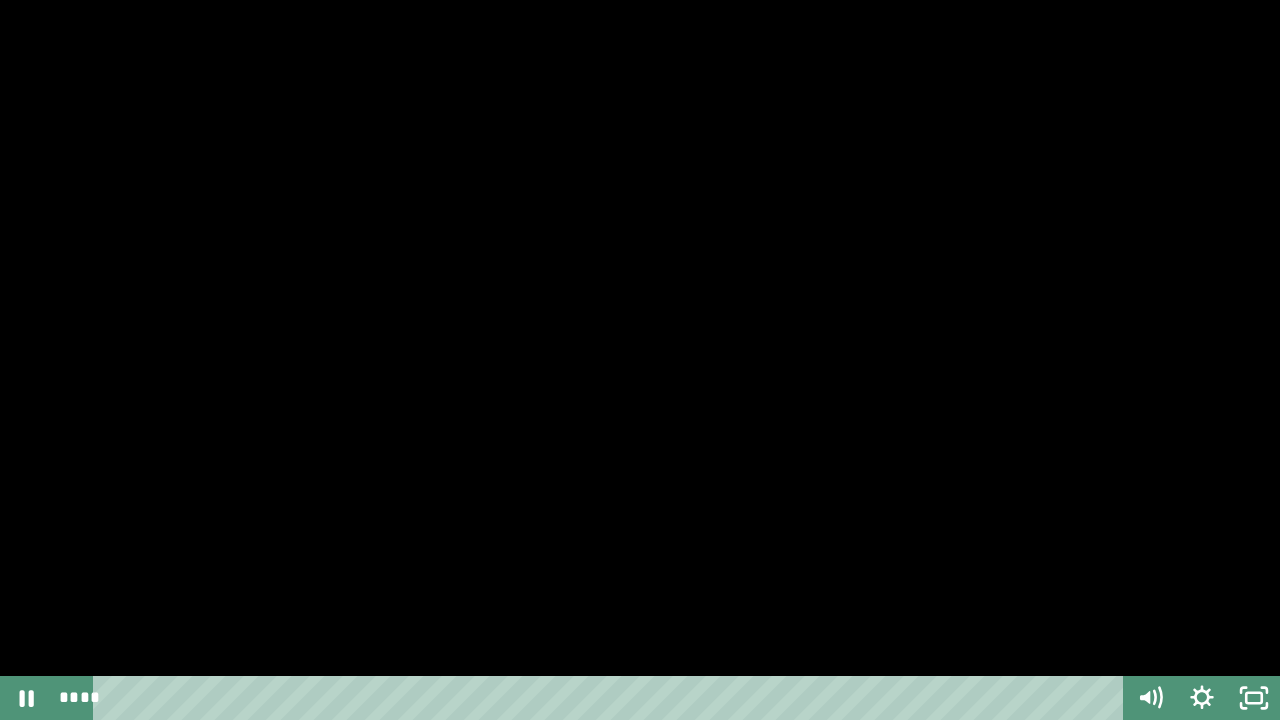 click at bounding box center (640, 360) 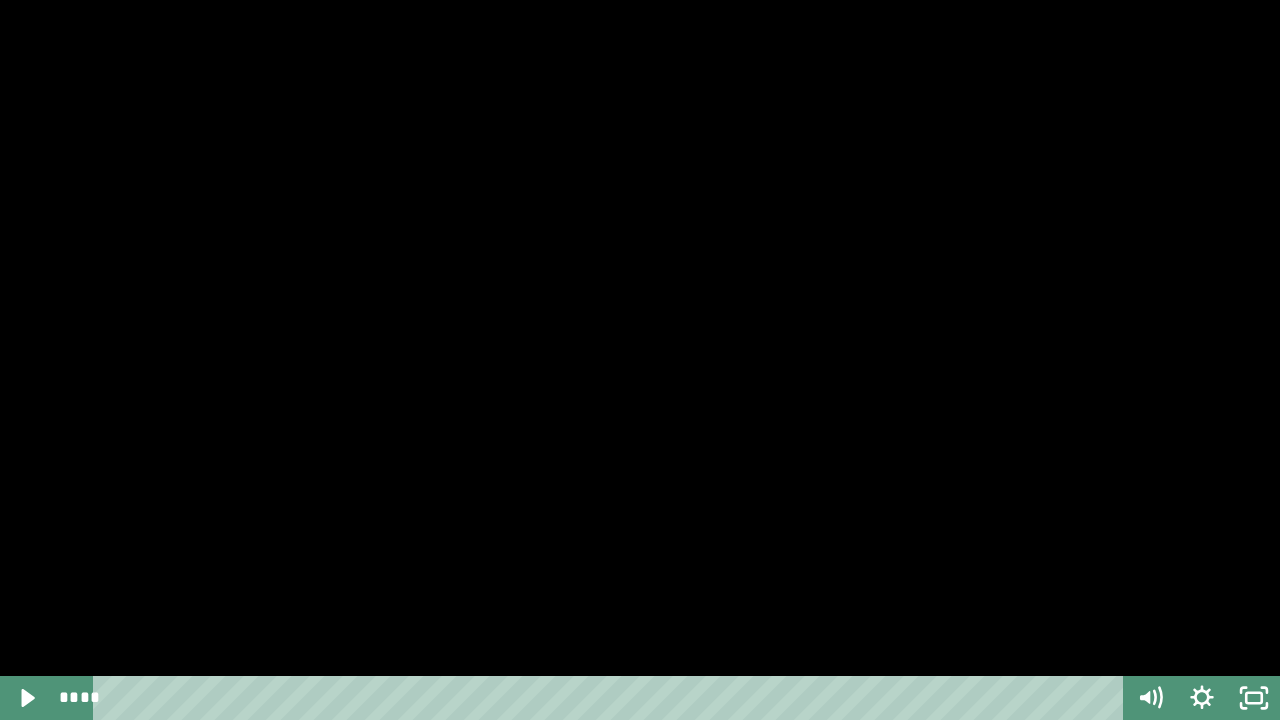 click at bounding box center (640, 360) 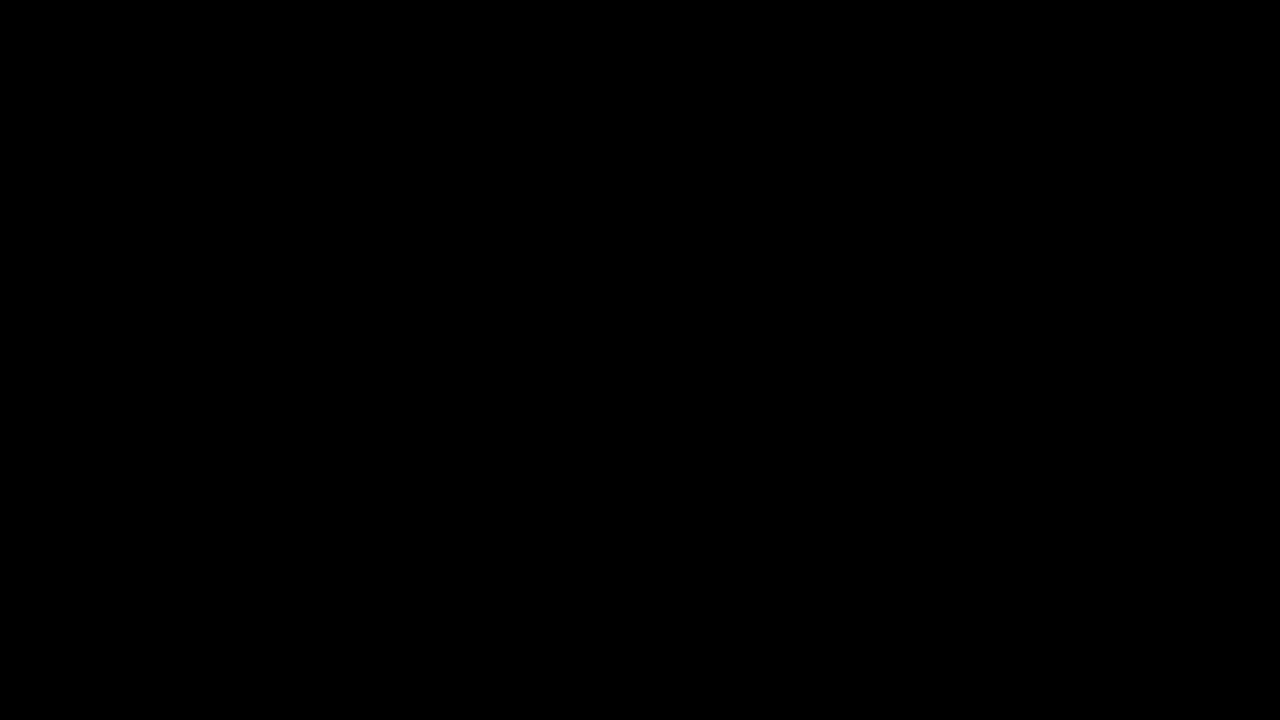 click at bounding box center (0, 0) 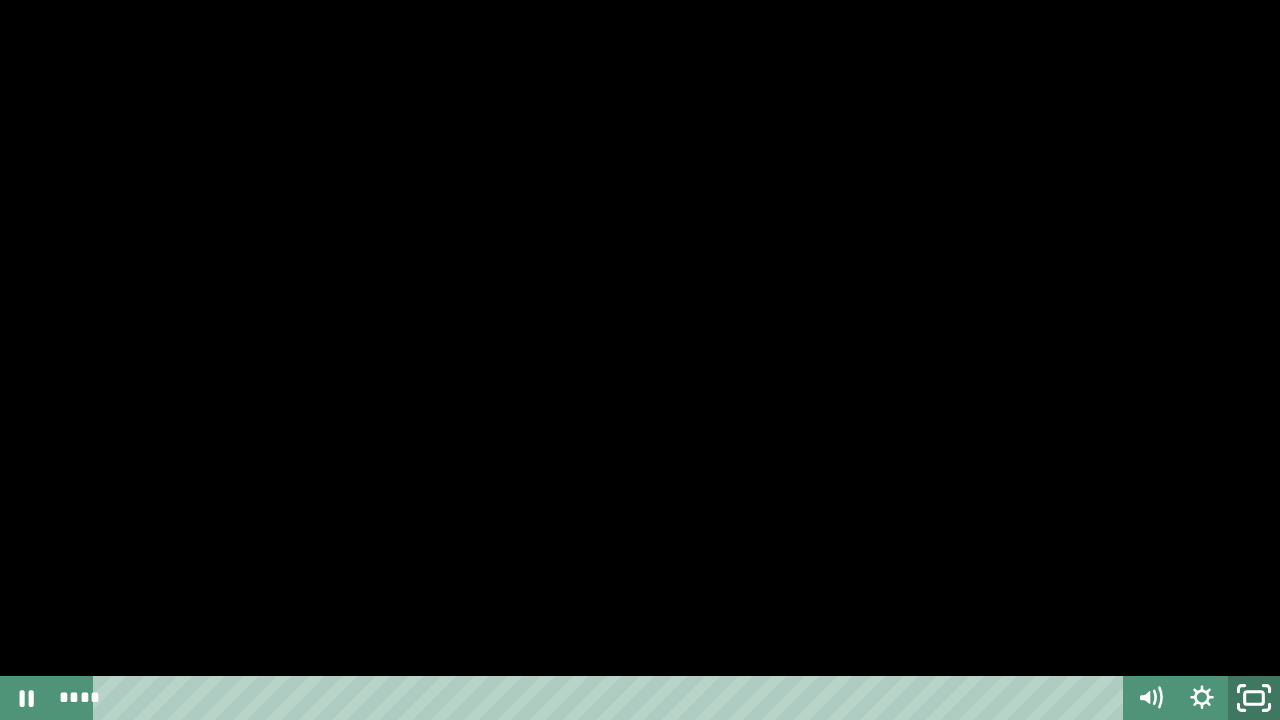 click 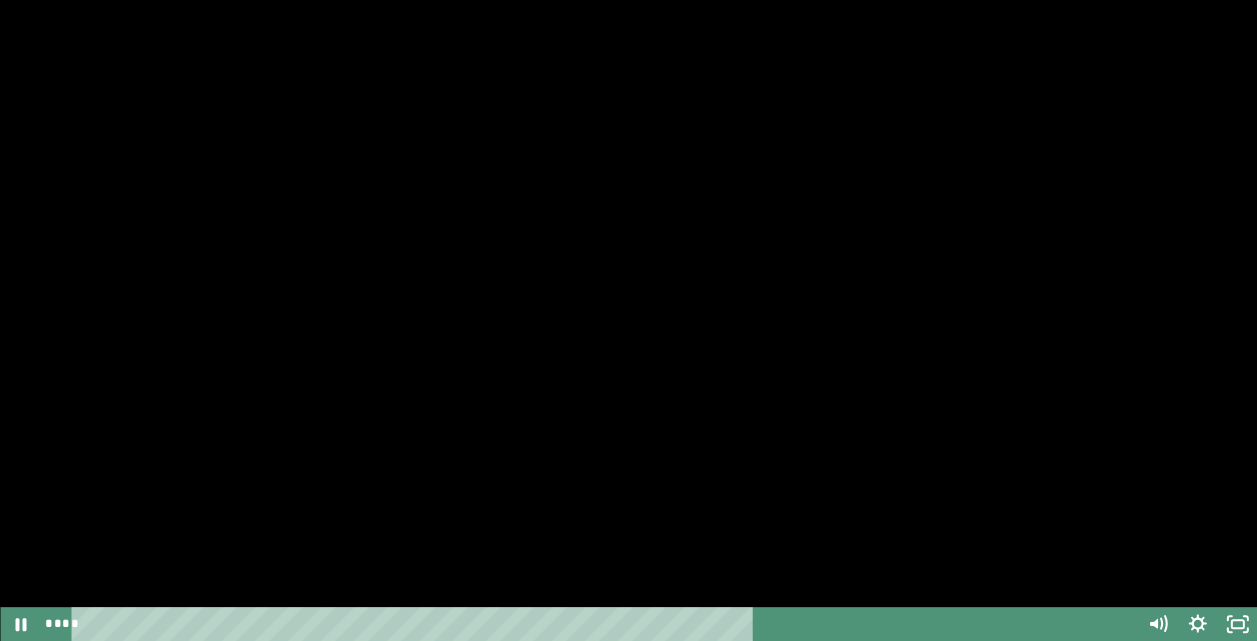 scroll, scrollTop: 500, scrollLeft: 0, axis: vertical 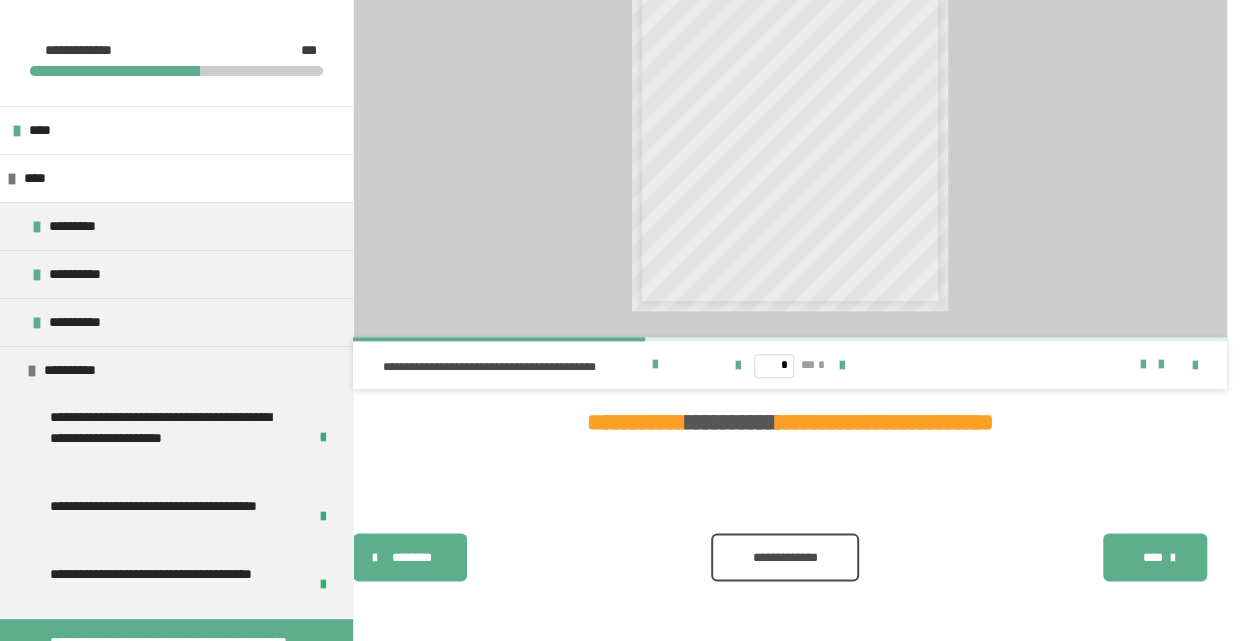 click on "**********" at bounding box center (784, 558) 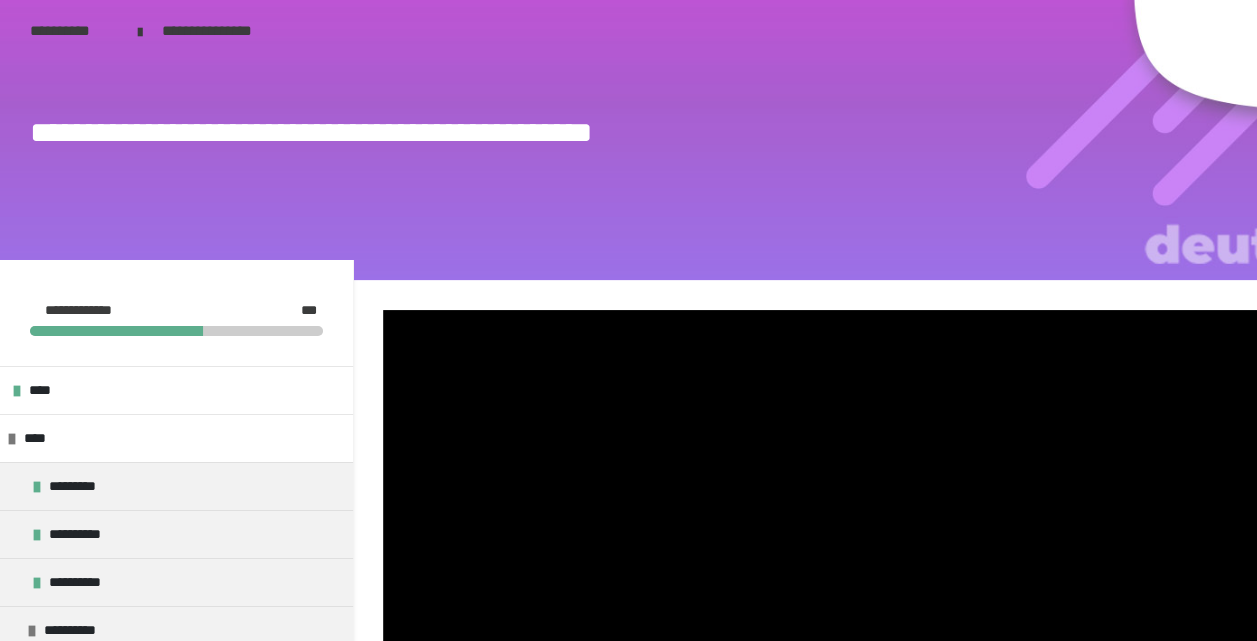 scroll, scrollTop: 0, scrollLeft: 0, axis: both 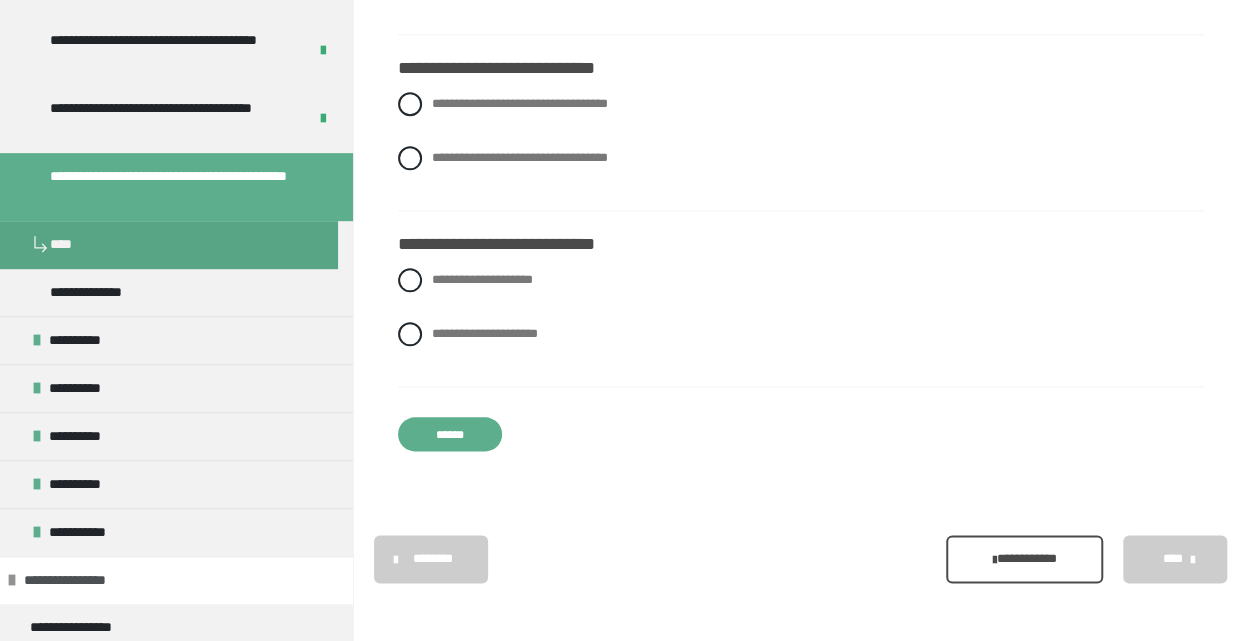 click at bounding box center (12, 580) 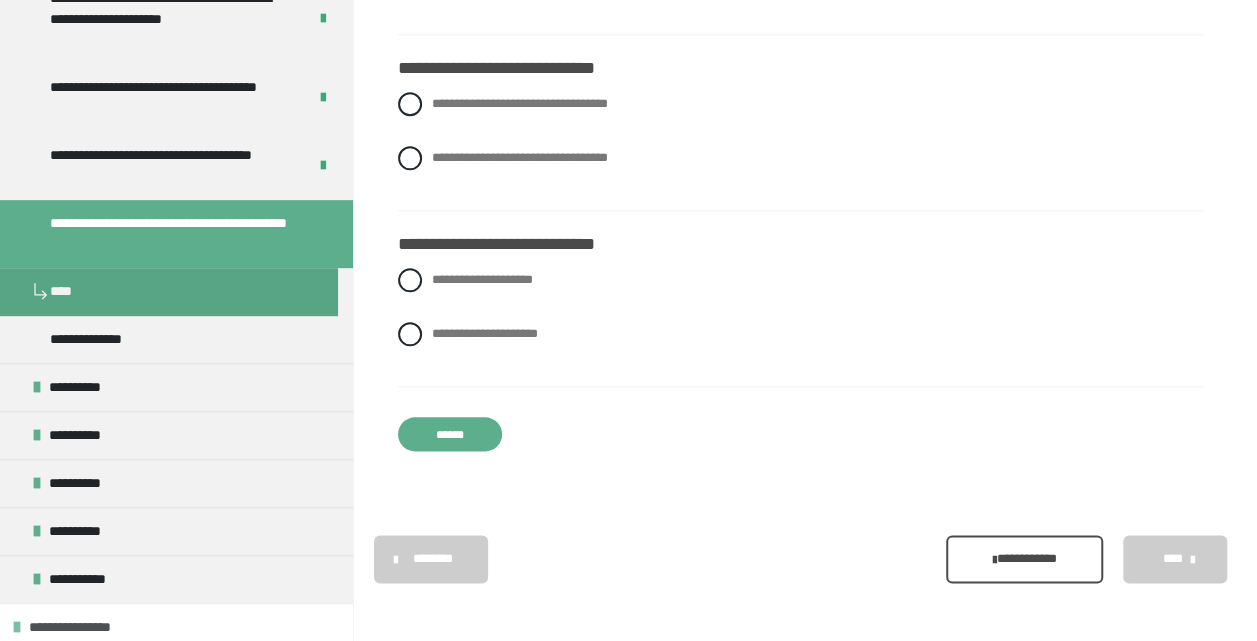 click at bounding box center [17, 627] 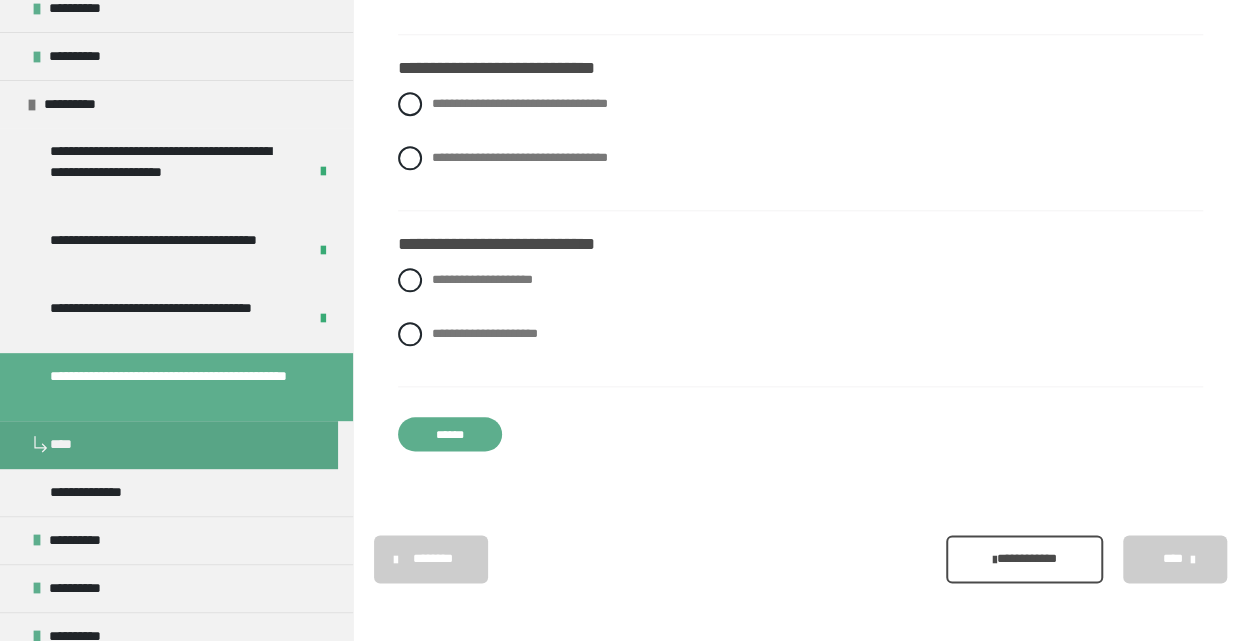 scroll, scrollTop: 466, scrollLeft: 0, axis: vertical 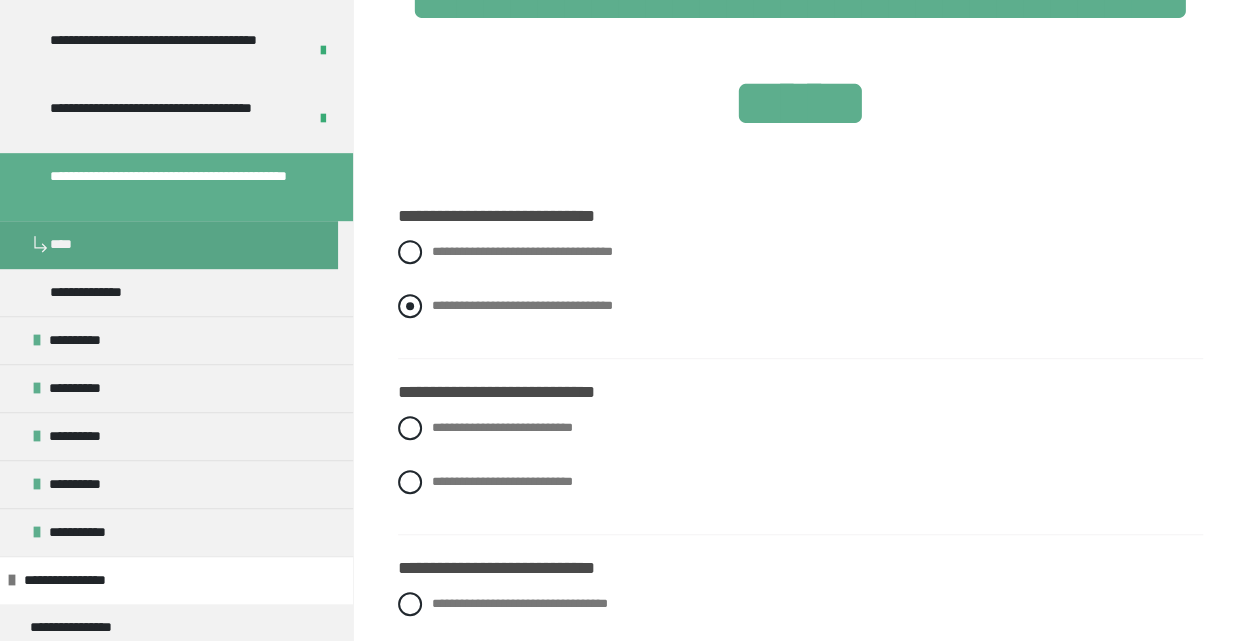 click on "**********" at bounding box center [522, 305] 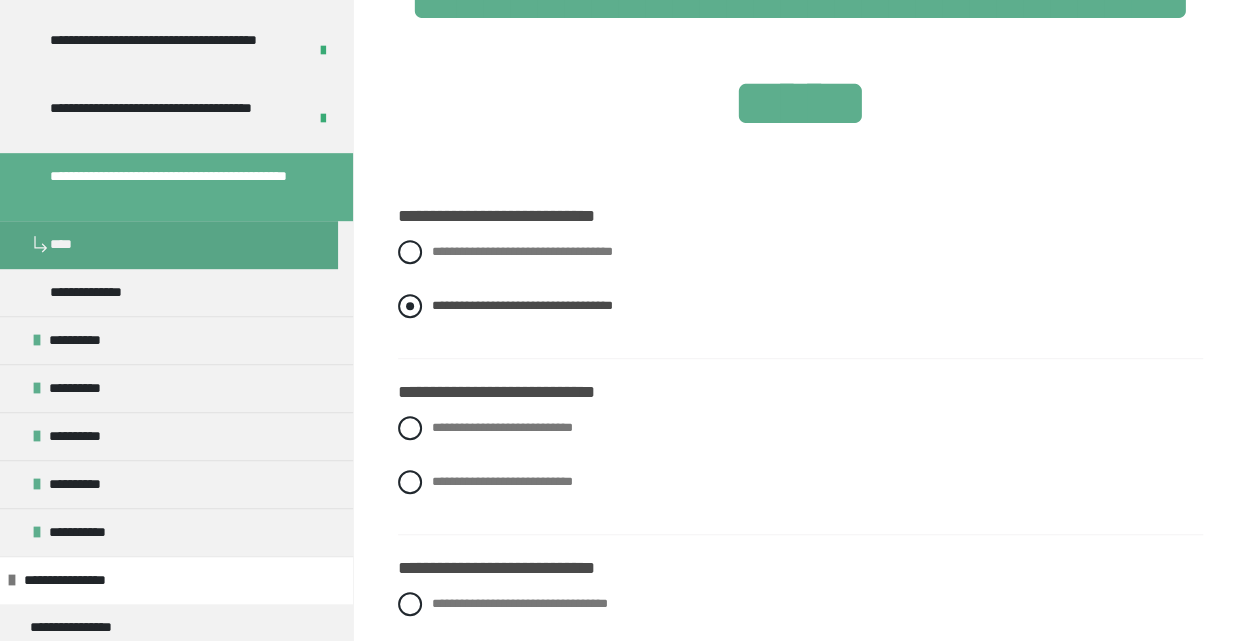 drag, startPoint x: 674, startPoint y: 286, endPoint x: 576, endPoint y: 312, distance: 101.390335 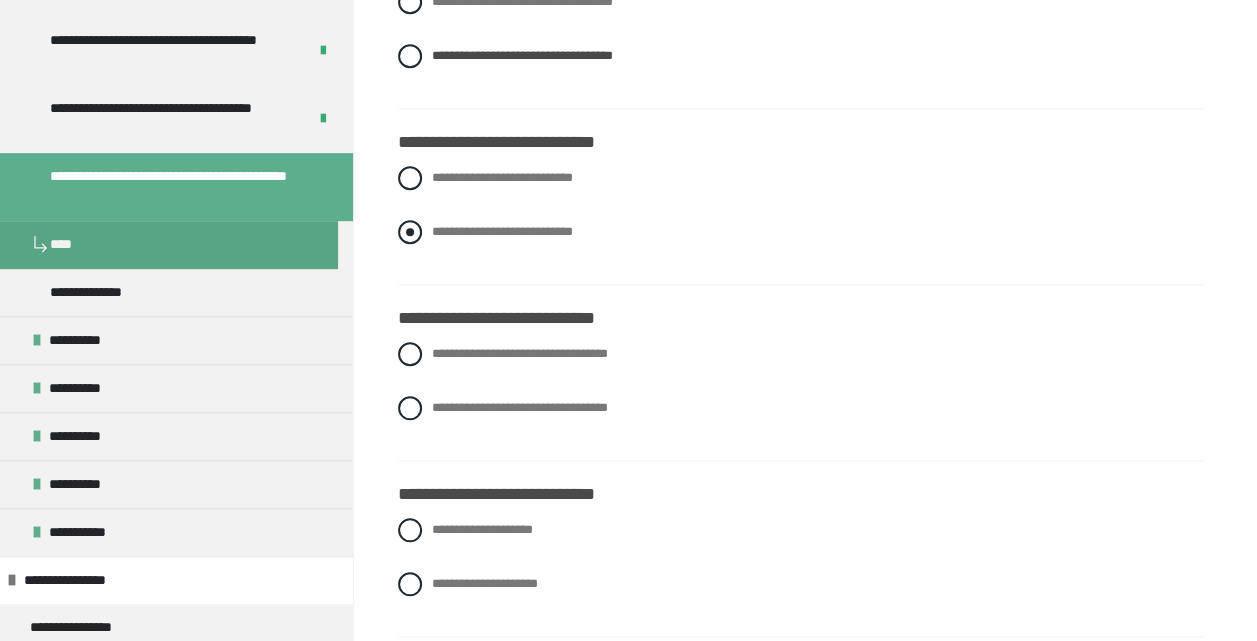 scroll, scrollTop: 793, scrollLeft: 0, axis: vertical 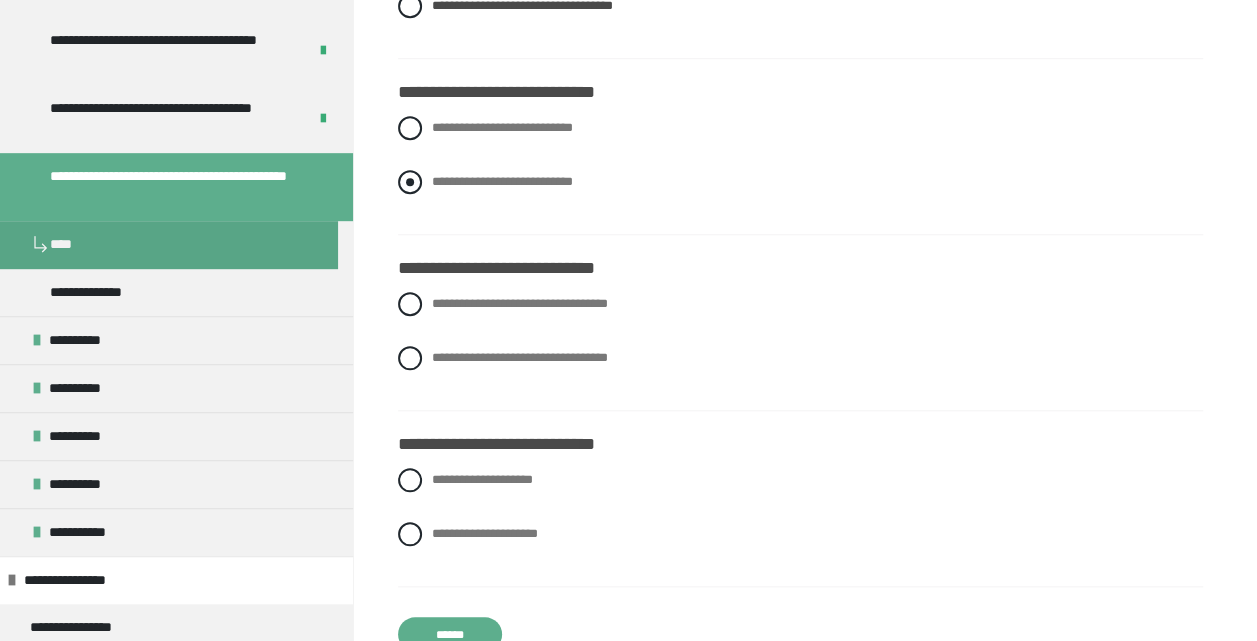 click at bounding box center (410, 182) 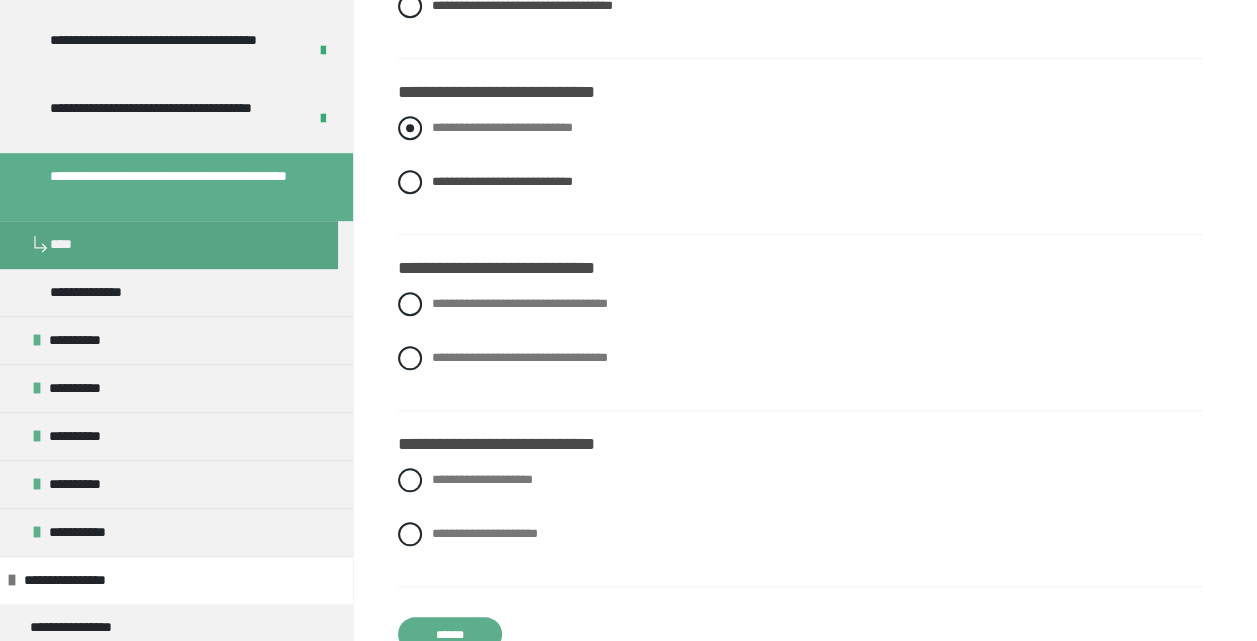 click on "**********" at bounding box center (800, 128) 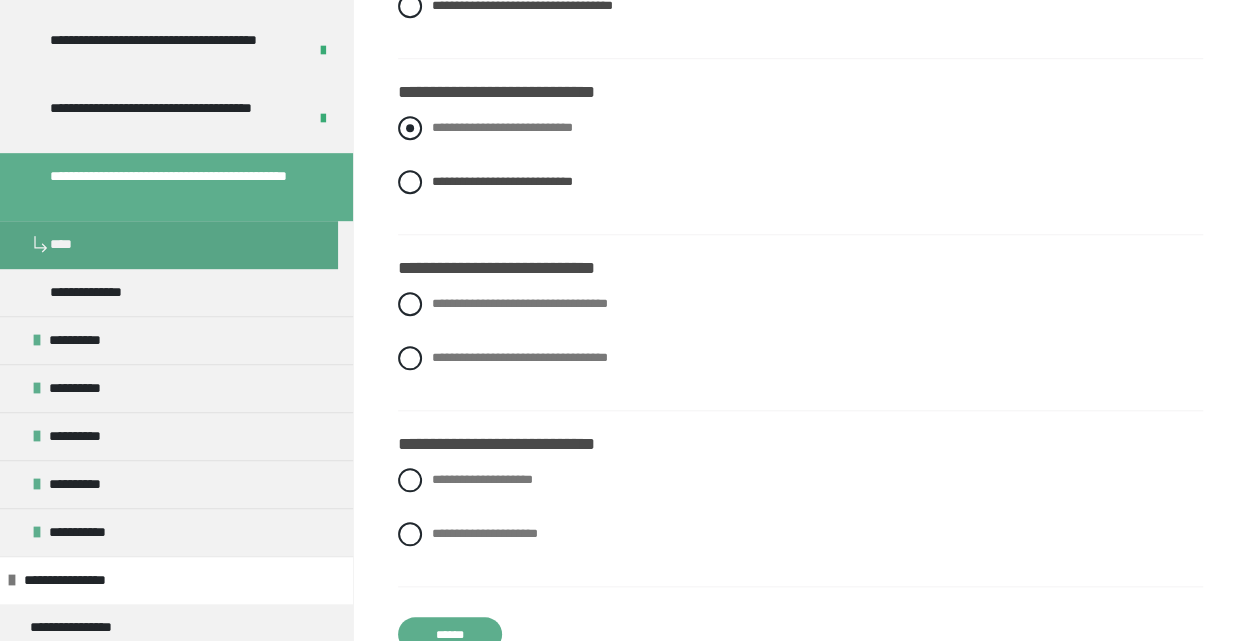 radio on "****" 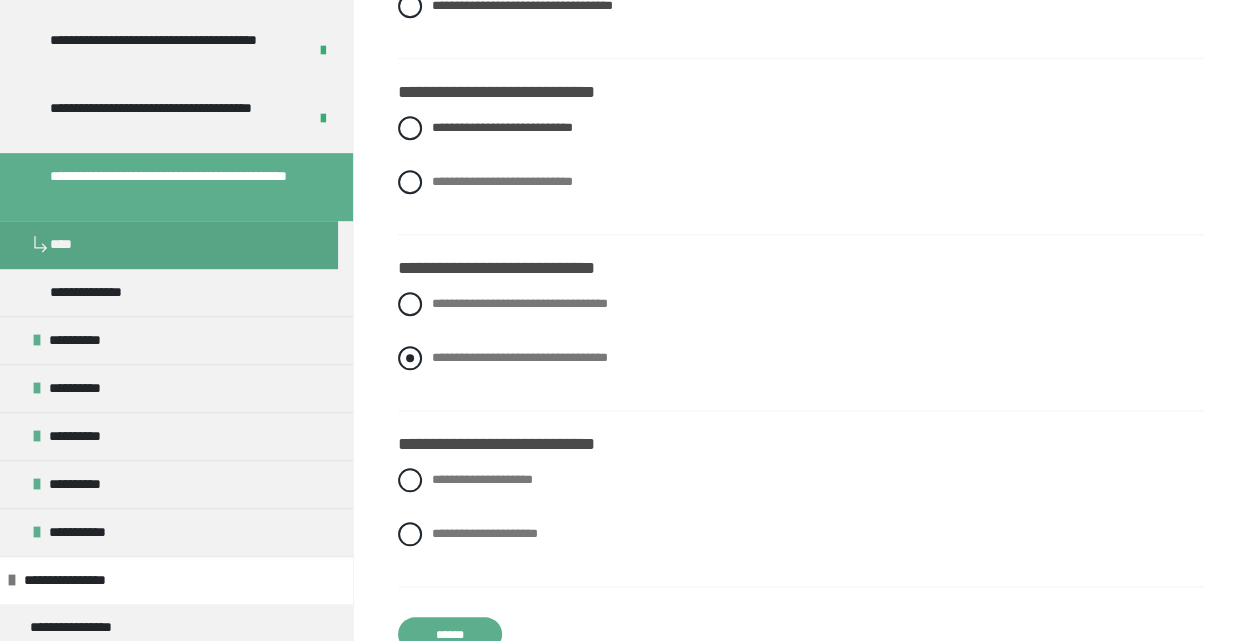 click on "**********" at bounding box center (519, 357) 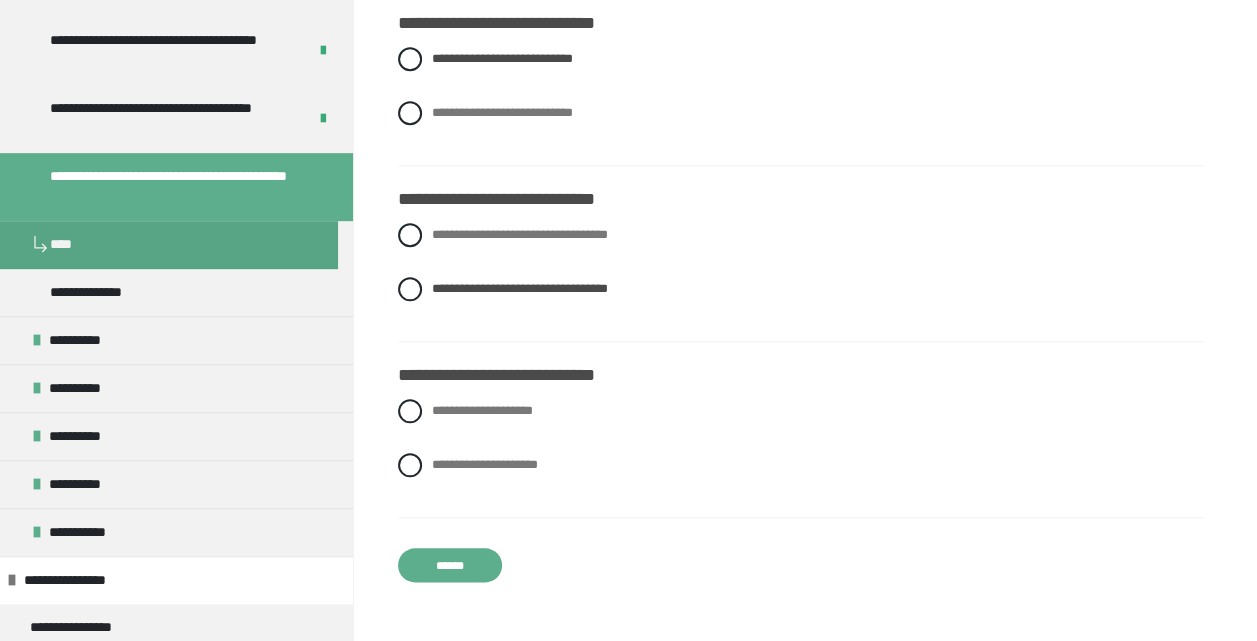 scroll, scrollTop: 893, scrollLeft: 0, axis: vertical 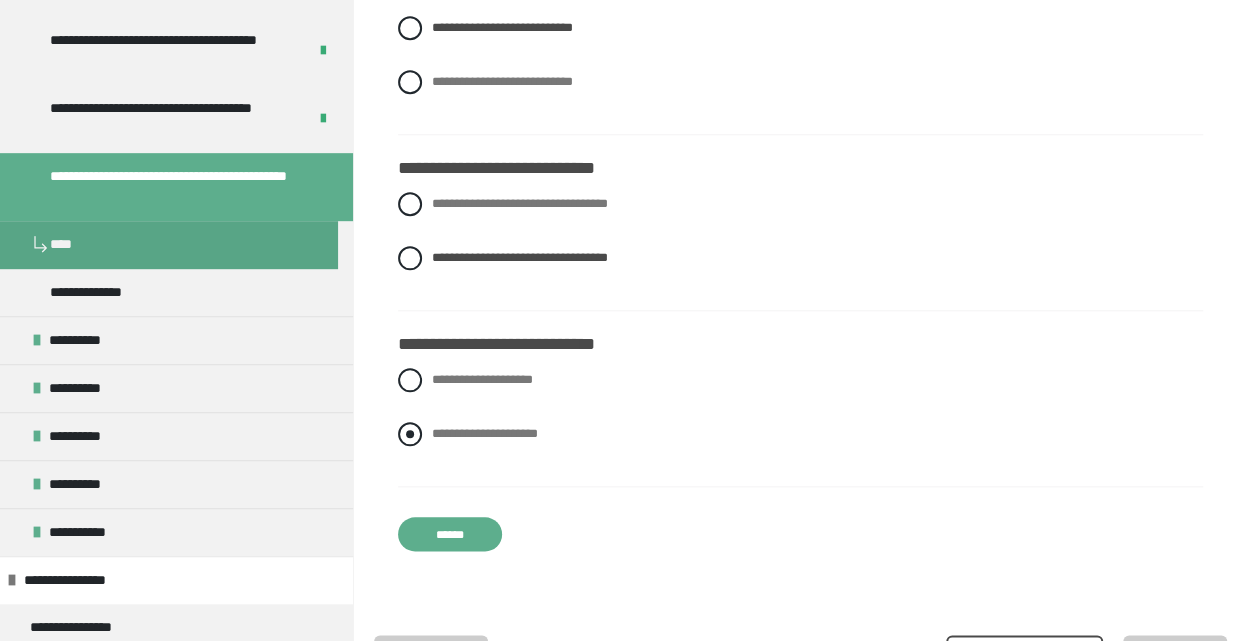 click on "**********" at bounding box center [438, 428] 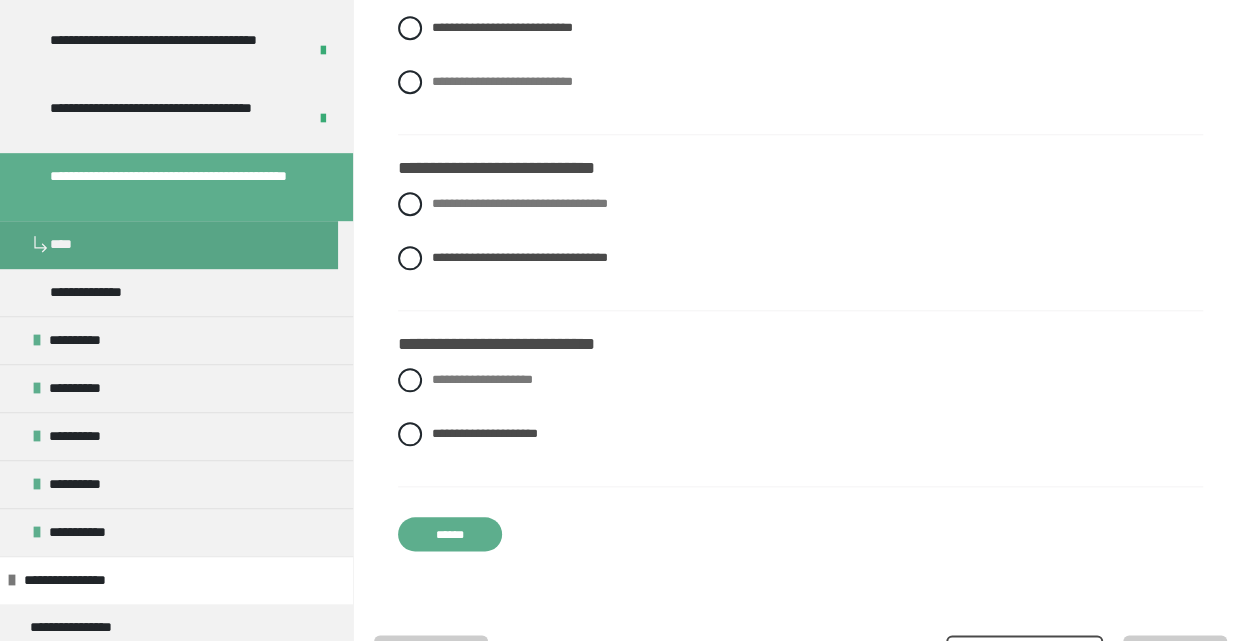 click on "******" at bounding box center (450, 534) 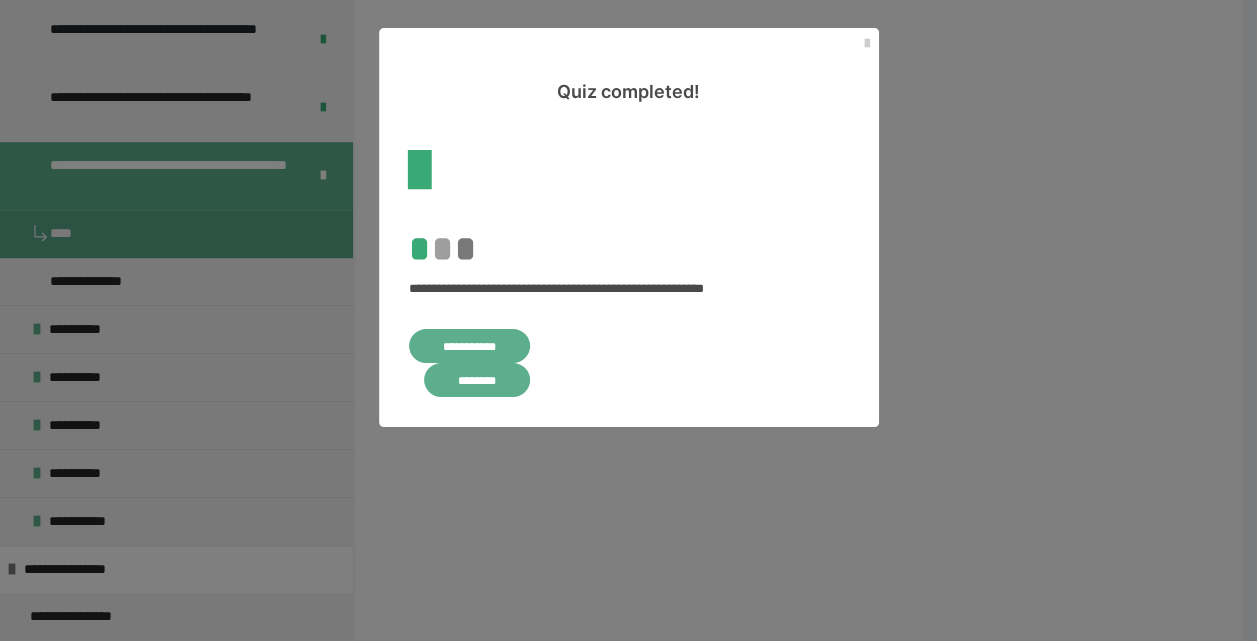 scroll, scrollTop: 0, scrollLeft: 0, axis: both 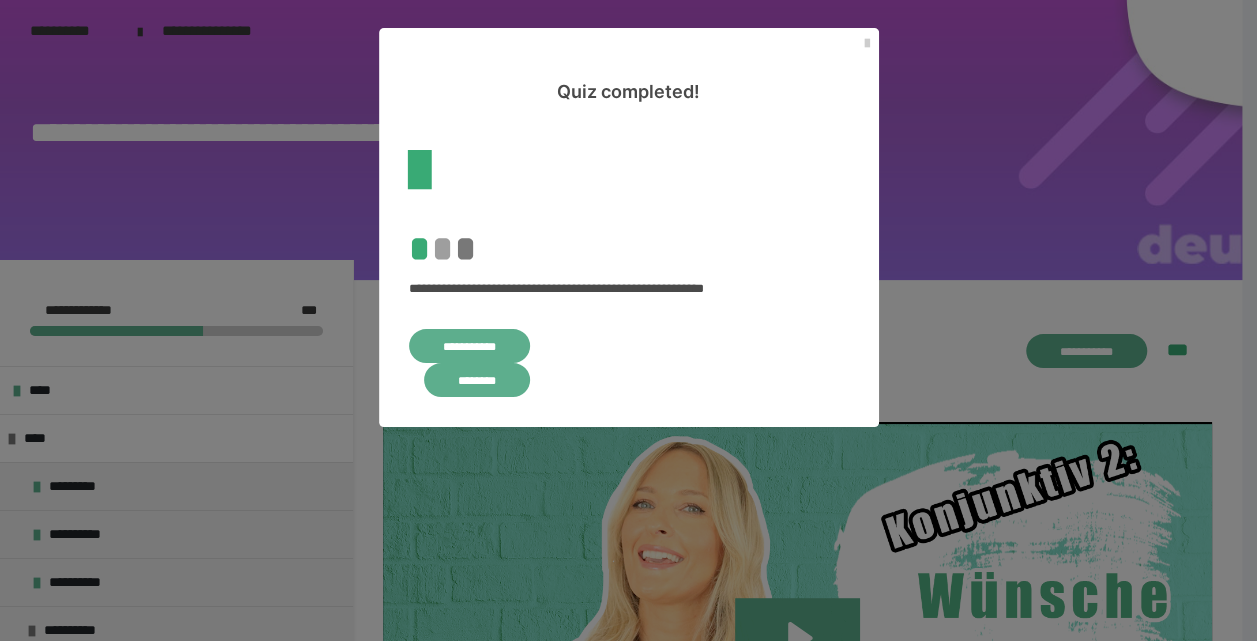 click on "********" at bounding box center [477, 380] 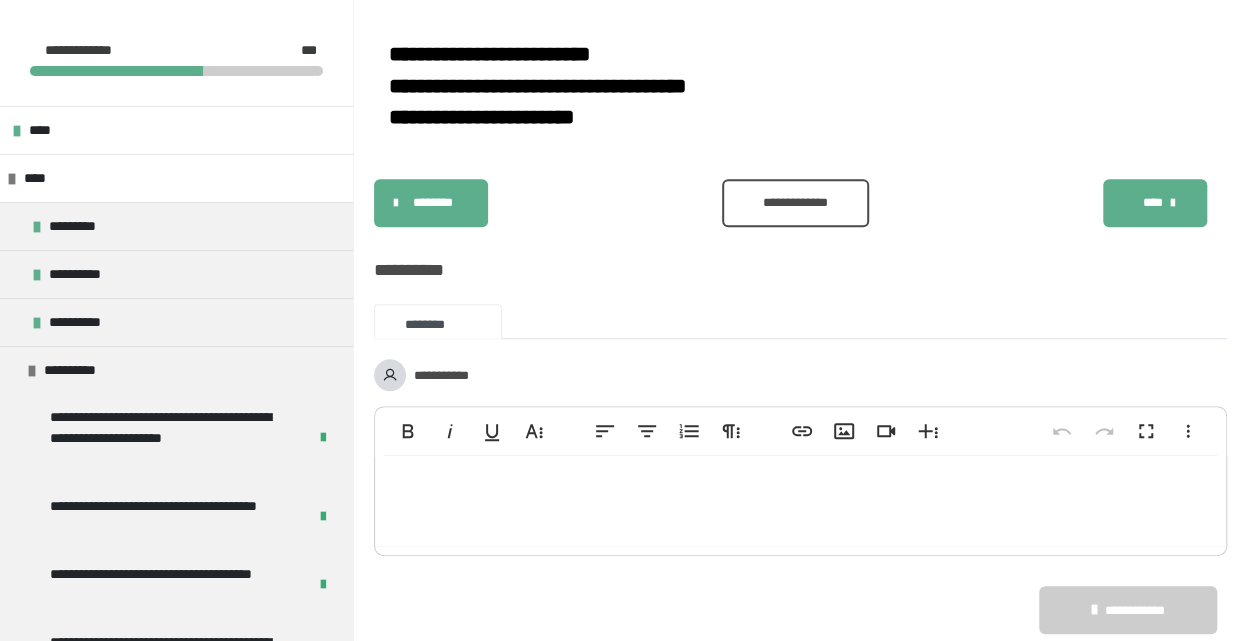 scroll, scrollTop: 413, scrollLeft: 0, axis: vertical 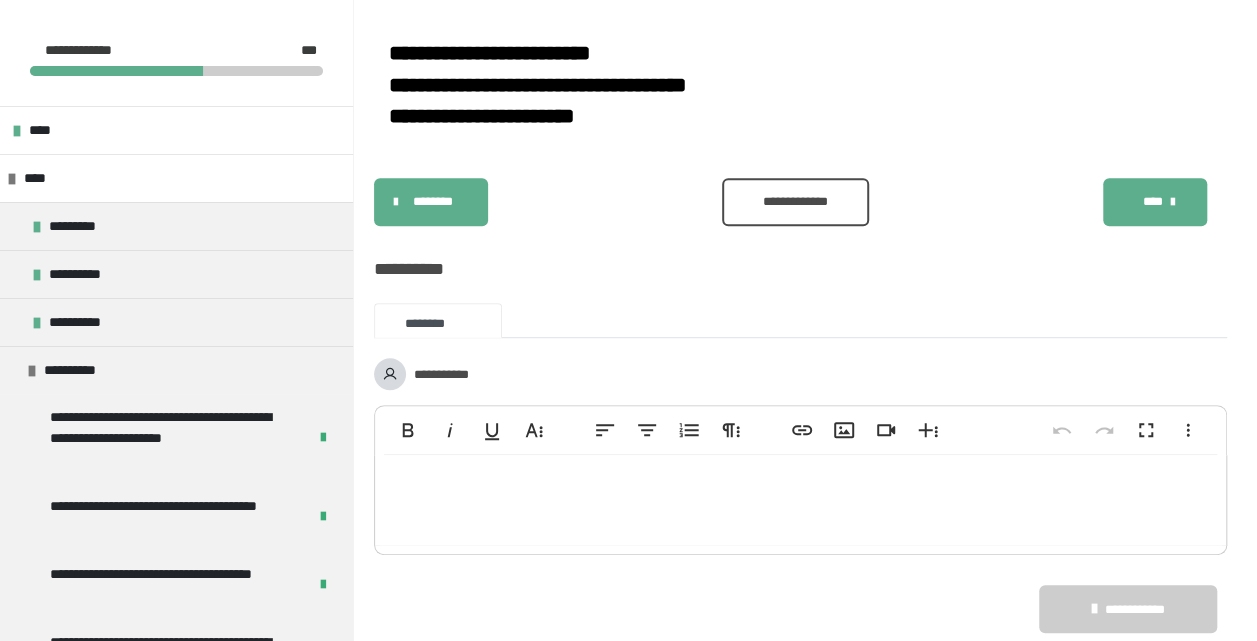 click at bounding box center (800, 500) 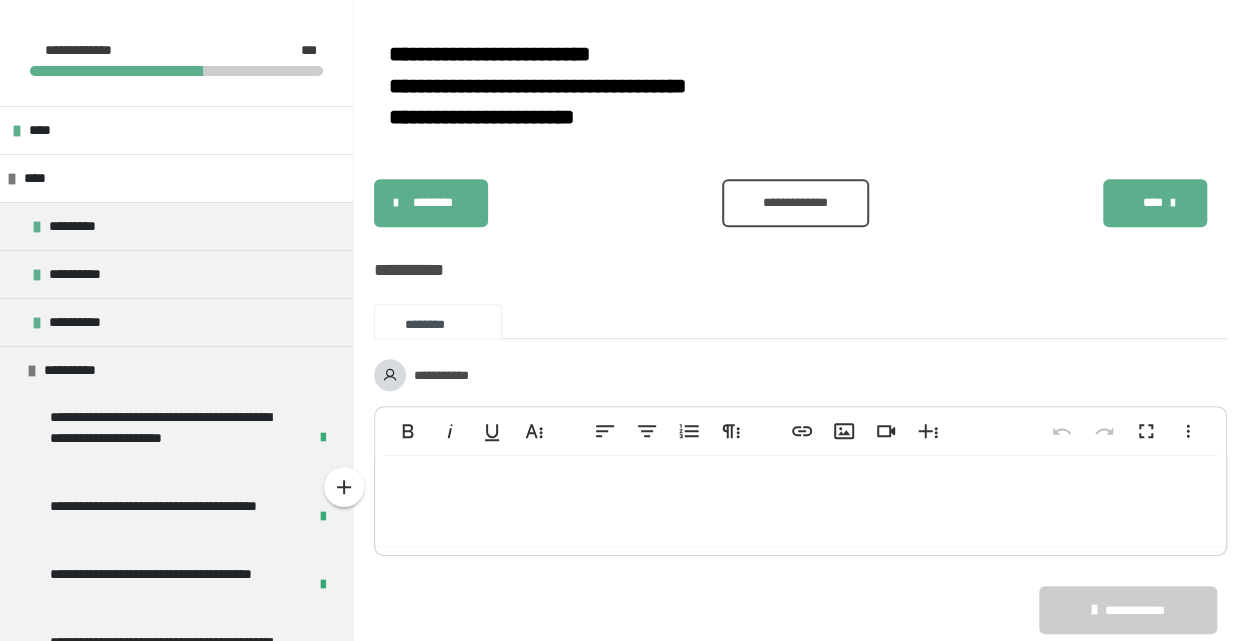 scroll, scrollTop: 414, scrollLeft: 0, axis: vertical 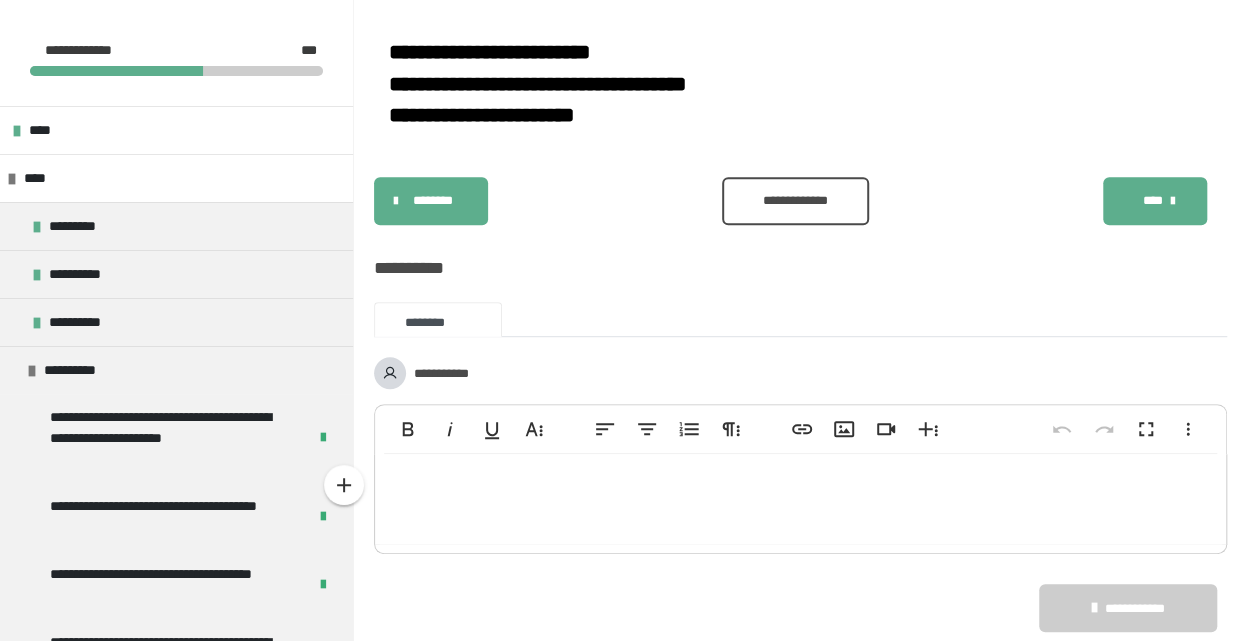 click at bounding box center (800, 499) 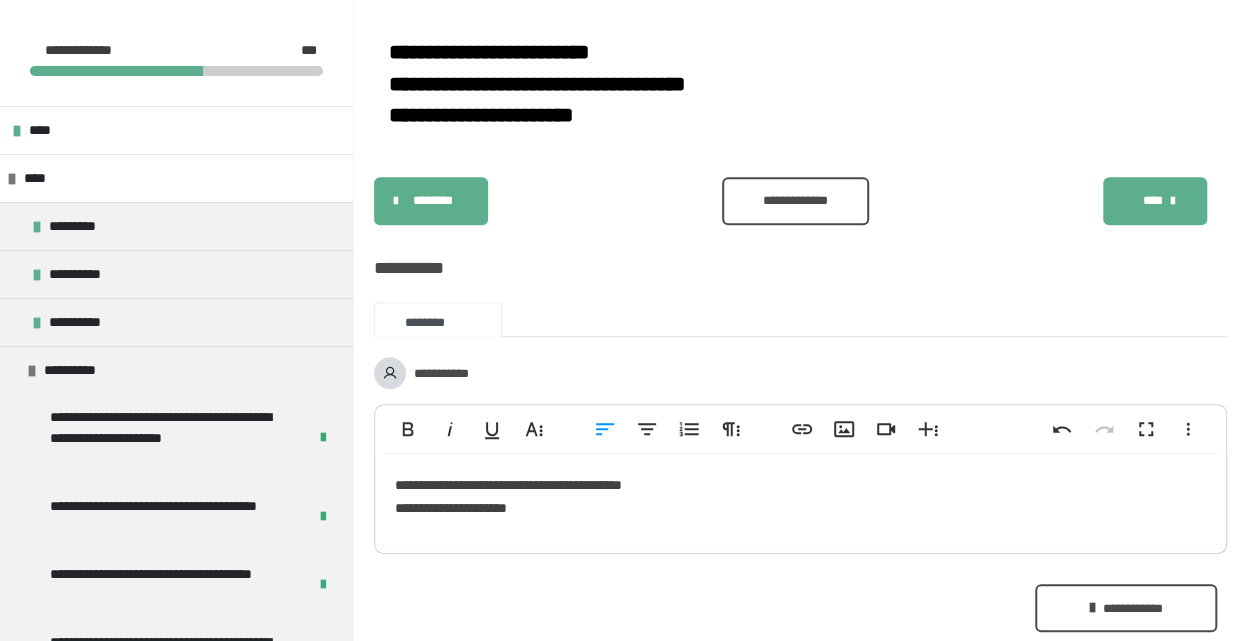 click on "**********" at bounding box center (800, 499) 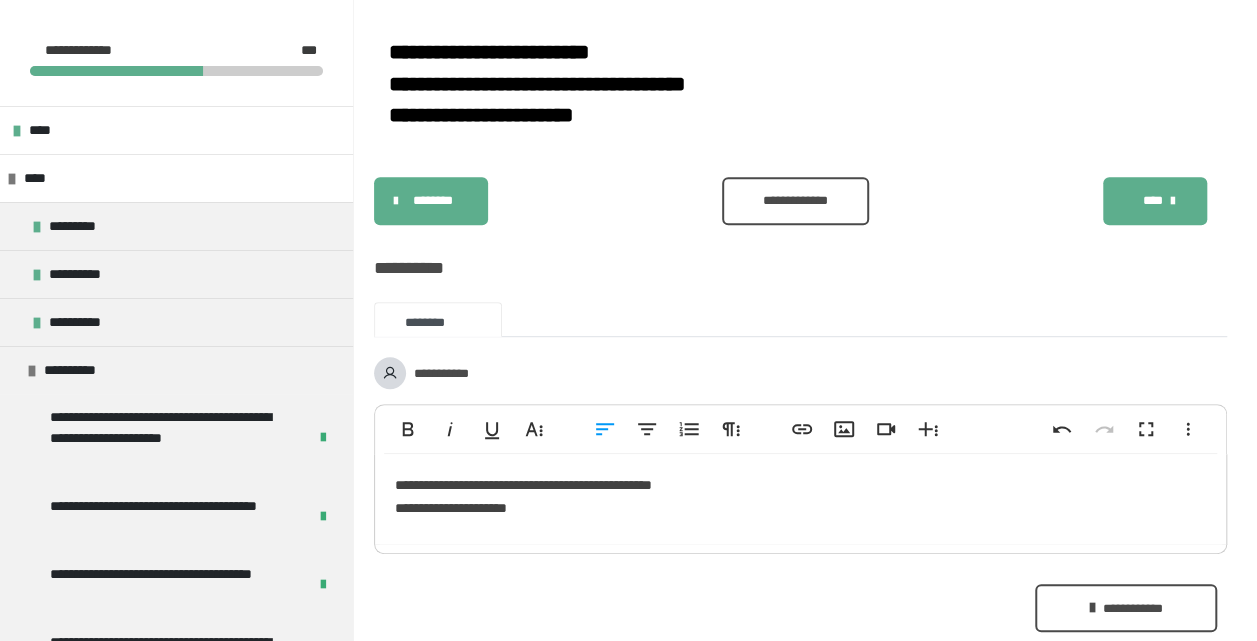click on "**********" at bounding box center (800, 499) 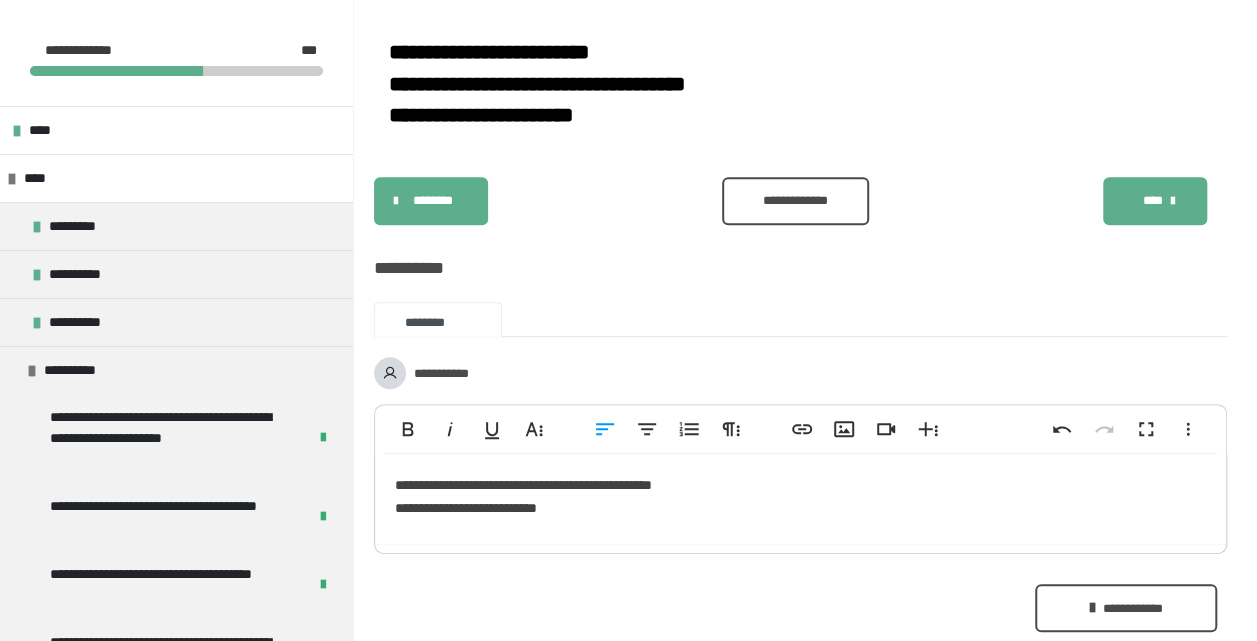 click on "**********" at bounding box center [800, 499] 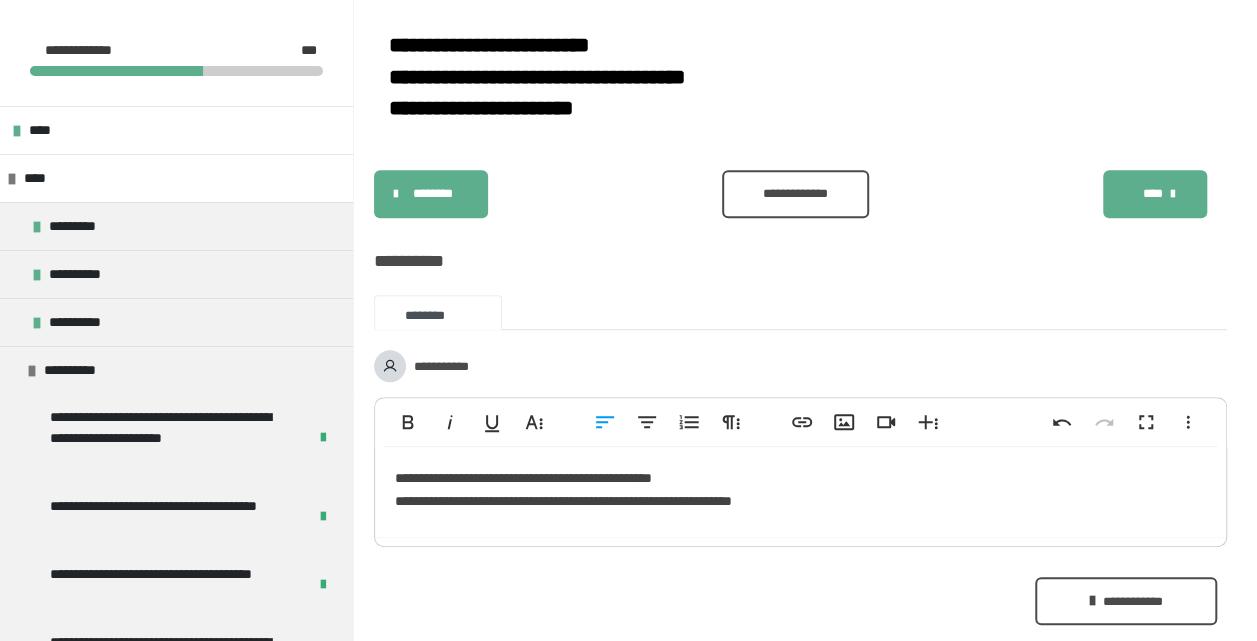 scroll, scrollTop: 422, scrollLeft: 0, axis: vertical 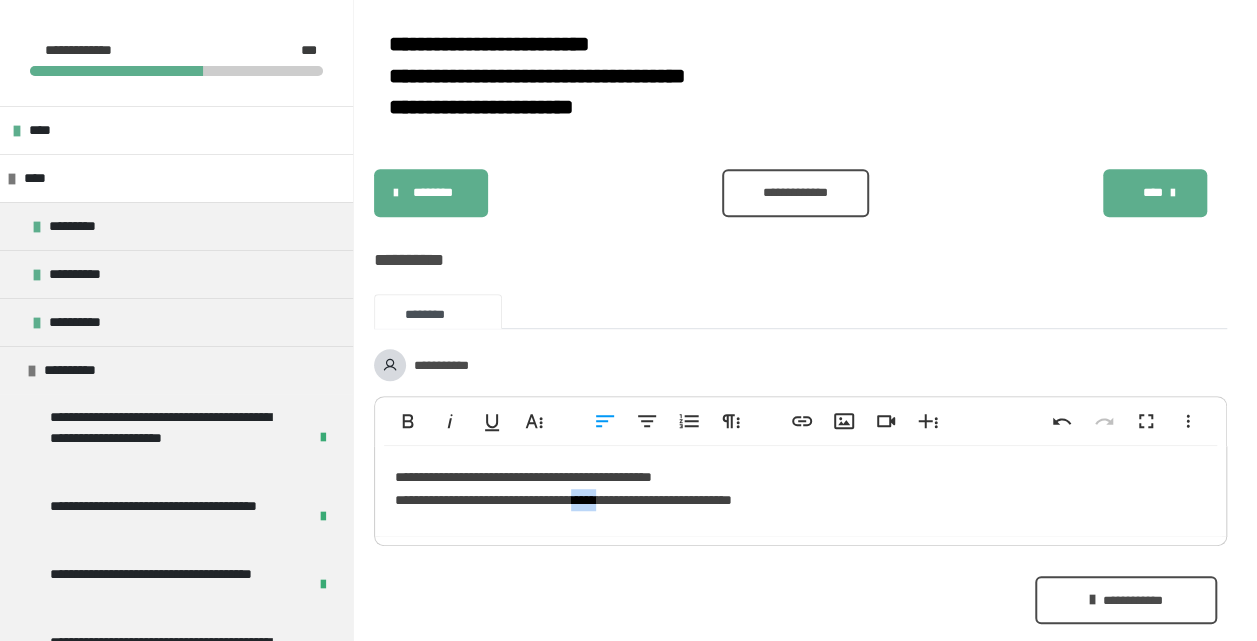 drag, startPoint x: 649, startPoint y: 532, endPoint x: 615, endPoint y: 537, distance: 34.36568 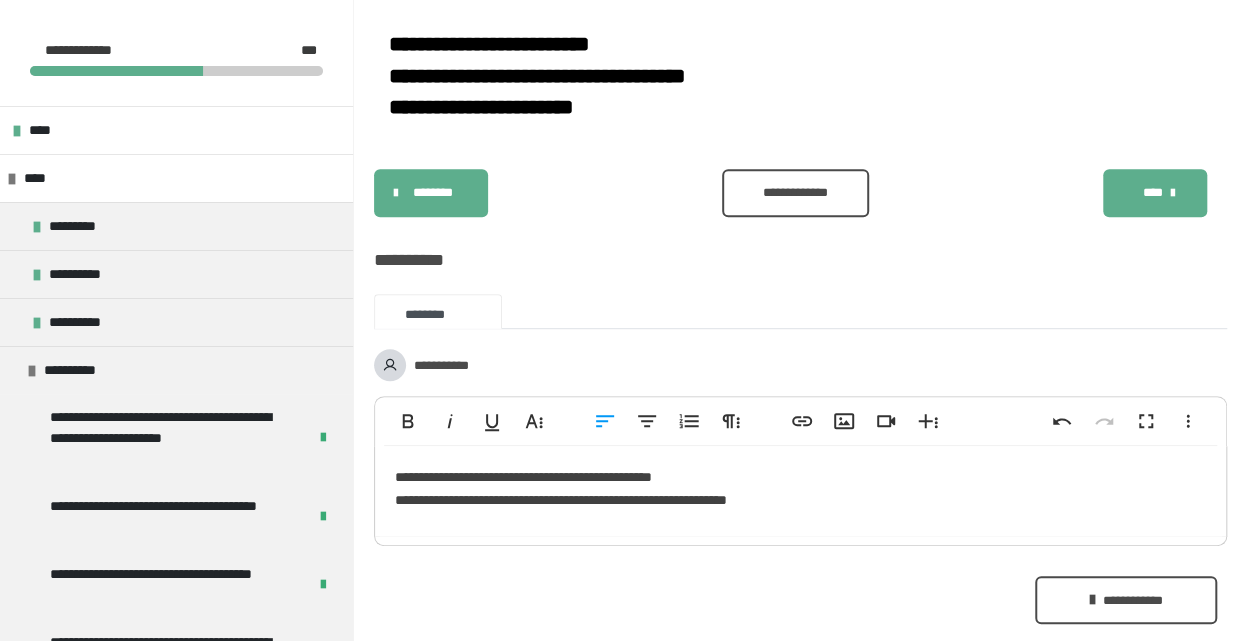 click on "**********" at bounding box center (800, 491) 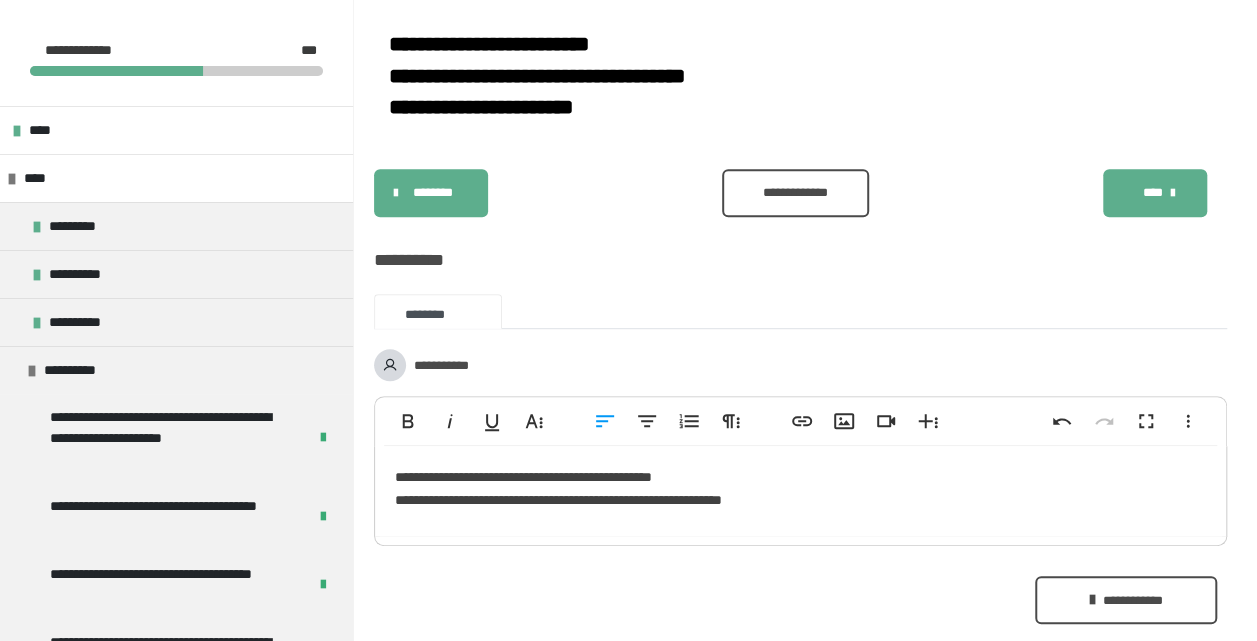 click on "**********" at bounding box center [800, 491] 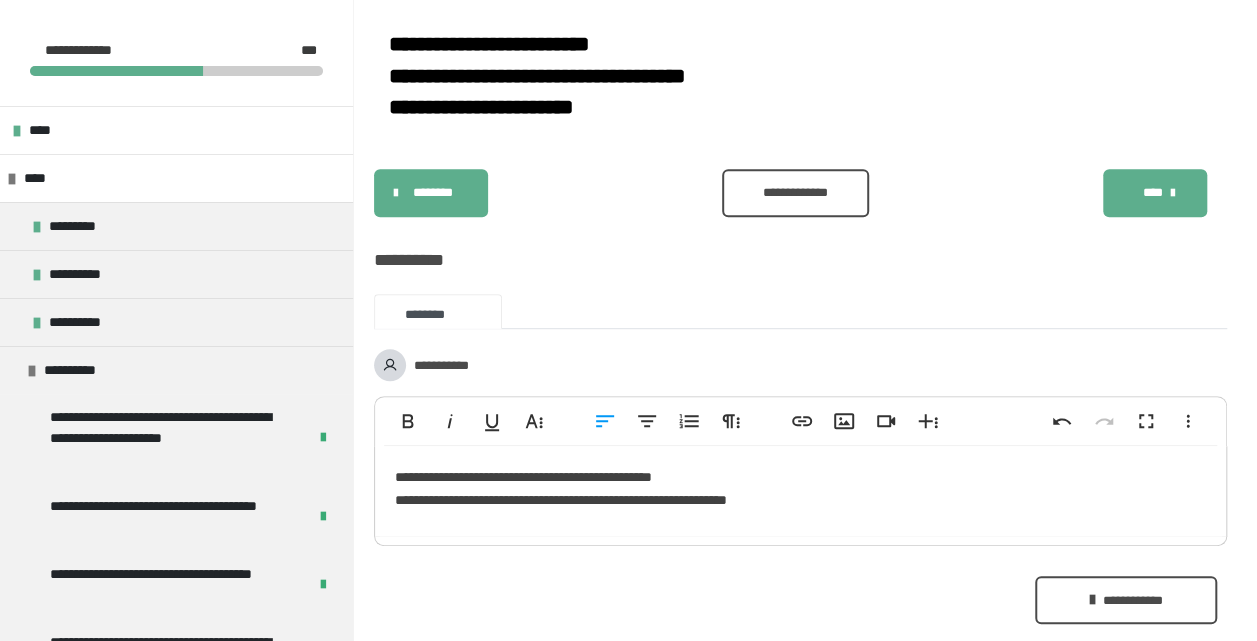 scroll, scrollTop: 432, scrollLeft: 0, axis: vertical 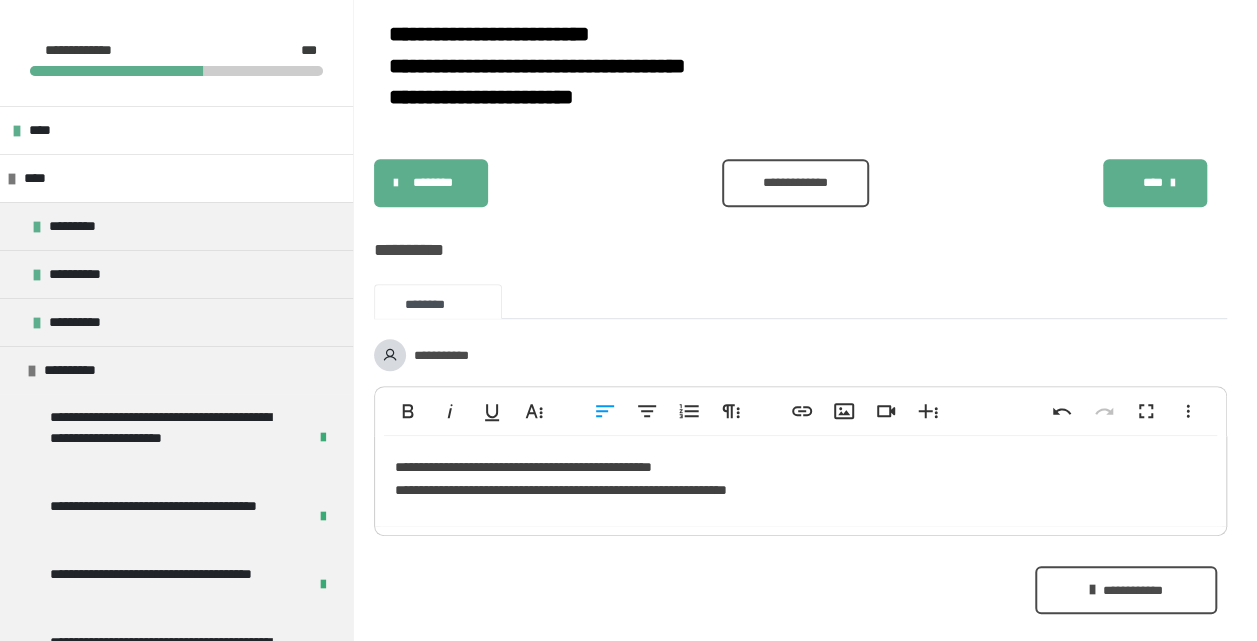 click on "**********" at bounding box center [800, 481] 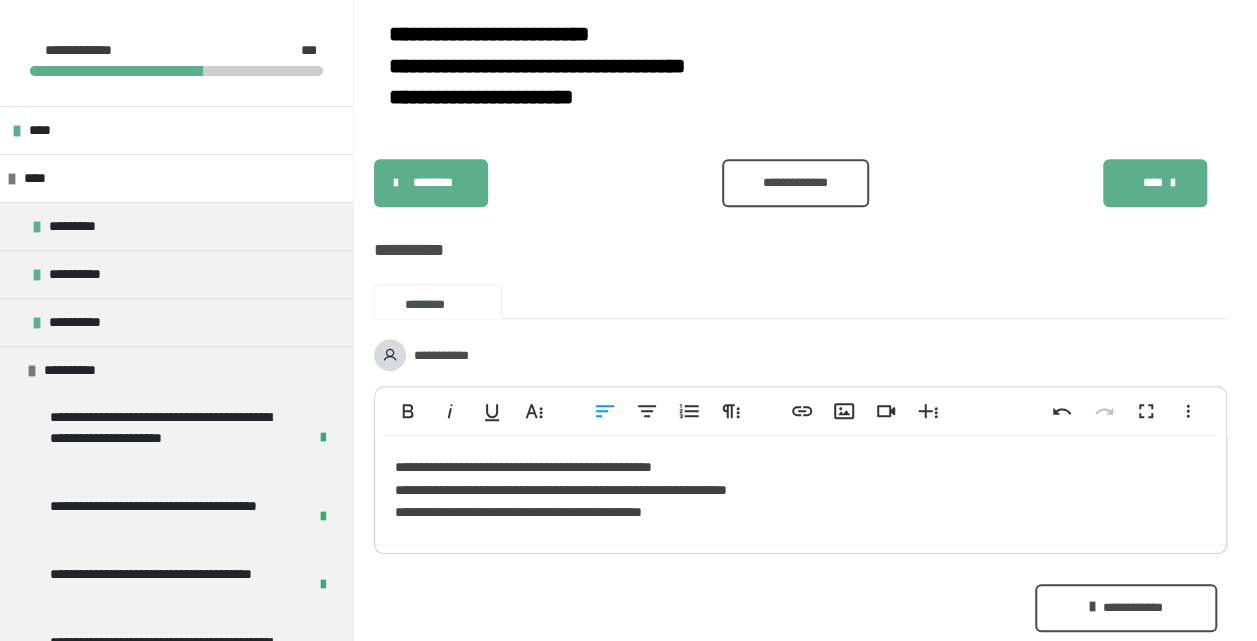 click on "**********" at bounding box center [800, 489] 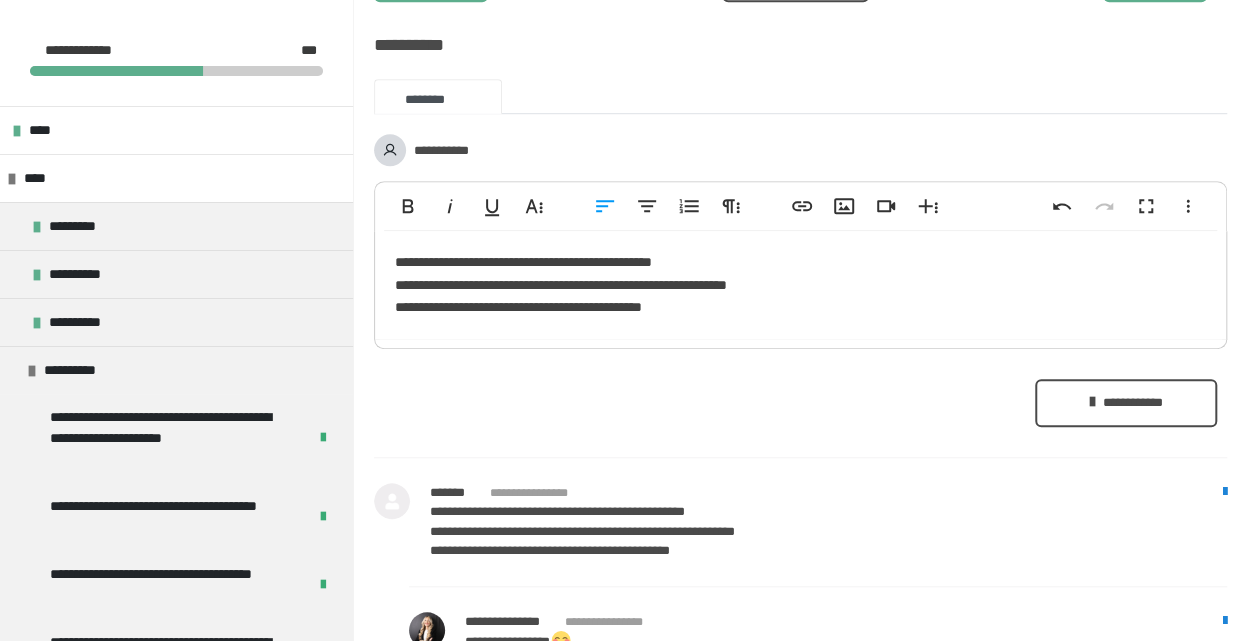 scroll, scrollTop: 633, scrollLeft: 0, axis: vertical 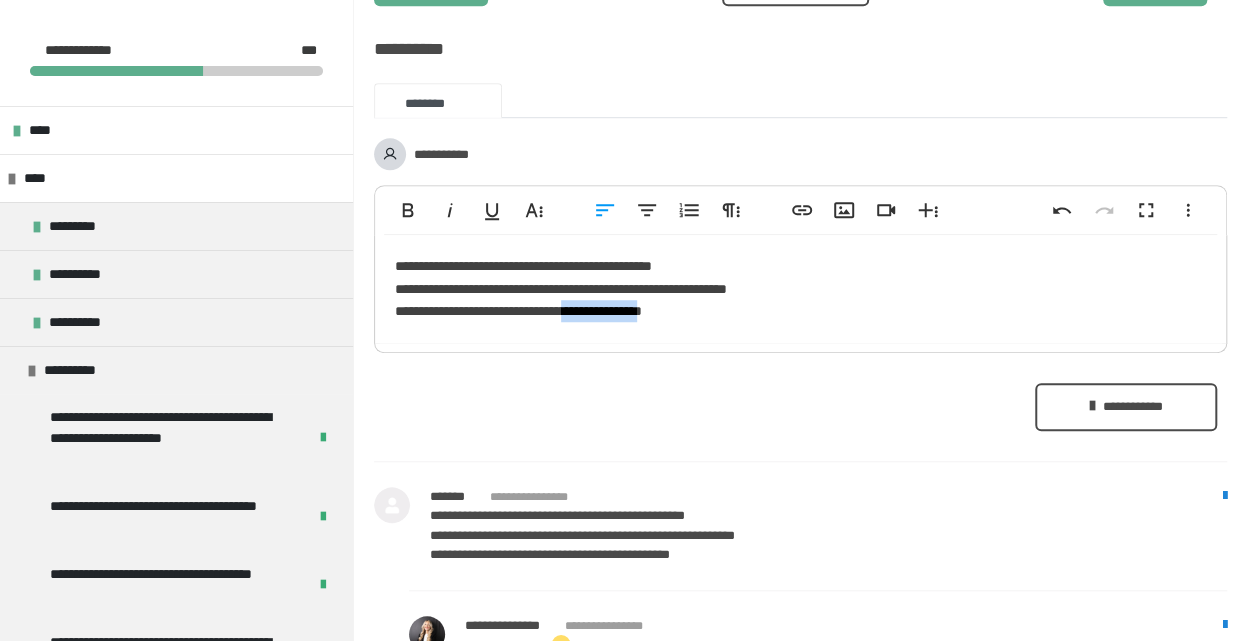 drag, startPoint x: 700, startPoint y: 339, endPoint x: 606, endPoint y: 342, distance: 94.04786 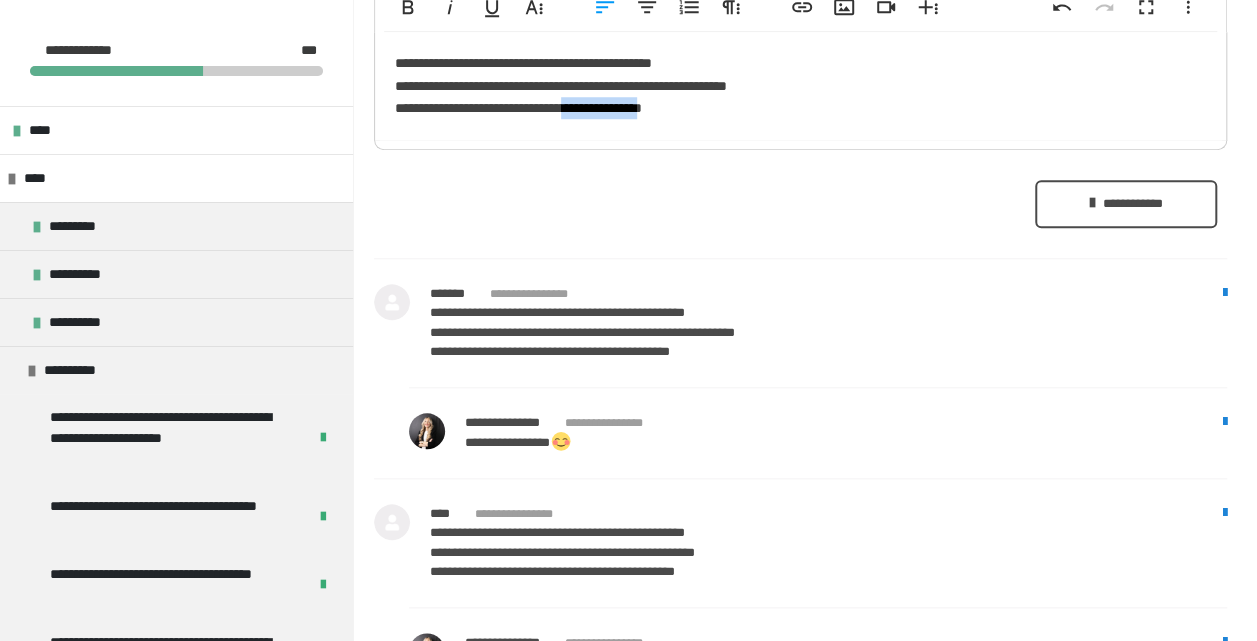 scroll, scrollTop: 834, scrollLeft: 0, axis: vertical 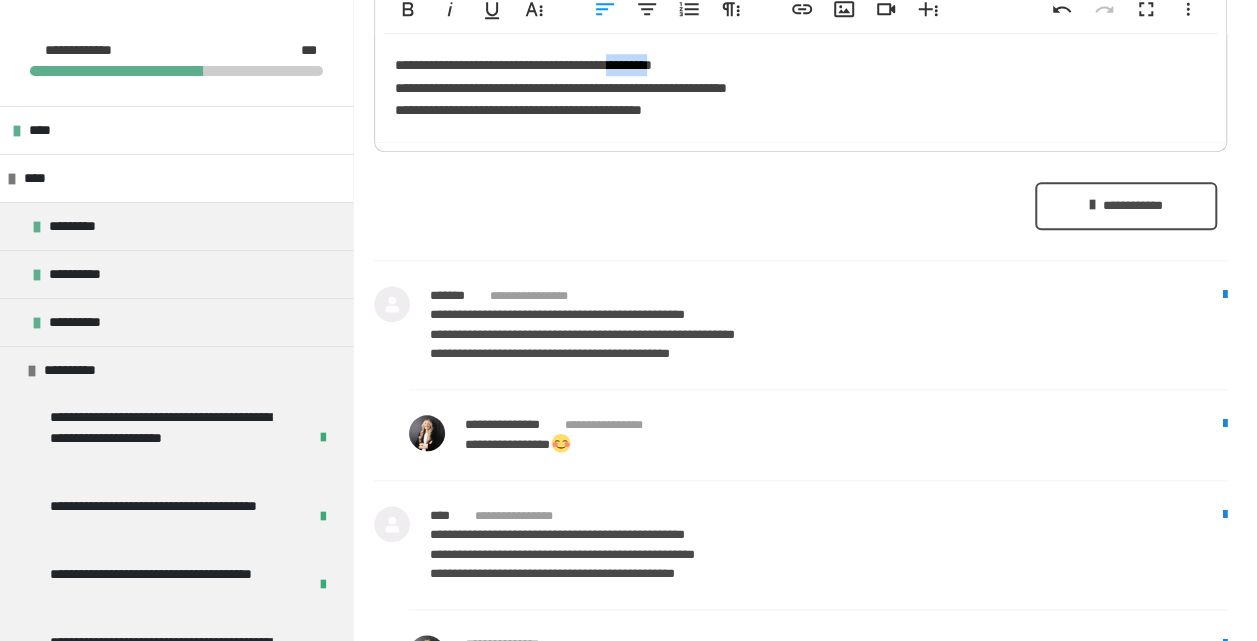 drag, startPoint x: 716, startPoint y: 96, endPoint x: 662, endPoint y: 101, distance: 54.230988 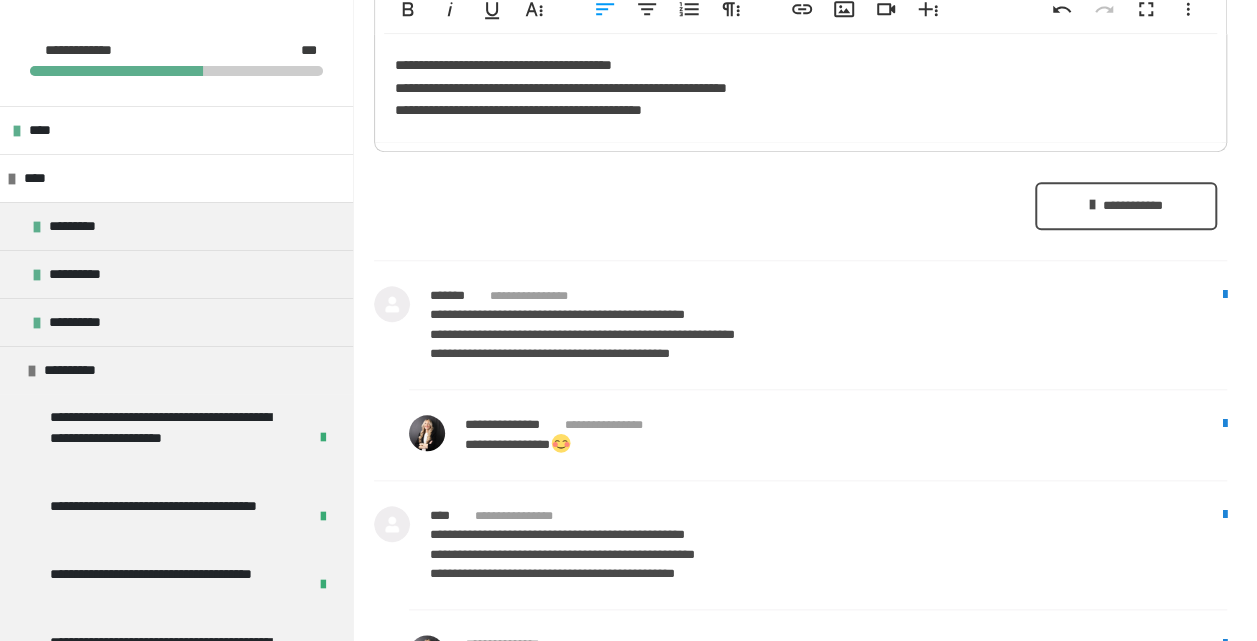 click on "**********" at bounding box center [800, 87] 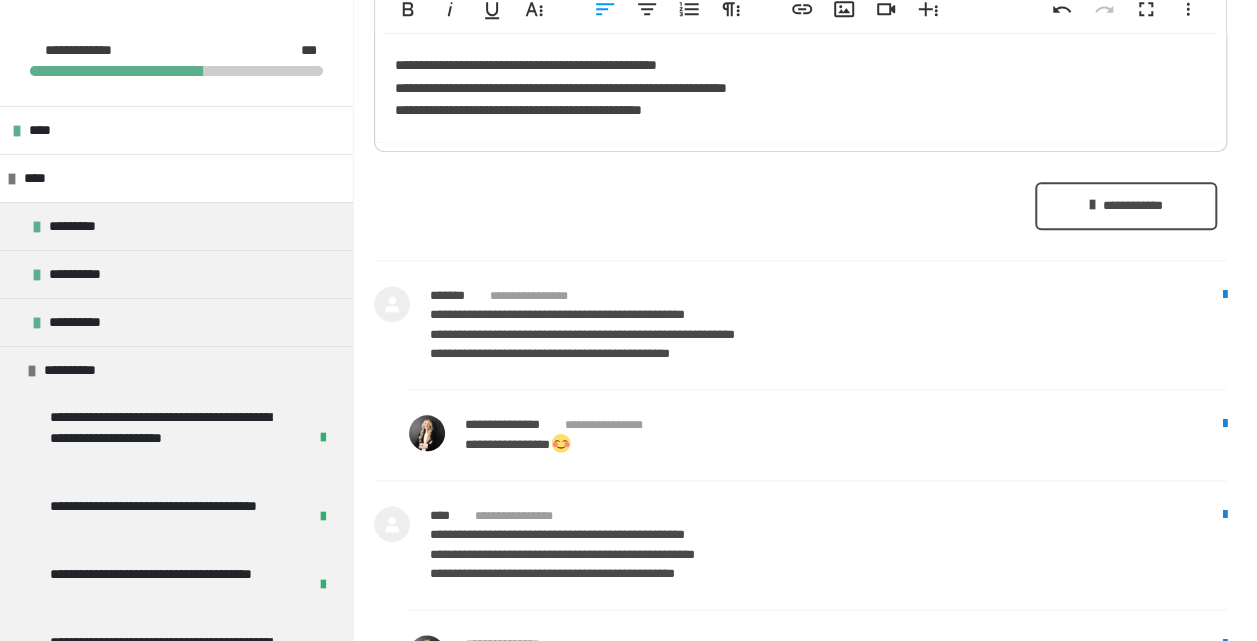 click on "**********" at bounding box center [800, 87] 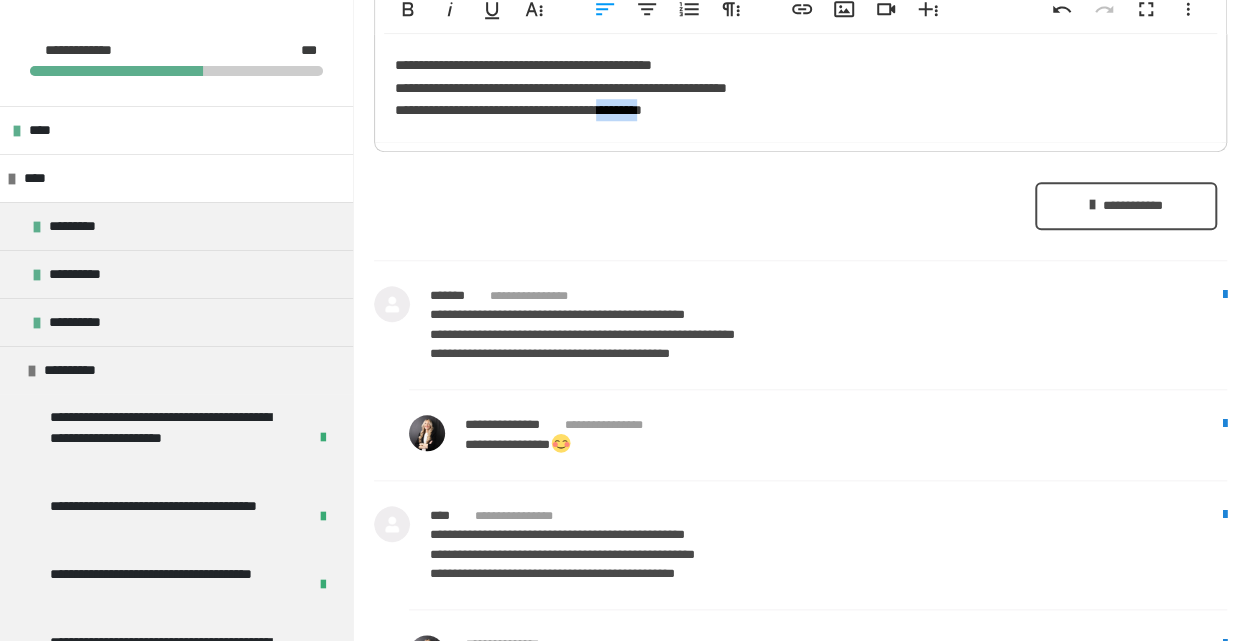 drag, startPoint x: 698, startPoint y: 145, endPoint x: 648, endPoint y: 146, distance: 50.01 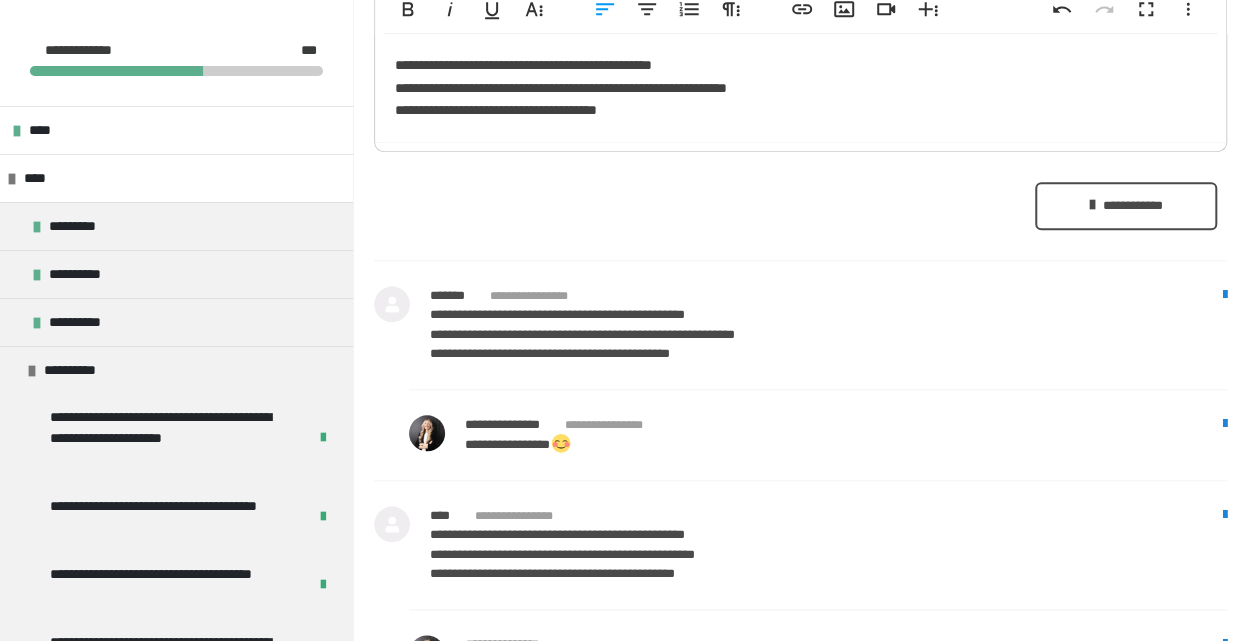 click on "**********" at bounding box center (800, 87) 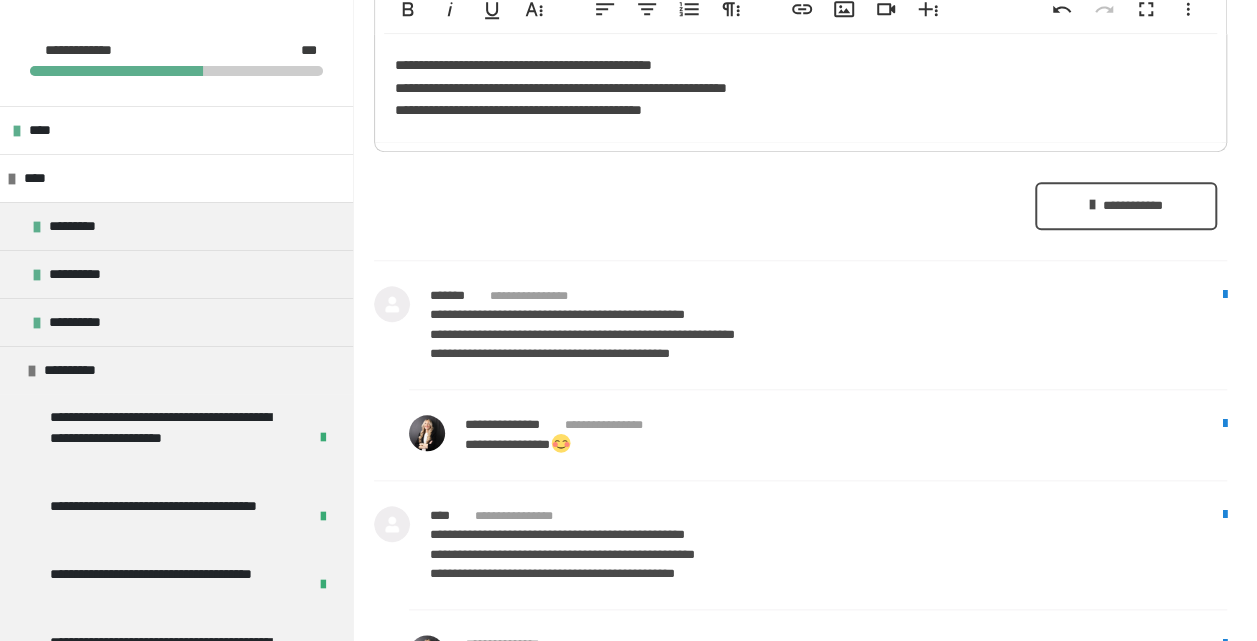 click on "**********" at bounding box center [1126, 206] 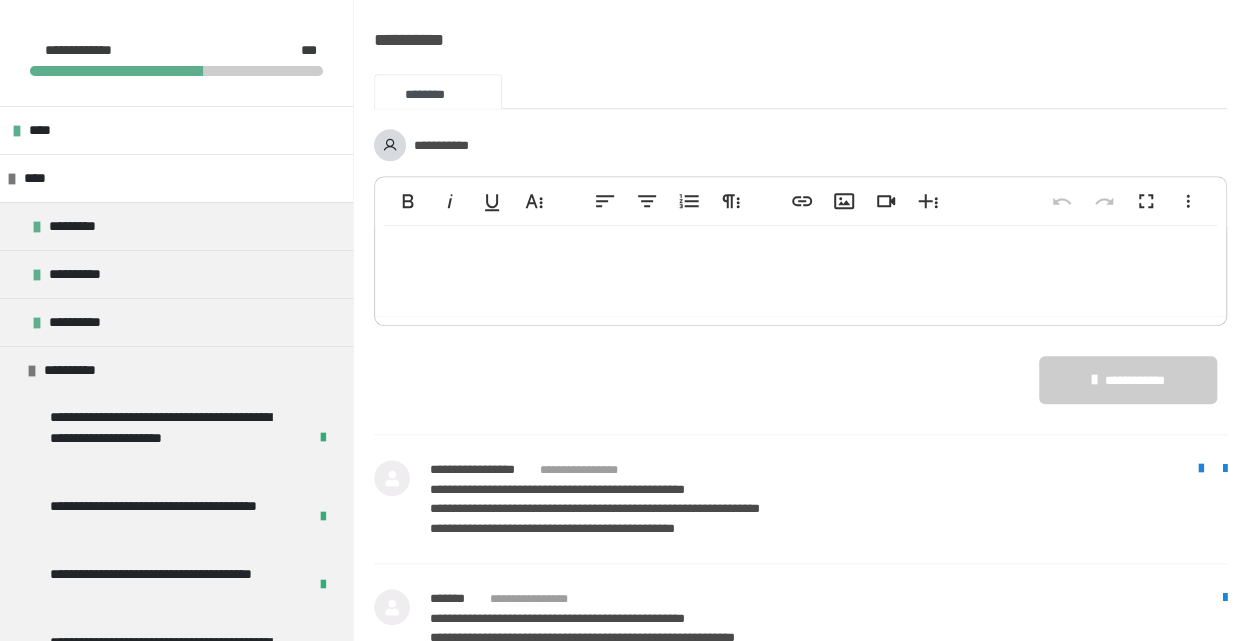 scroll, scrollTop: 642, scrollLeft: 0, axis: vertical 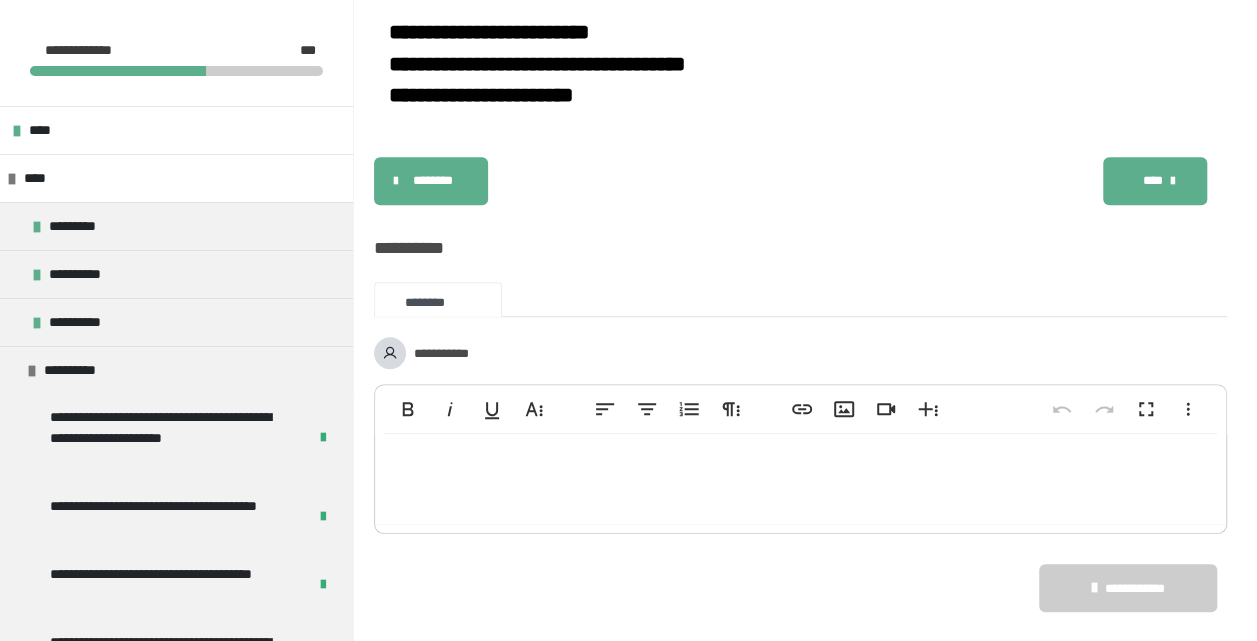 click at bounding box center [1173, 180] 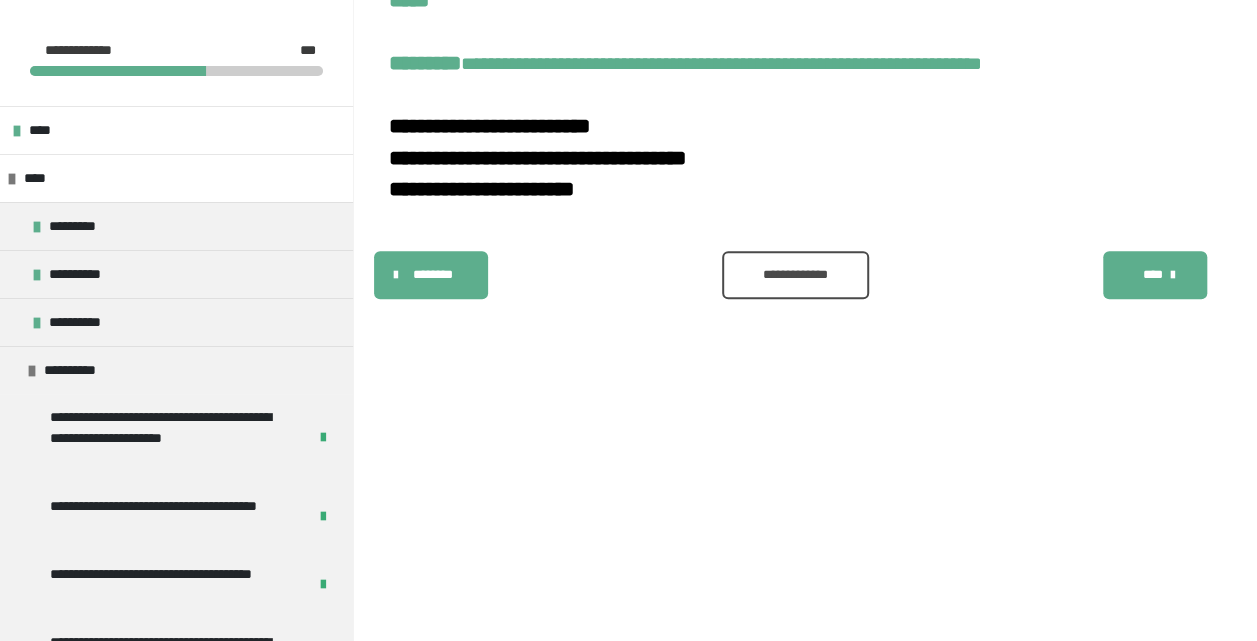 scroll, scrollTop: 340, scrollLeft: 0, axis: vertical 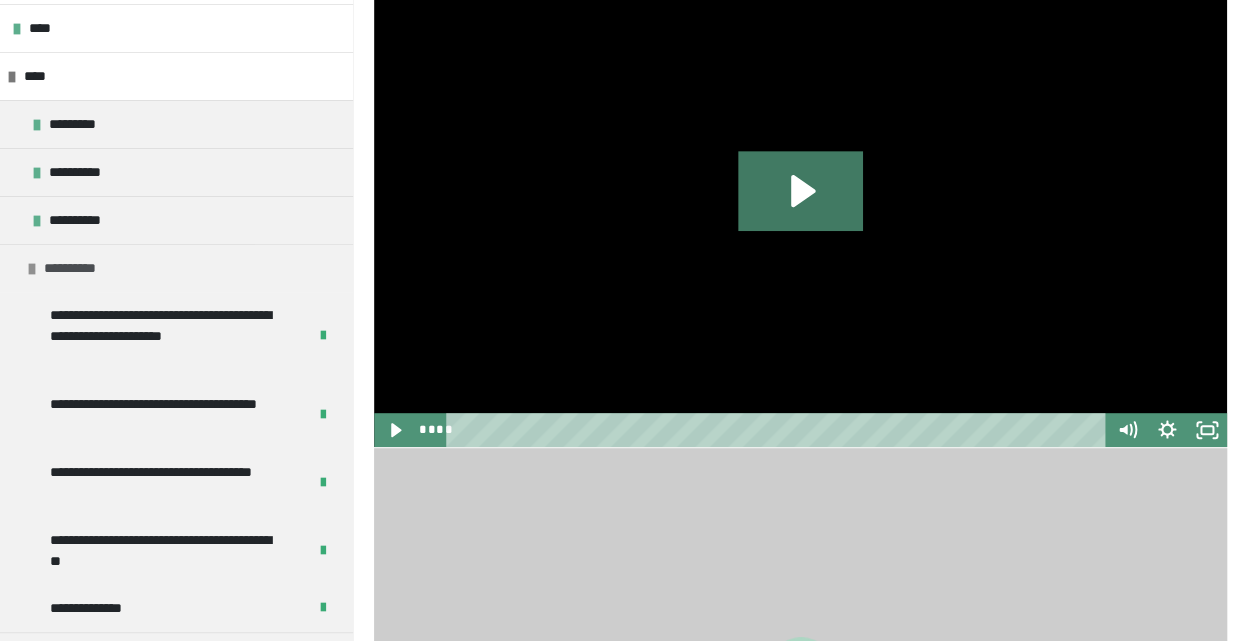 click at bounding box center [32, 269] 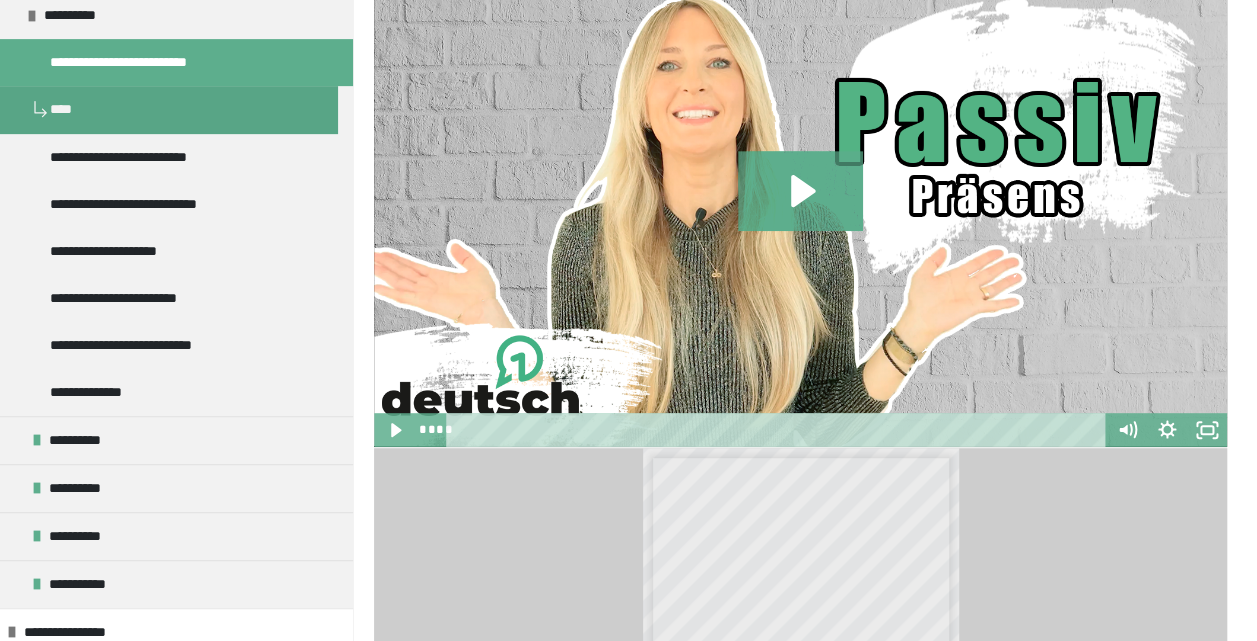 scroll, scrollTop: 455, scrollLeft: 0, axis: vertical 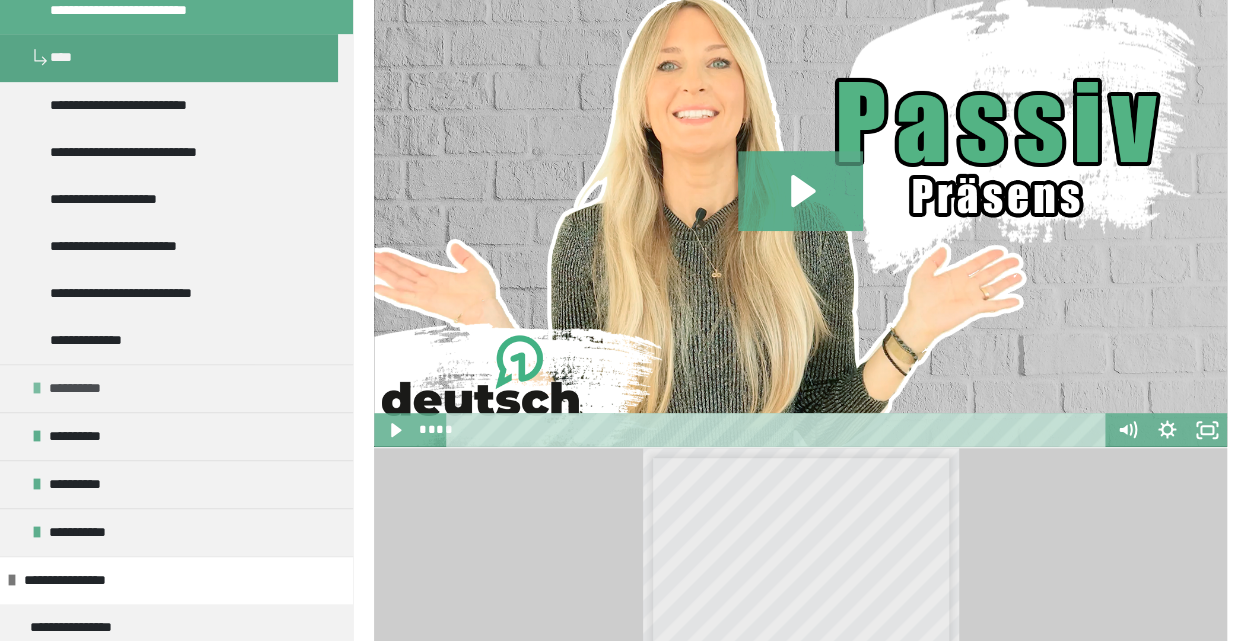 click on "**********" at bounding box center [176, 388] 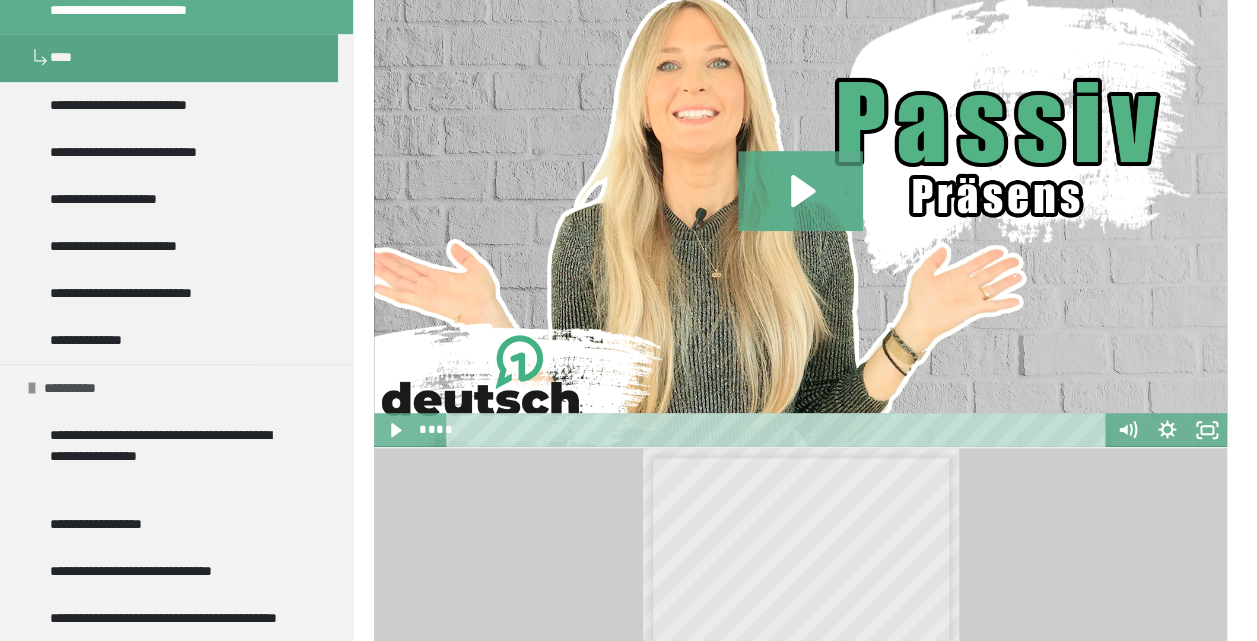 click at bounding box center (32, 388) 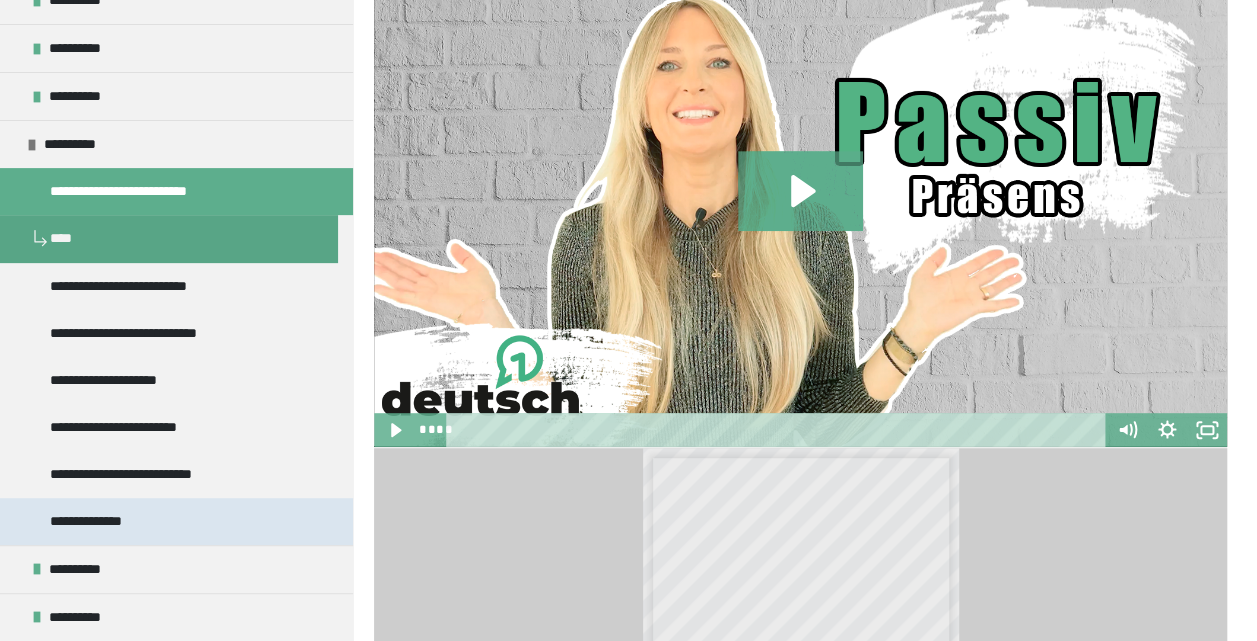 scroll, scrollTop: 255, scrollLeft: 0, axis: vertical 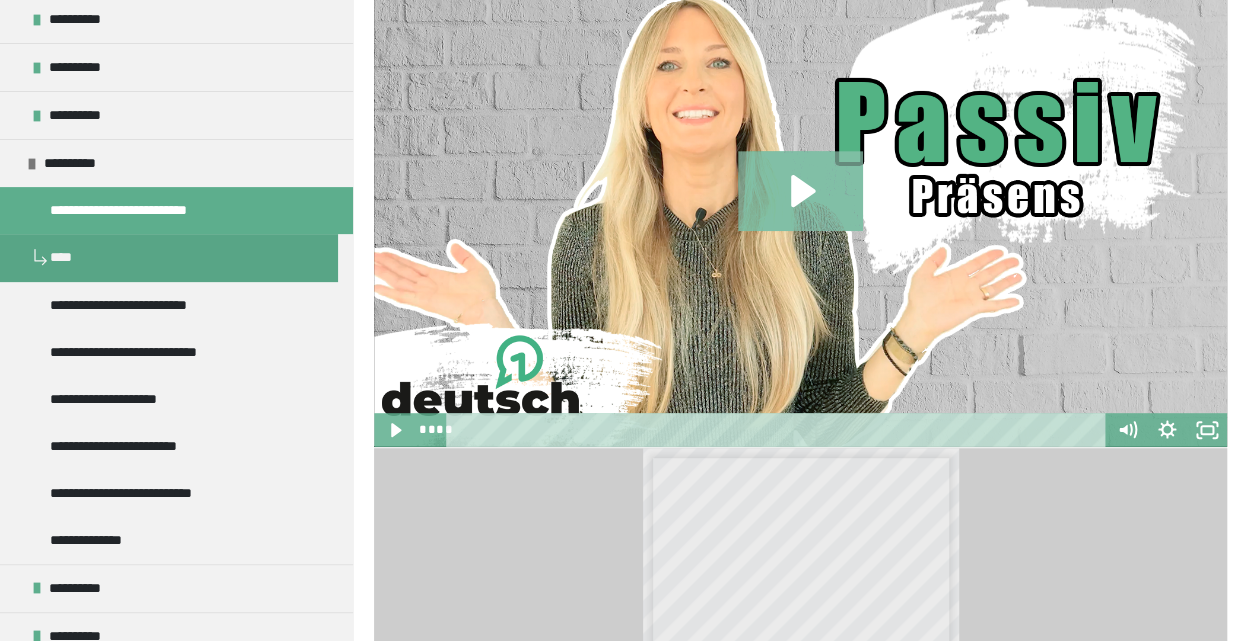 click 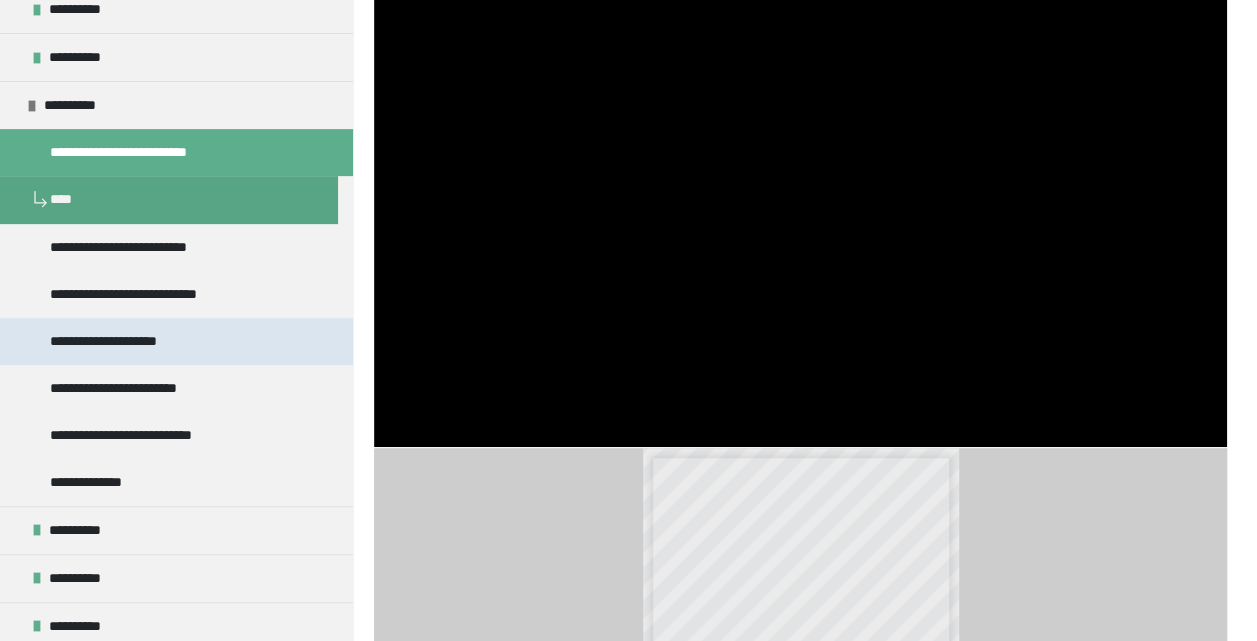 scroll, scrollTop: 355, scrollLeft: 0, axis: vertical 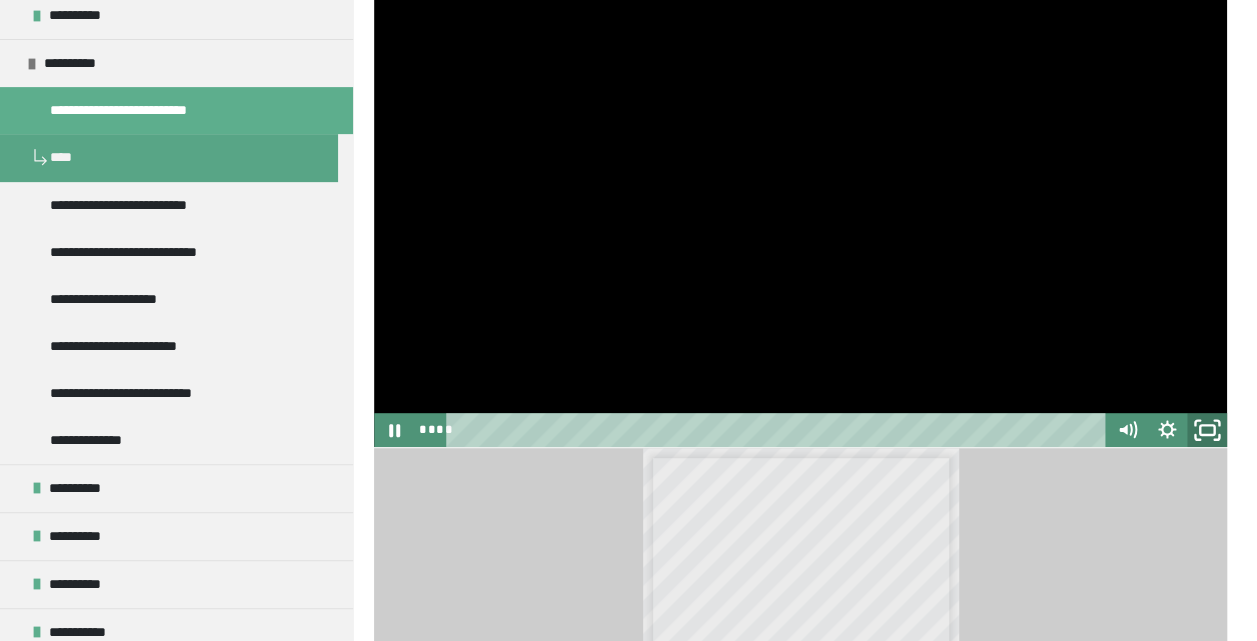 click 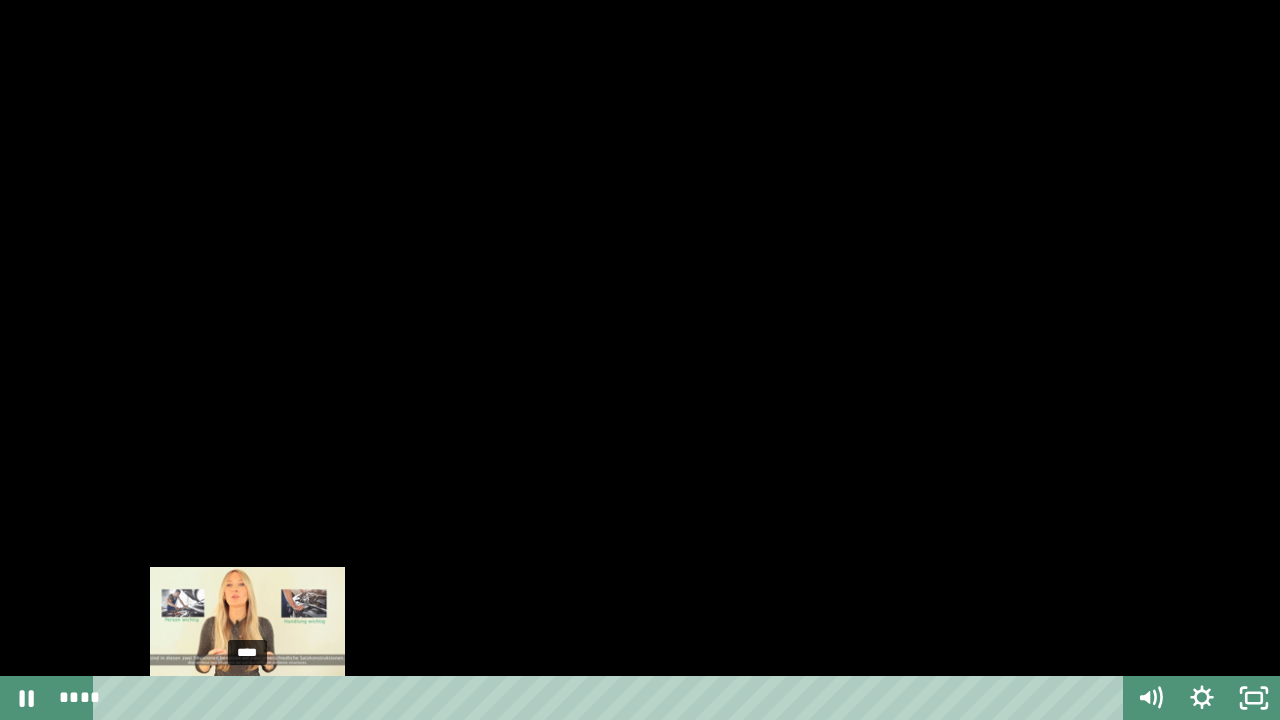 click on "****" at bounding box center [612, 698] 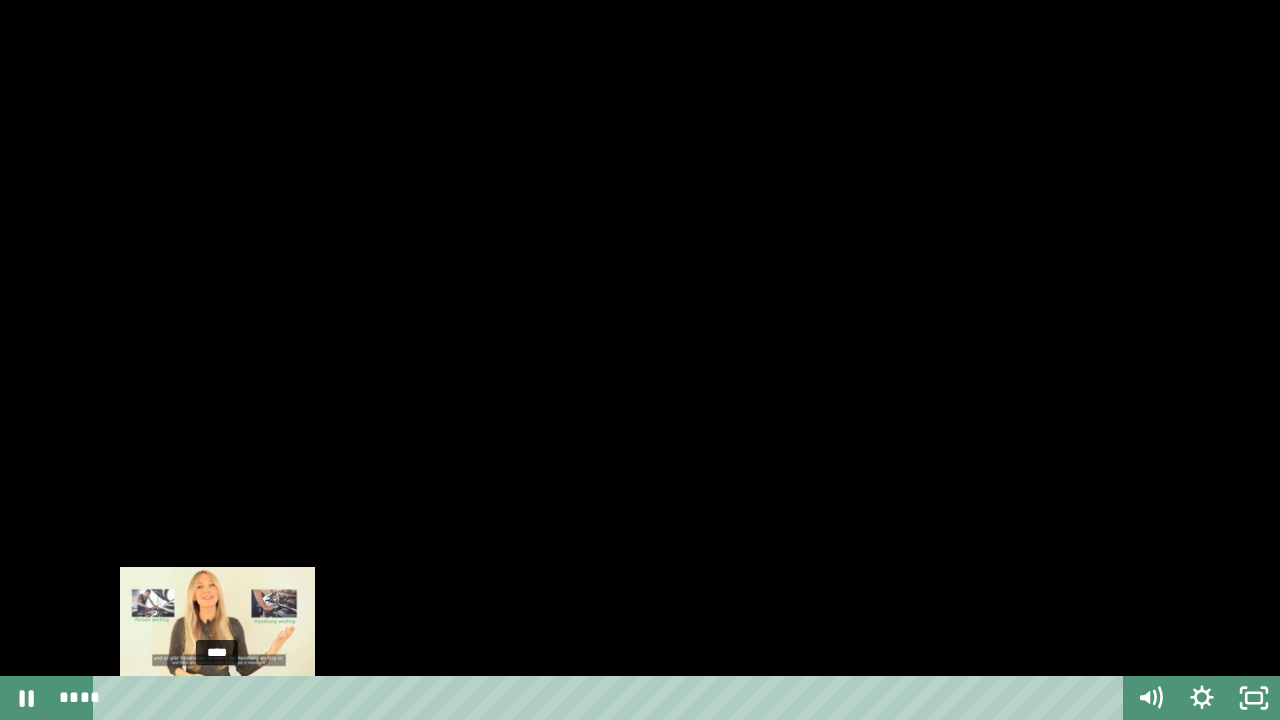 click on "****" at bounding box center [612, 698] 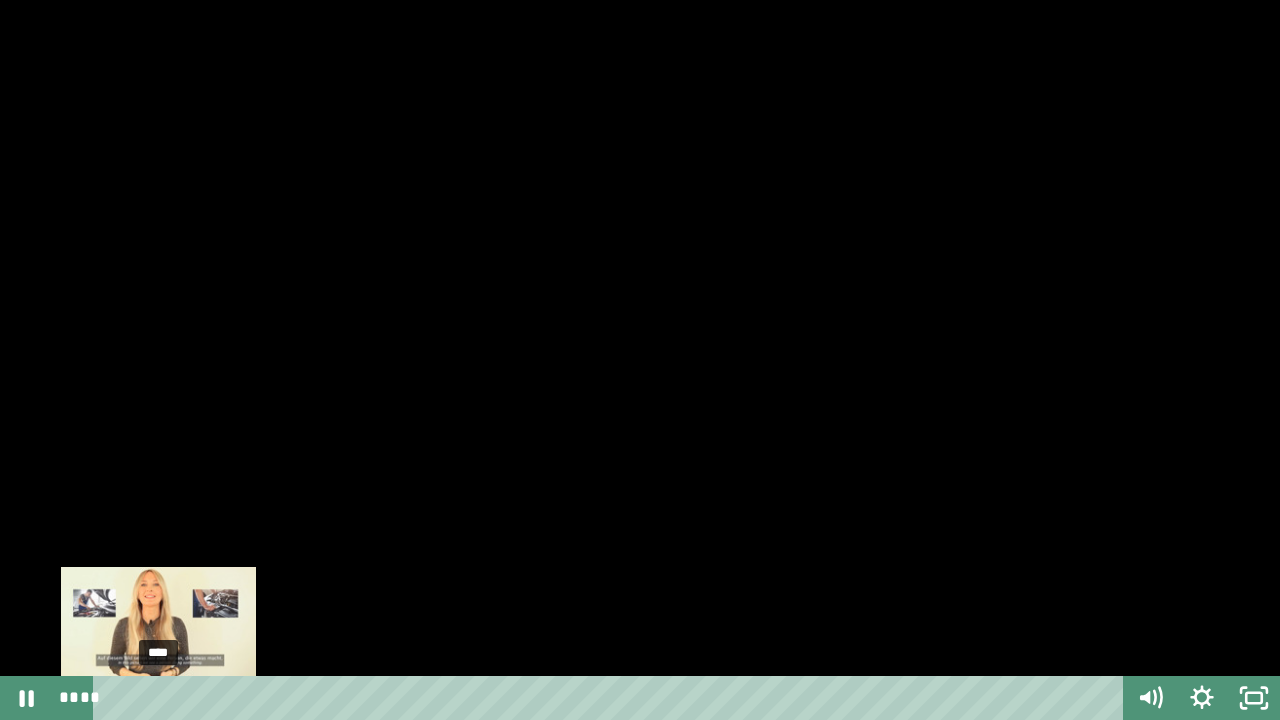 click on "****" at bounding box center (612, 698) 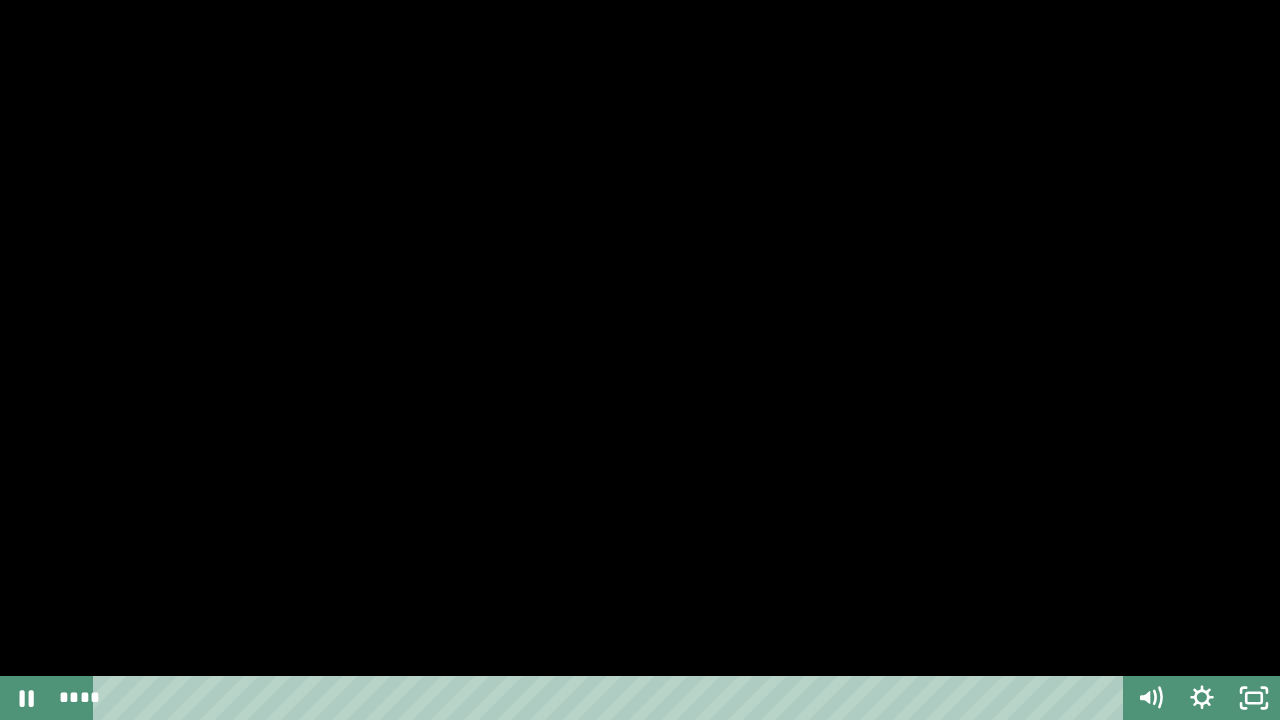click at bounding box center (640, 360) 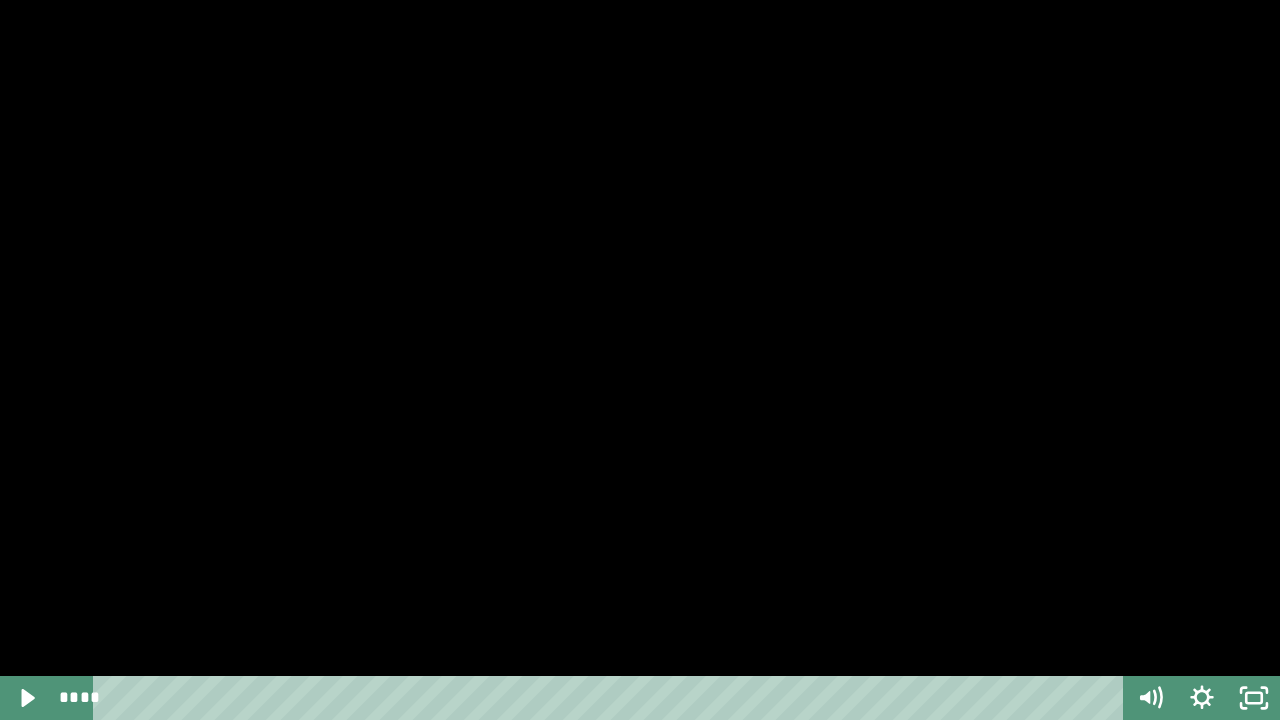 click at bounding box center [640, 360] 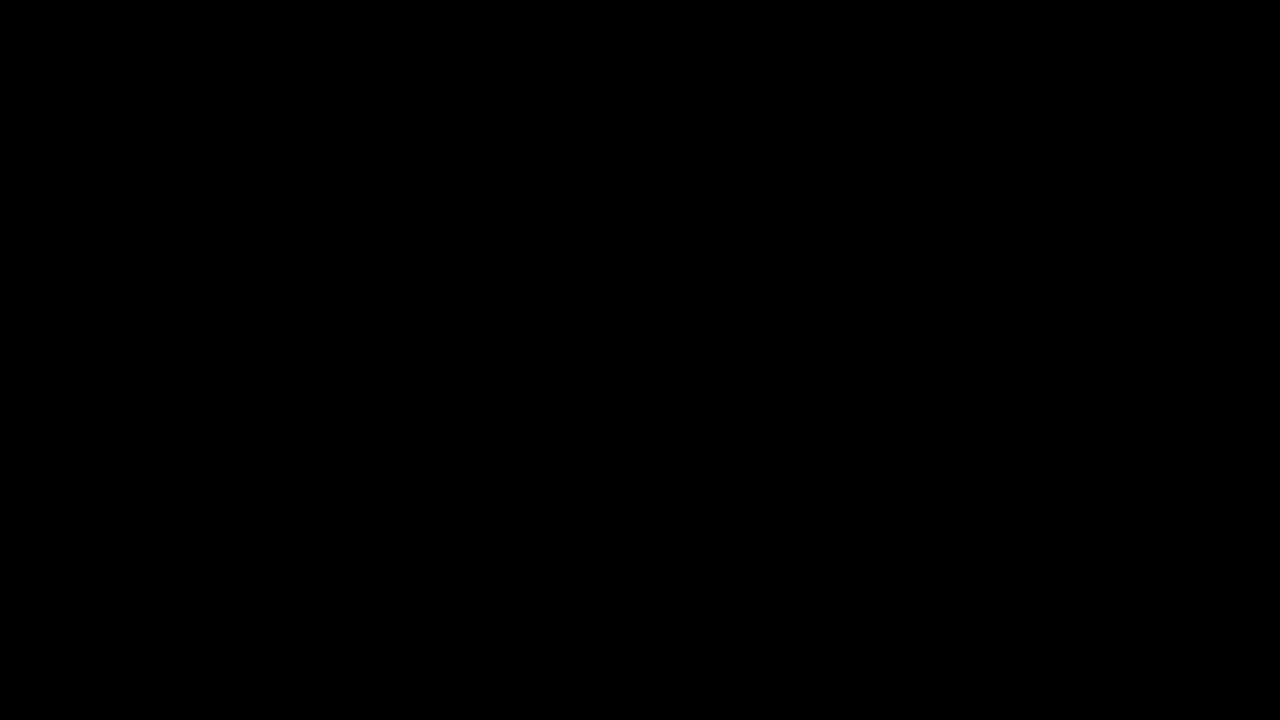 click at bounding box center [640, 360] 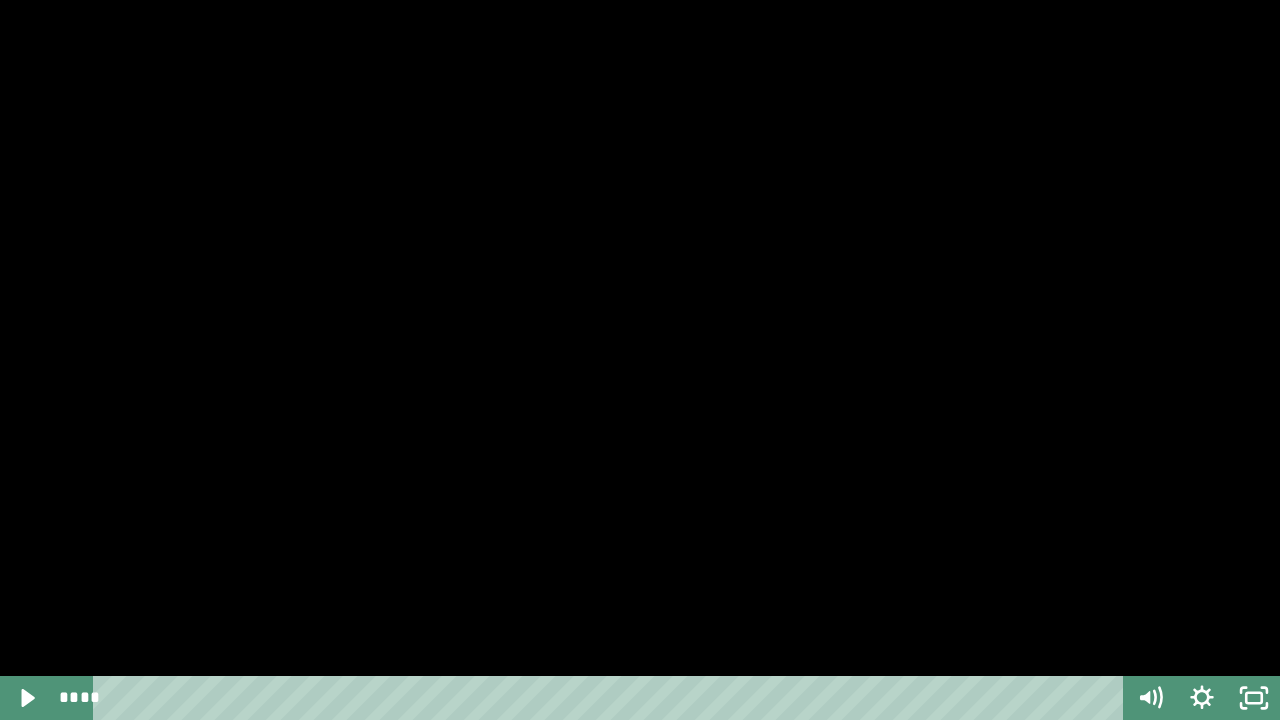click at bounding box center [640, 360] 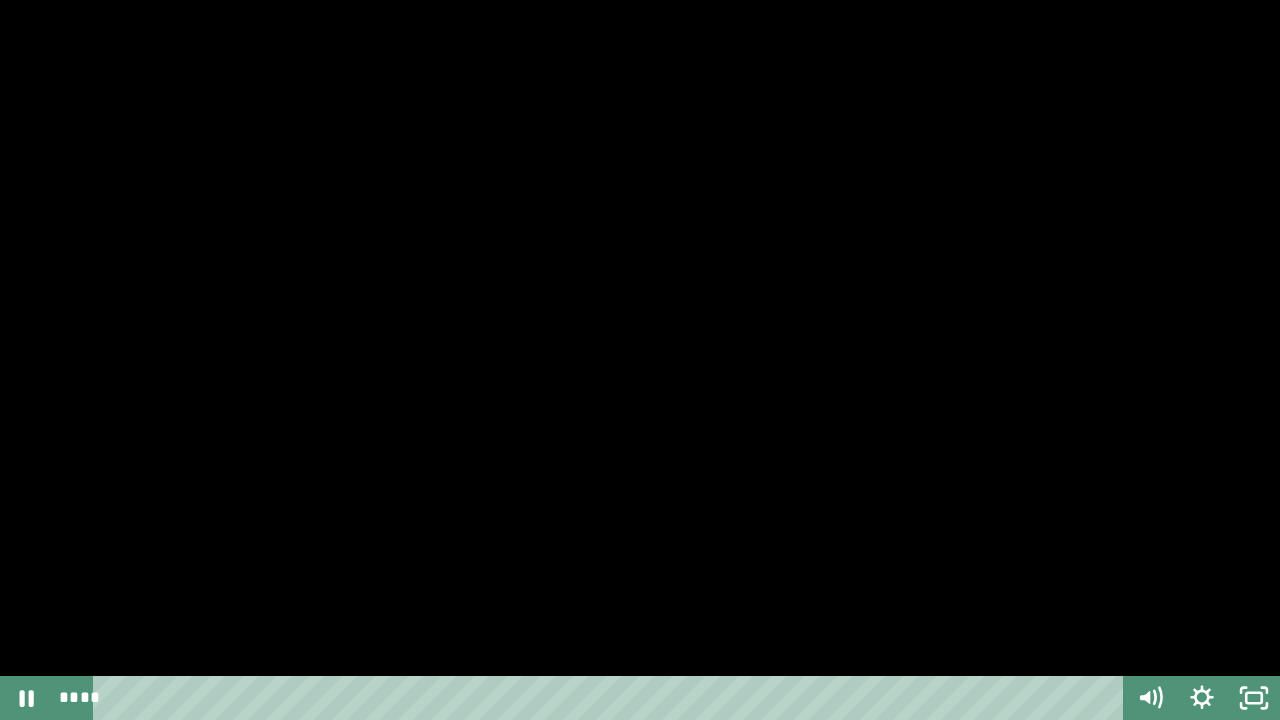 click at bounding box center (640, 360) 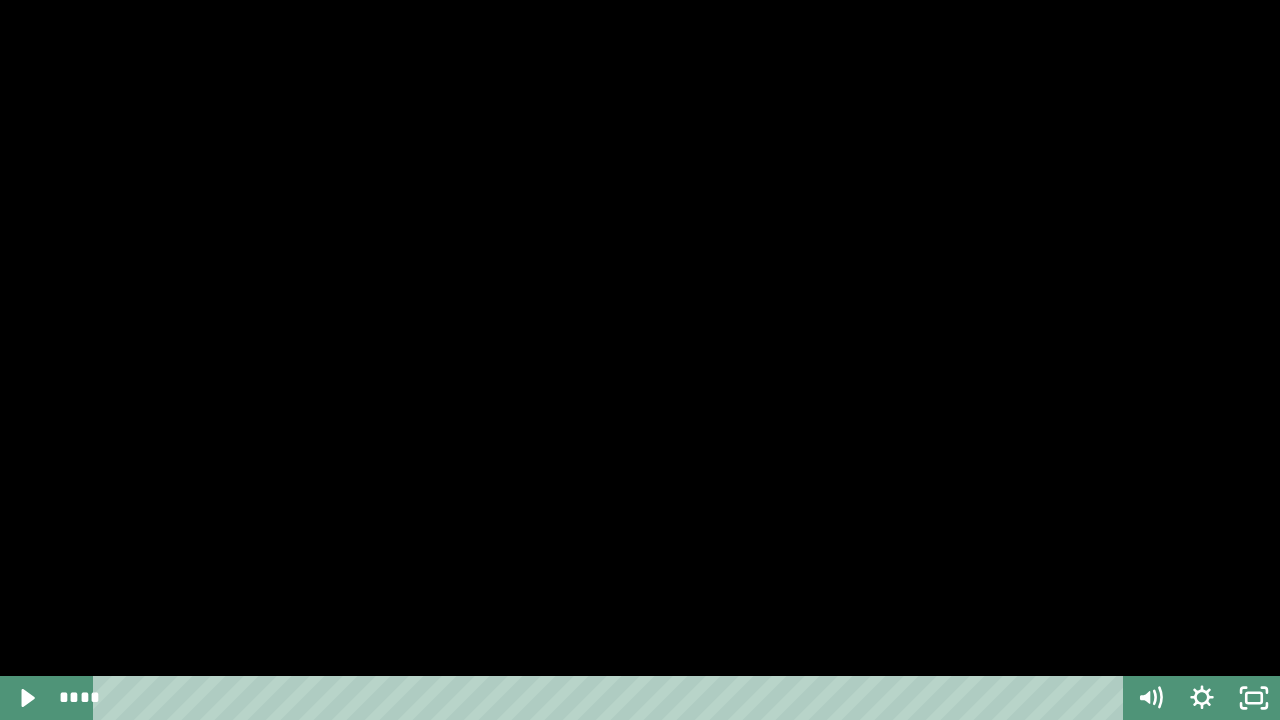 click at bounding box center (640, 360) 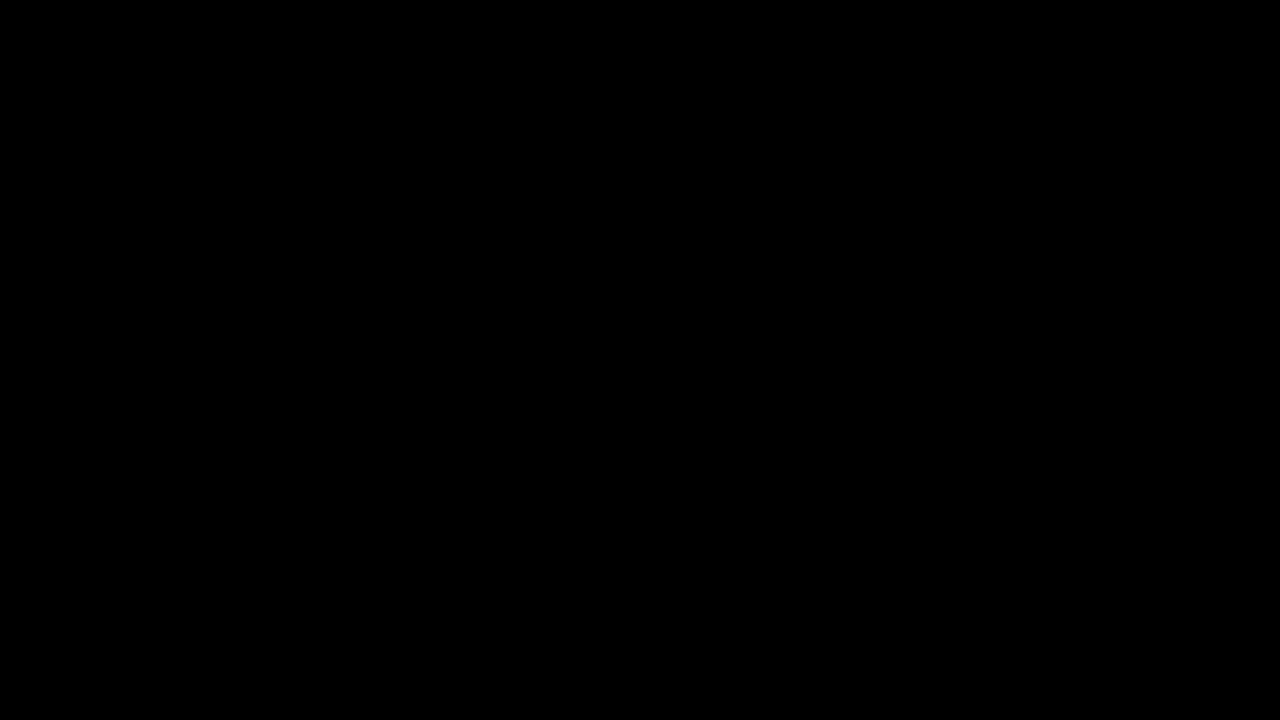 type 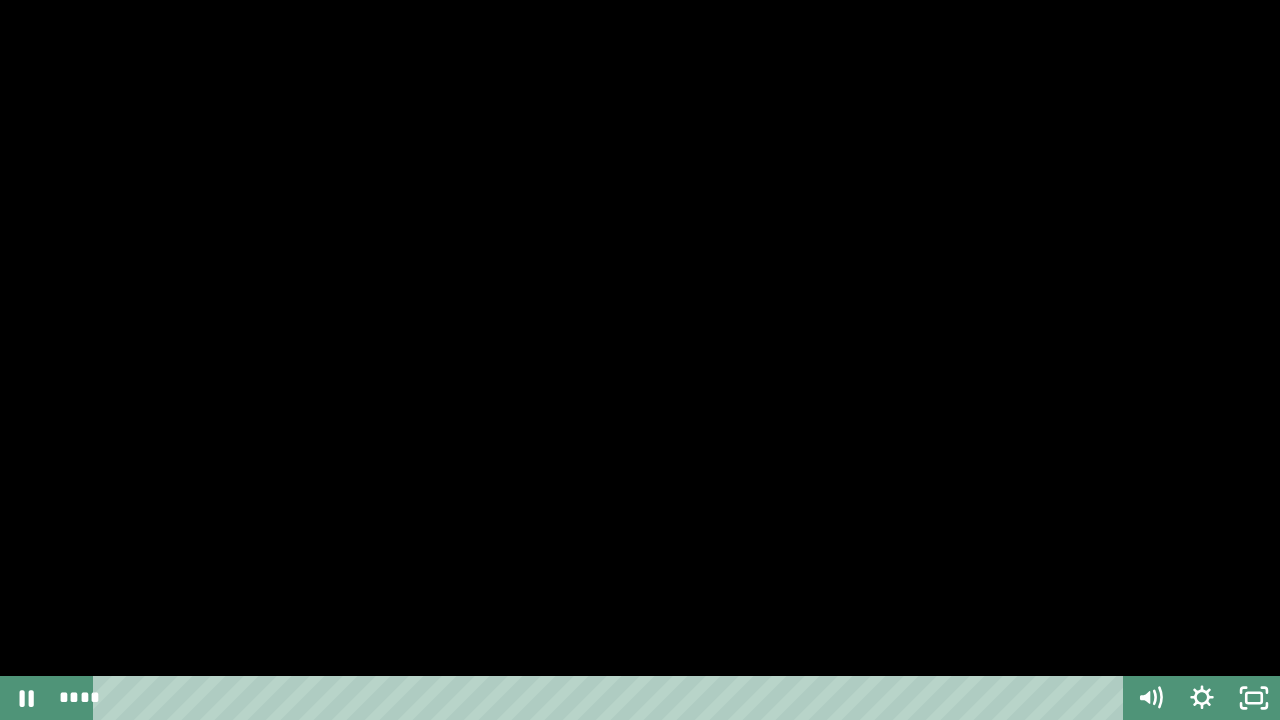 click at bounding box center (640, 360) 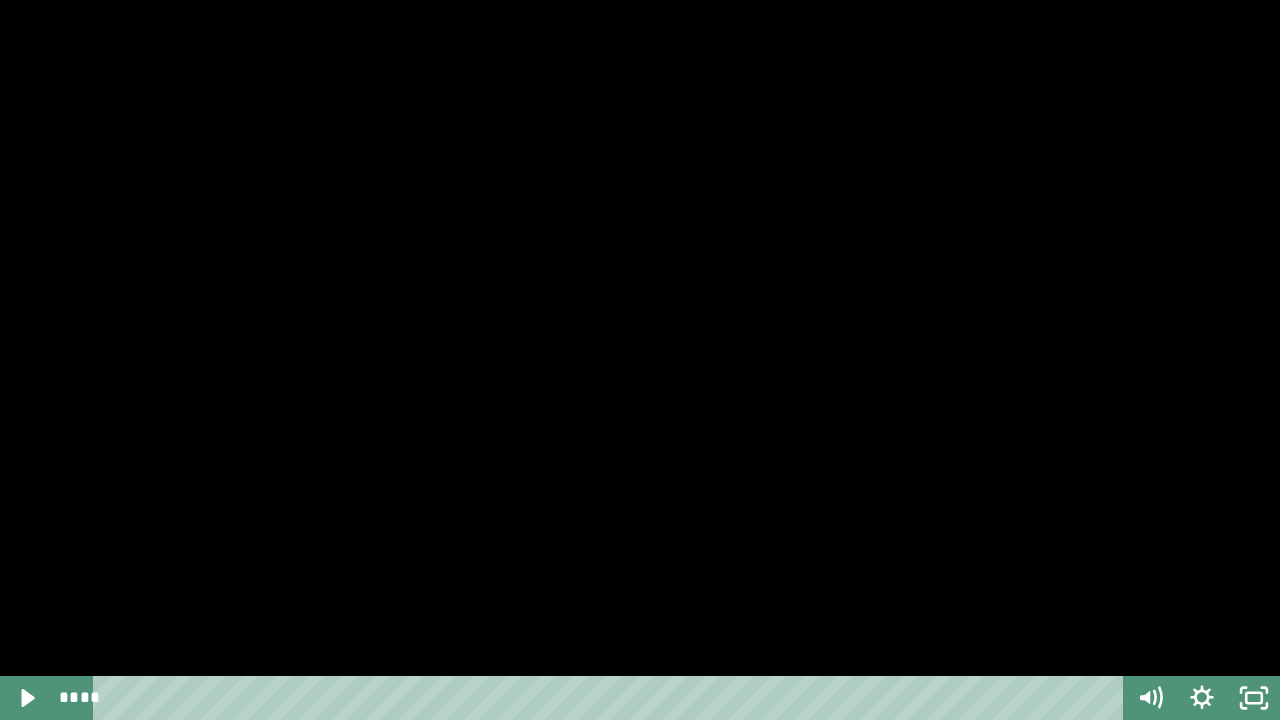 click at bounding box center [640, 360] 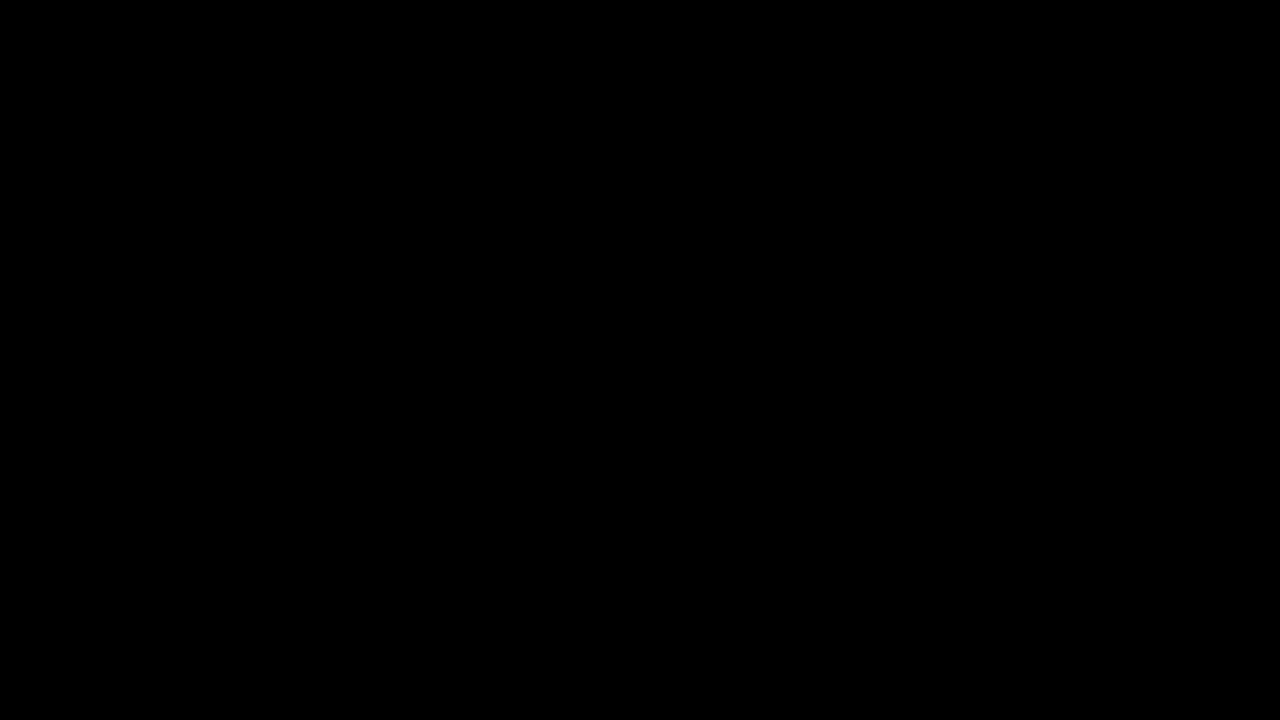 click at bounding box center (640, 360) 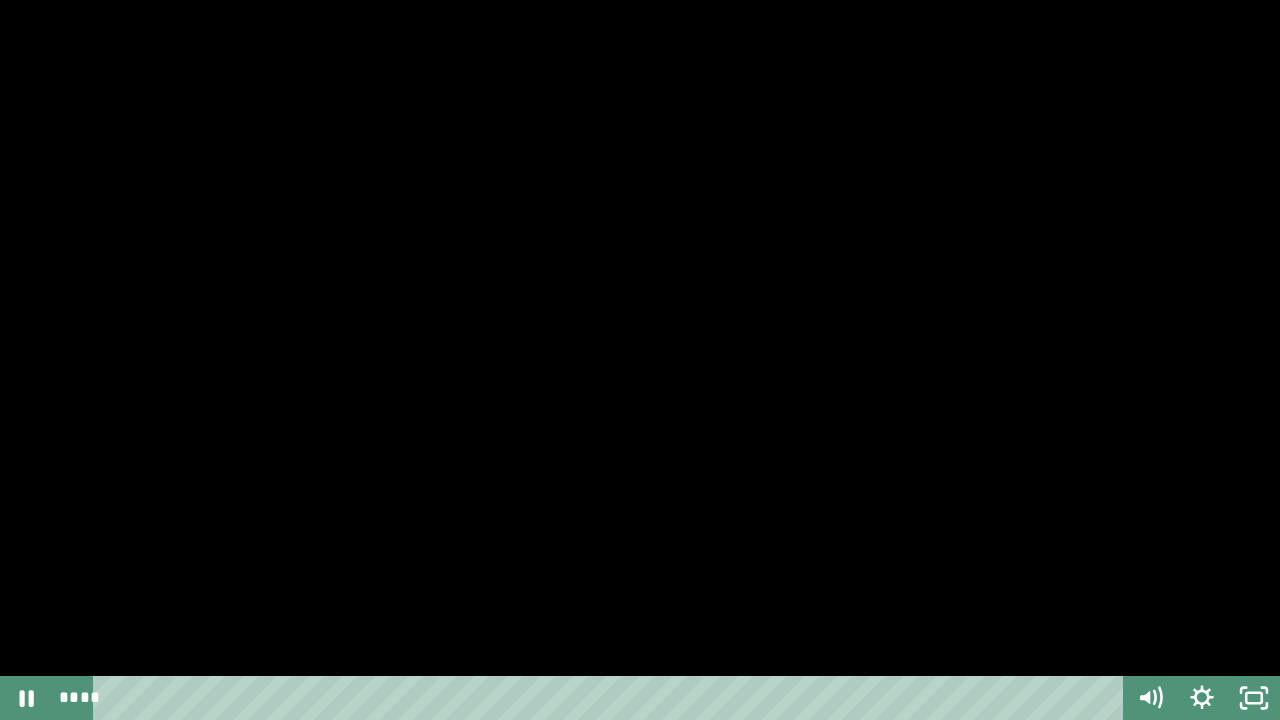 click at bounding box center (640, 360) 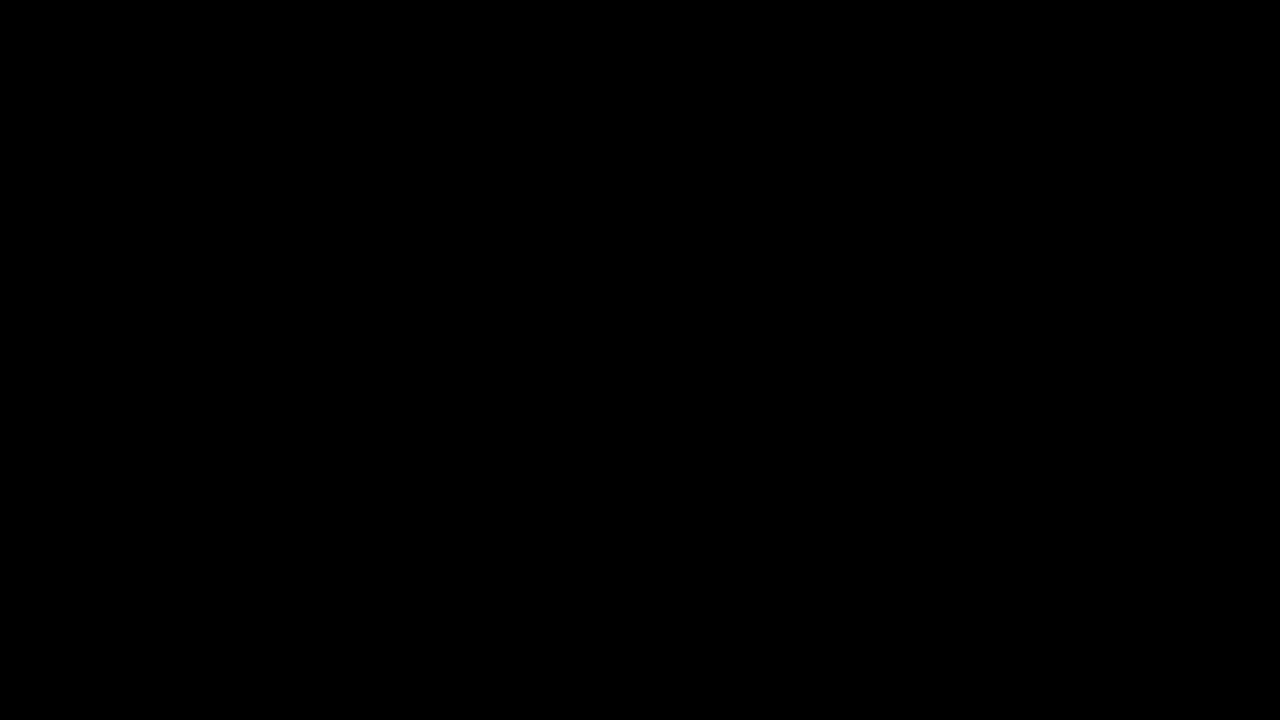 click at bounding box center (640, 360) 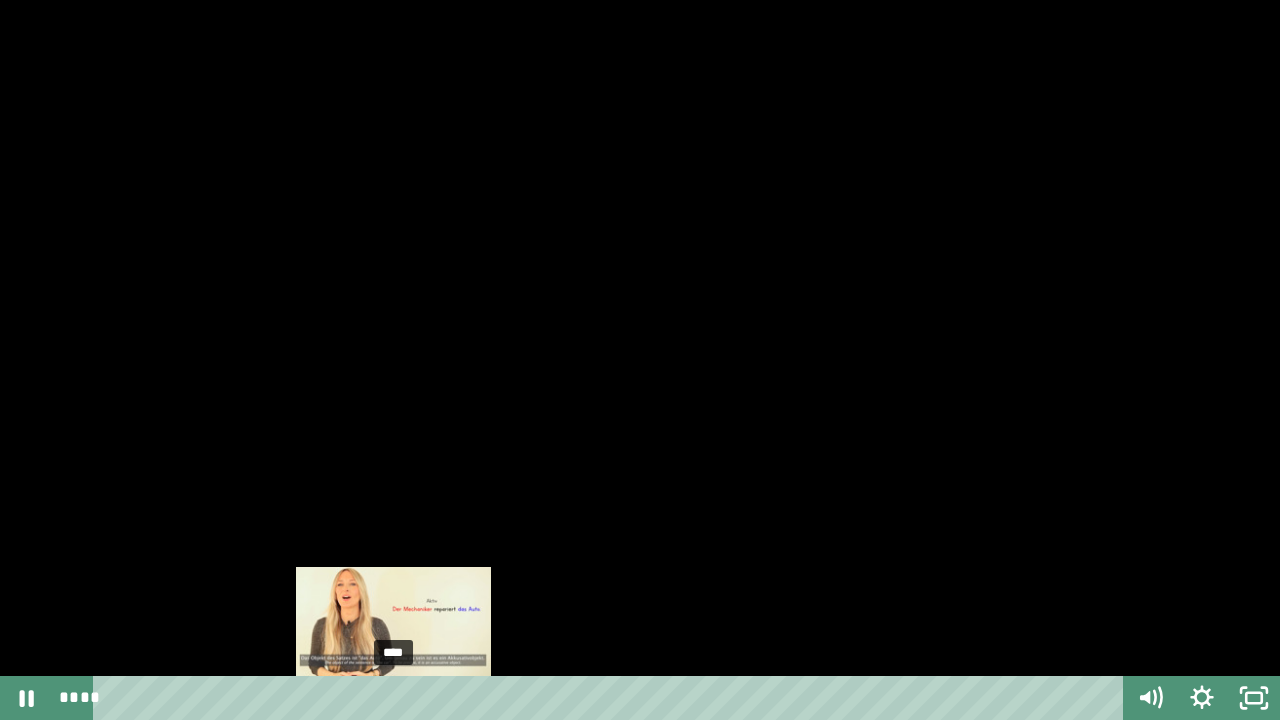 click on "****" at bounding box center [612, 698] 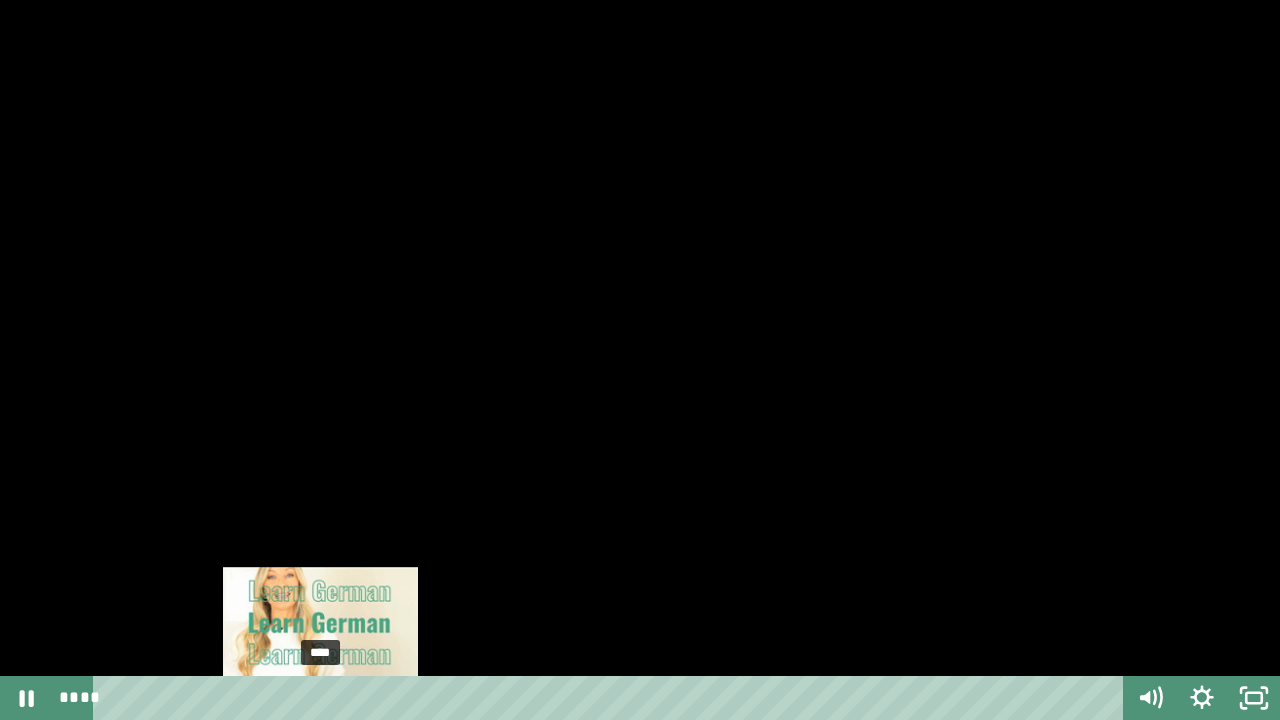 click on "****" at bounding box center (612, 698) 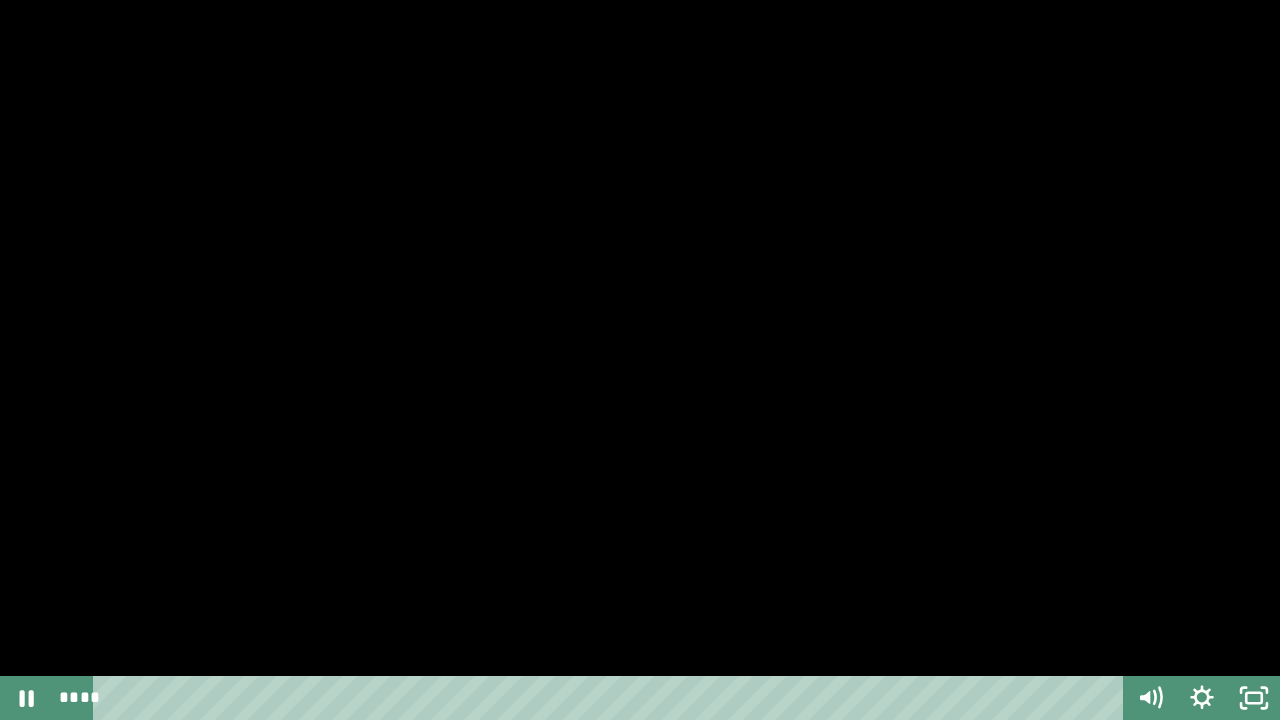 click at bounding box center (640, 360) 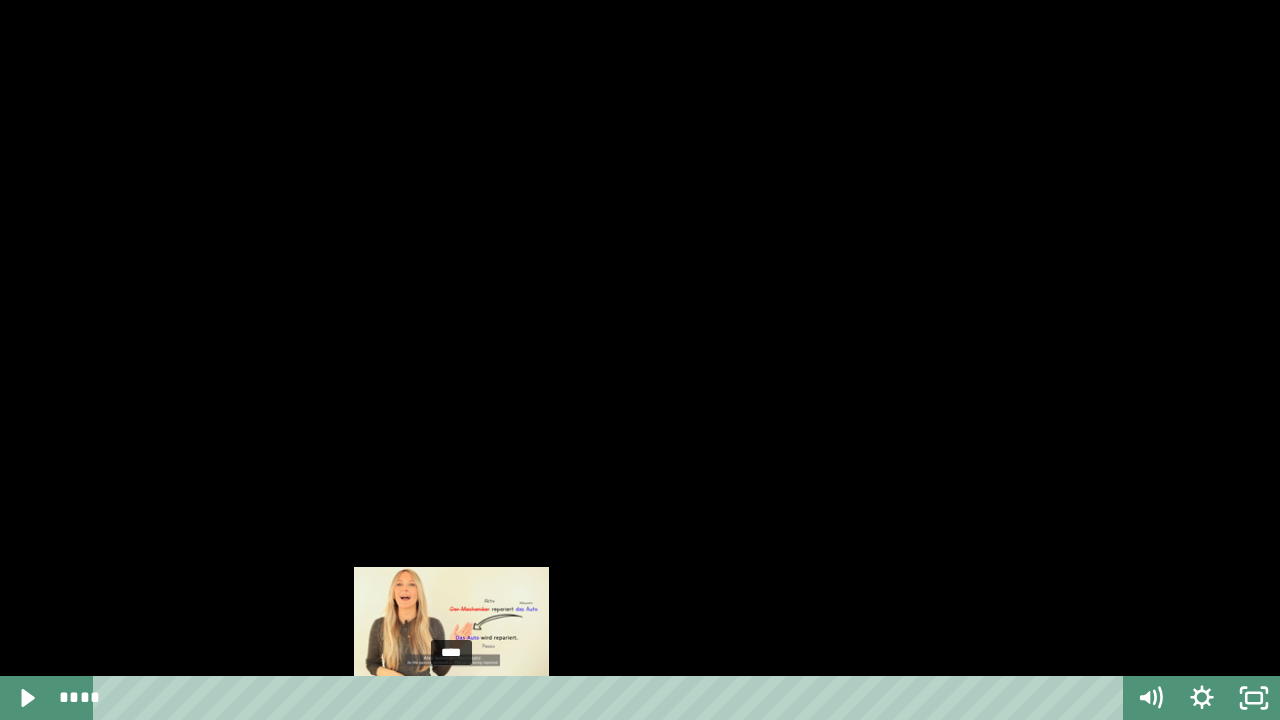 click on "****" at bounding box center (612, 698) 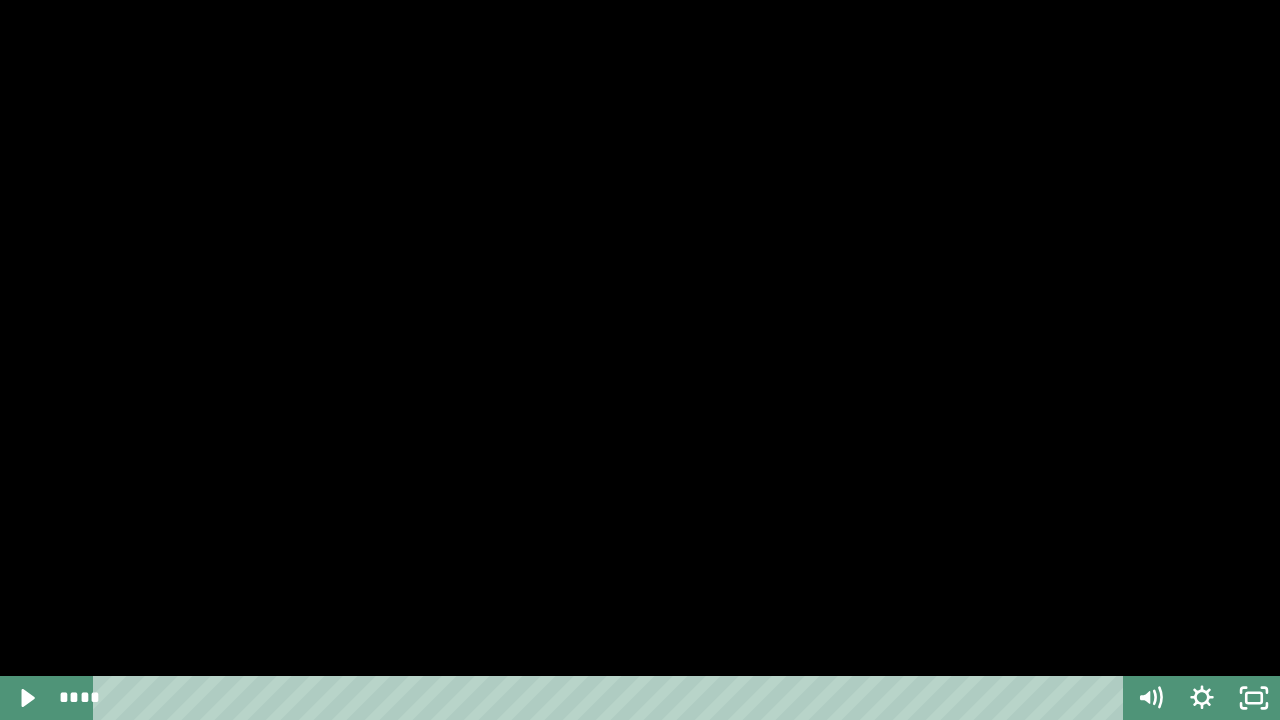 click at bounding box center [640, 360] 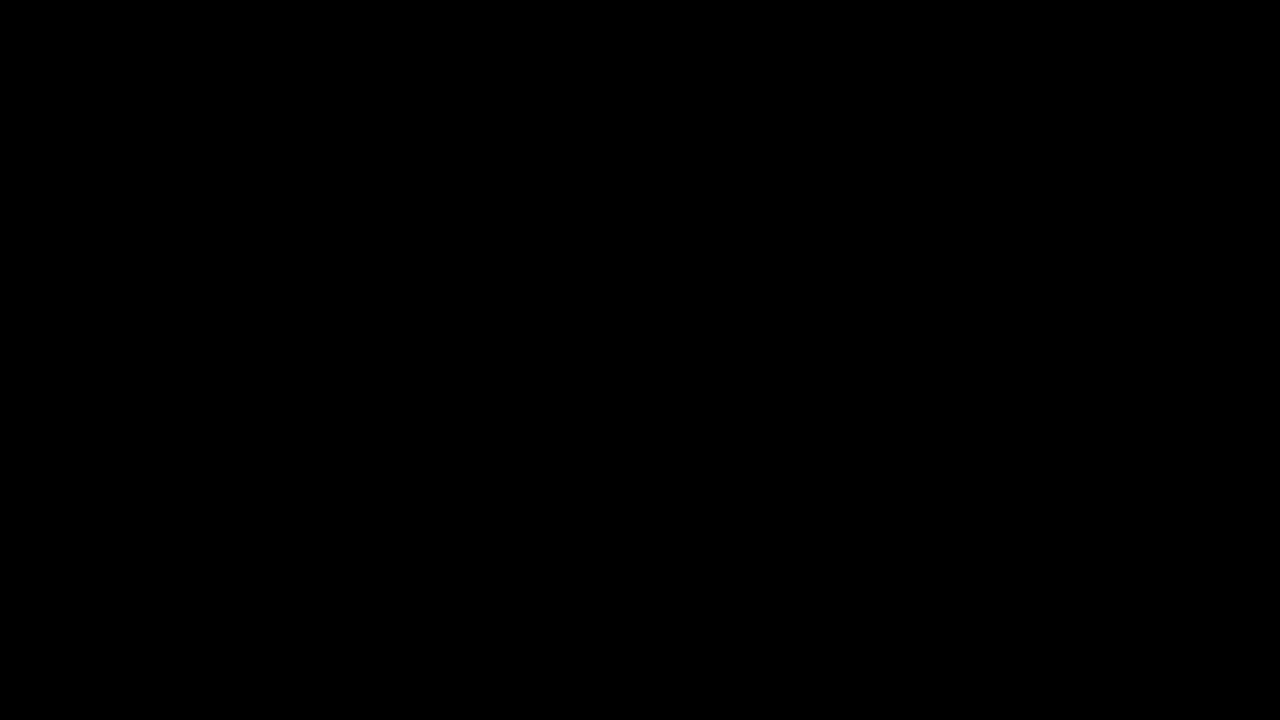 click at bounding box center [0, 0] 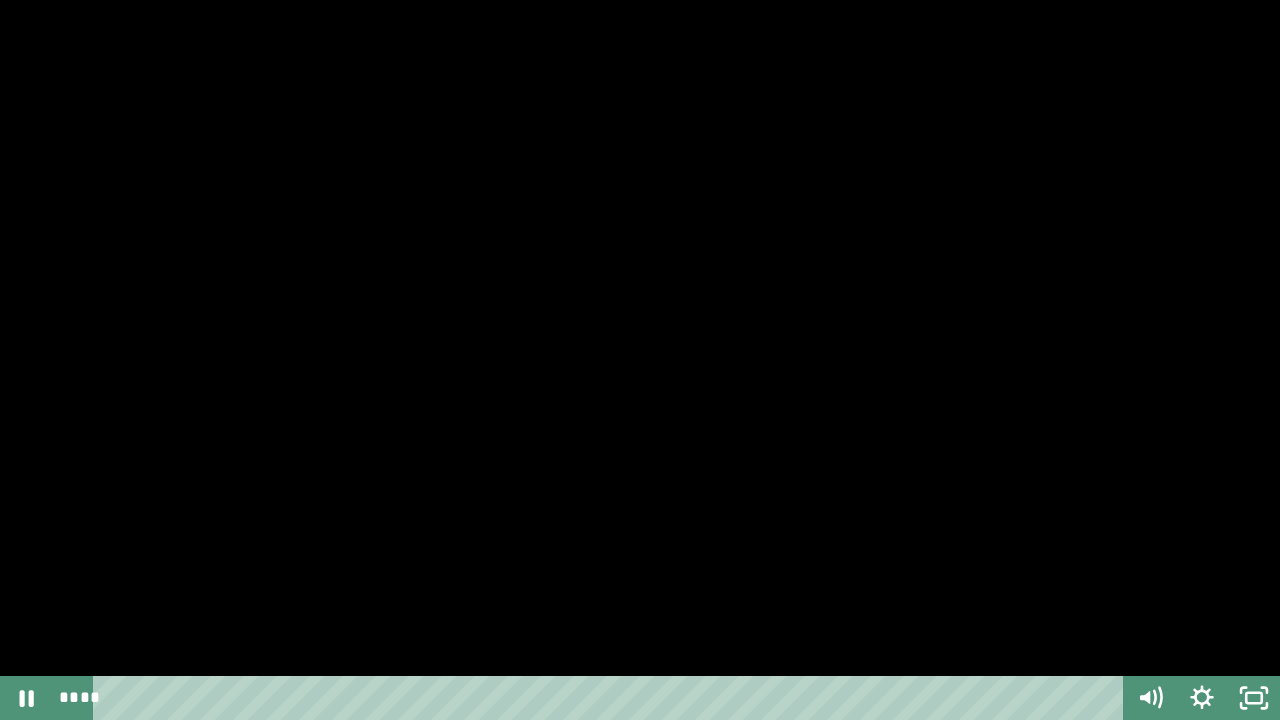click at bounding box center [0, 0] 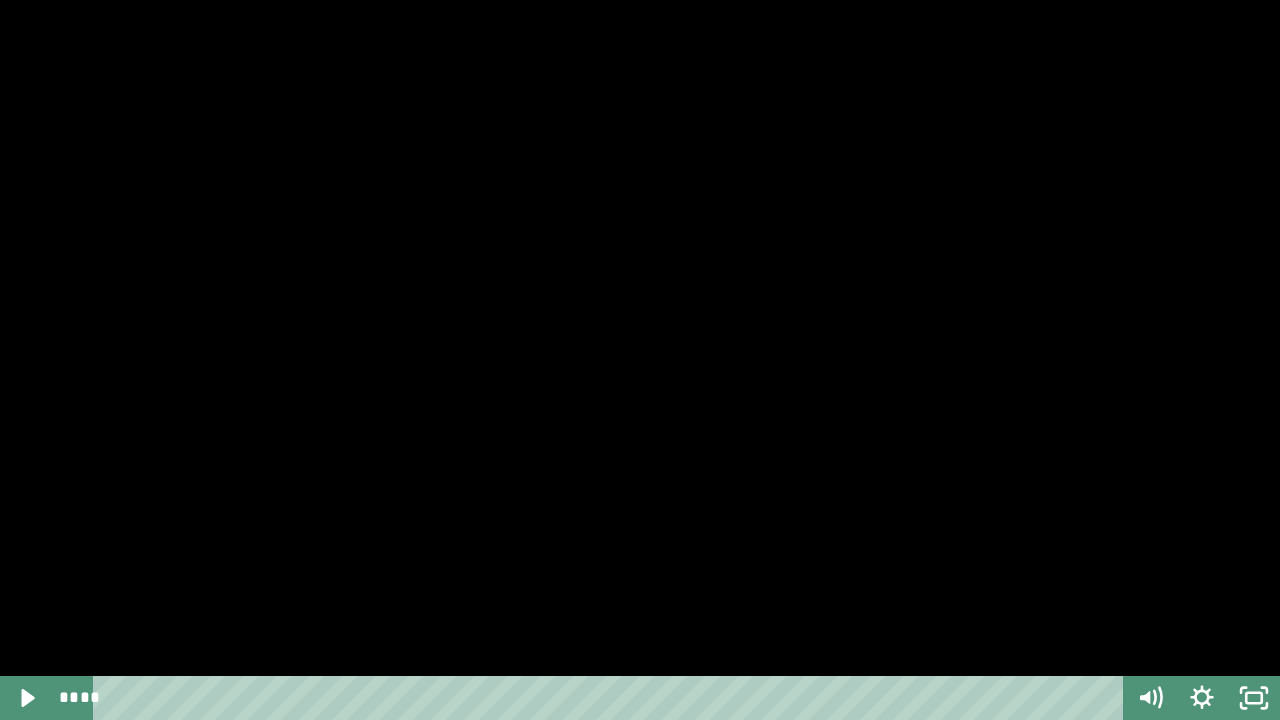 click at bounding box center (640, 360) 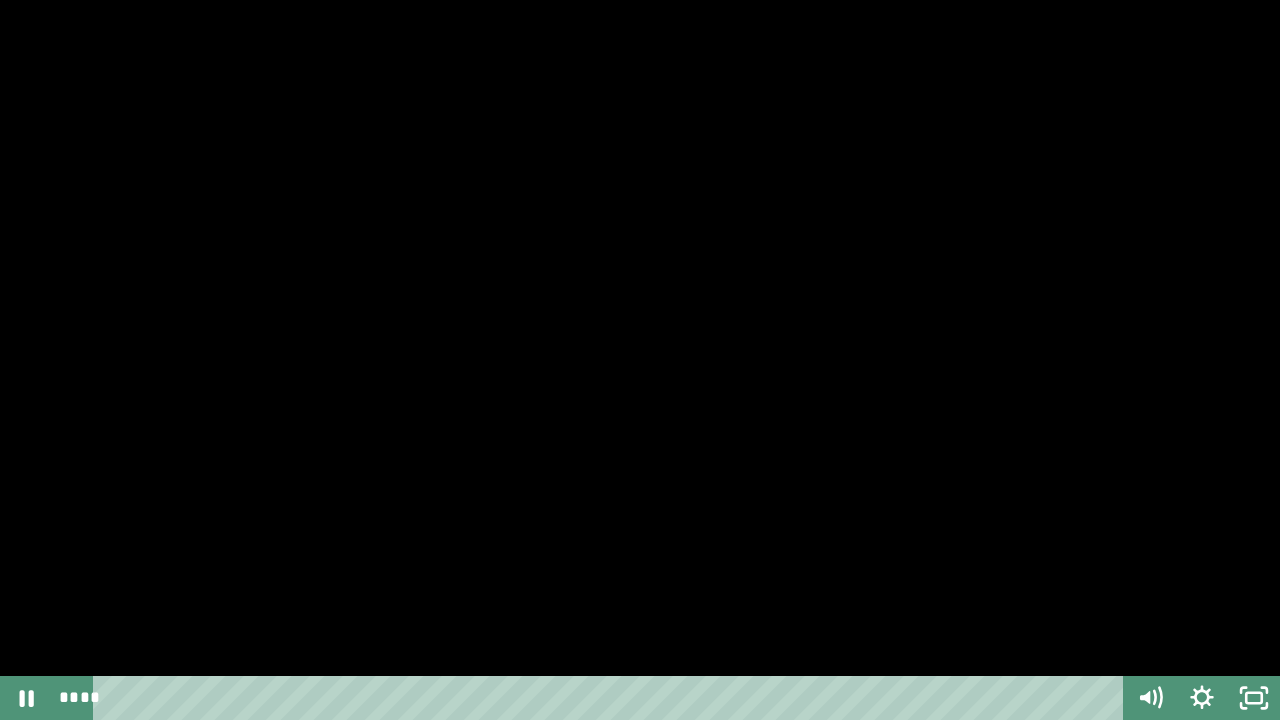click at bounding box center [640, 360] 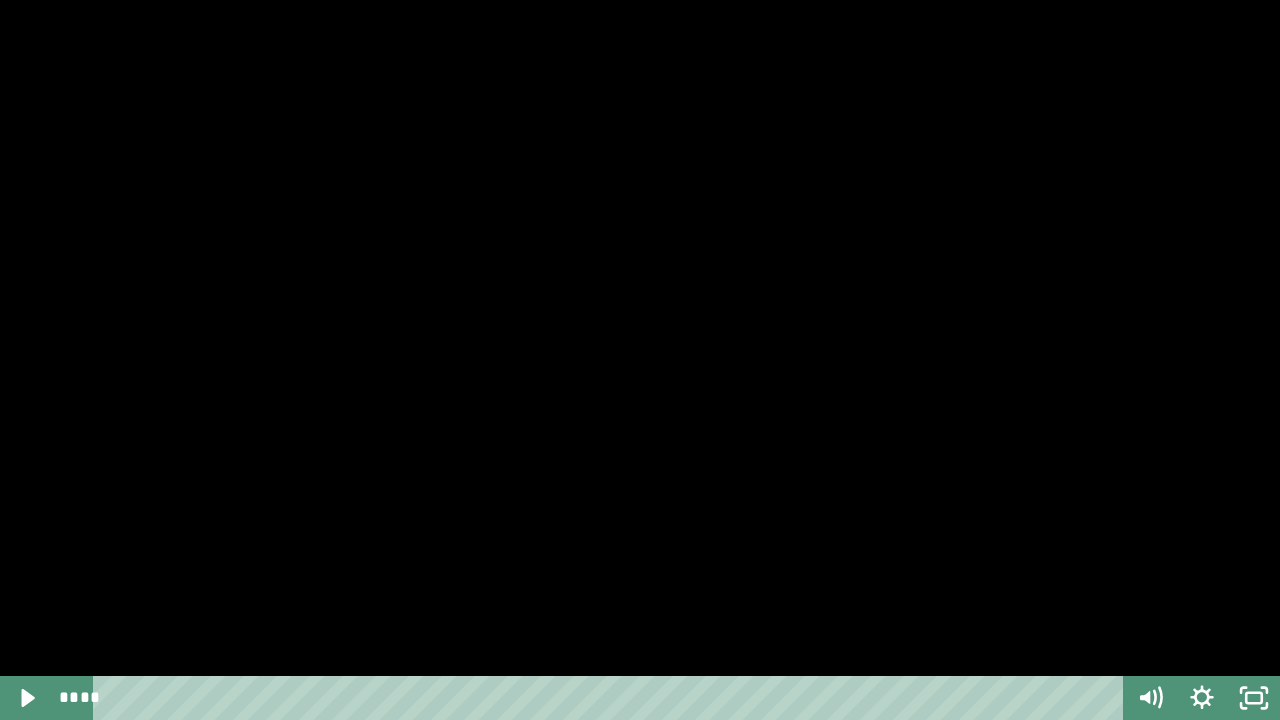 click at bounding box center [640, 360] 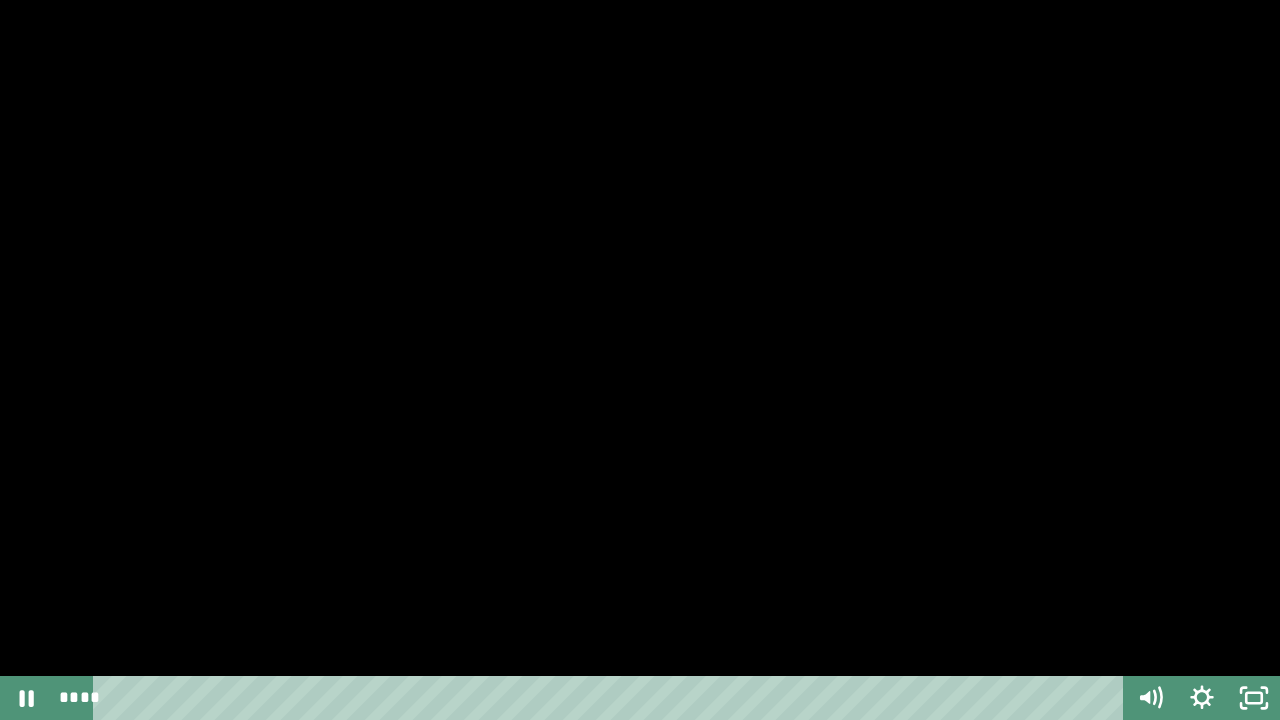 click at bounding box center [640, 360] 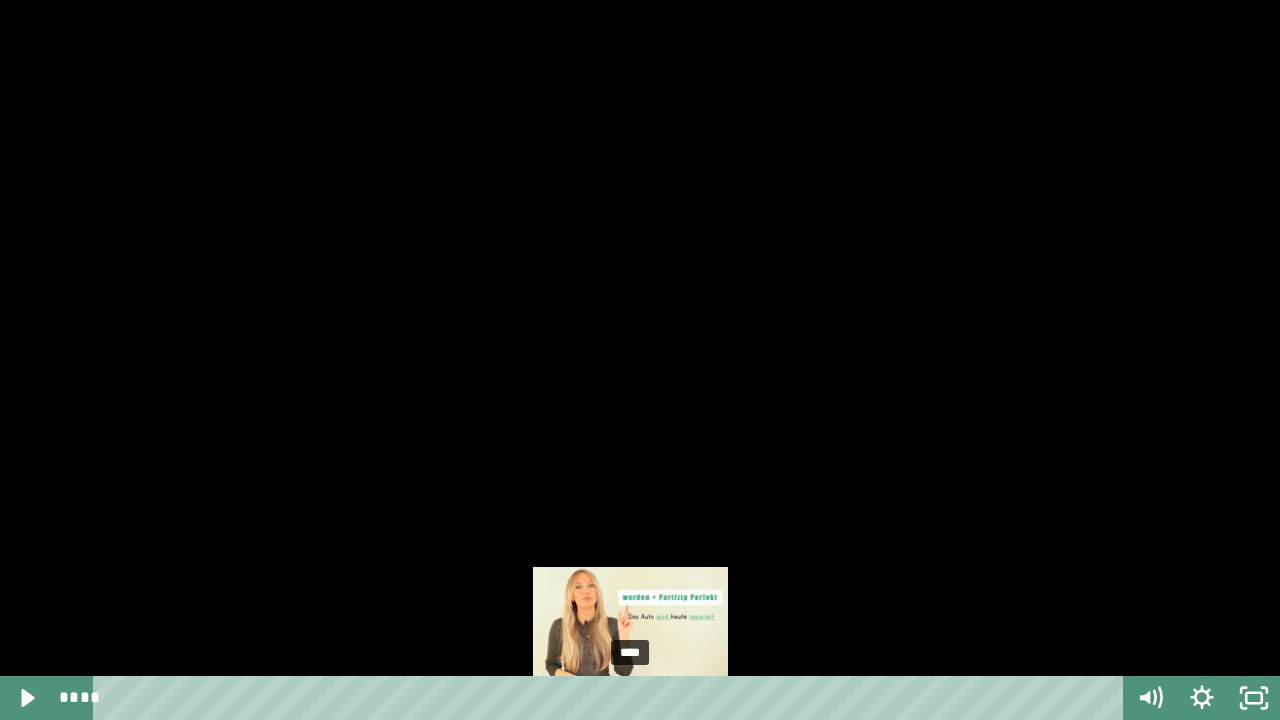 click on "****" at bounding box center (612, 698) 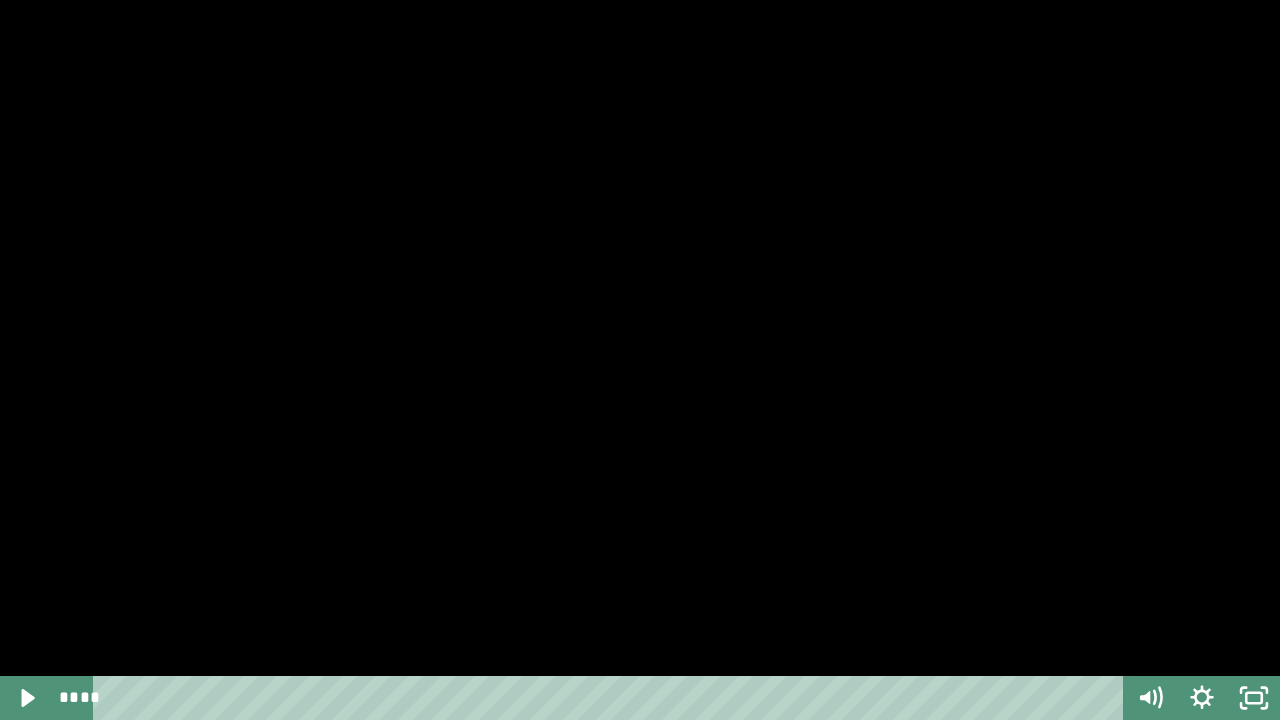 click at bounding box center (640, 360) 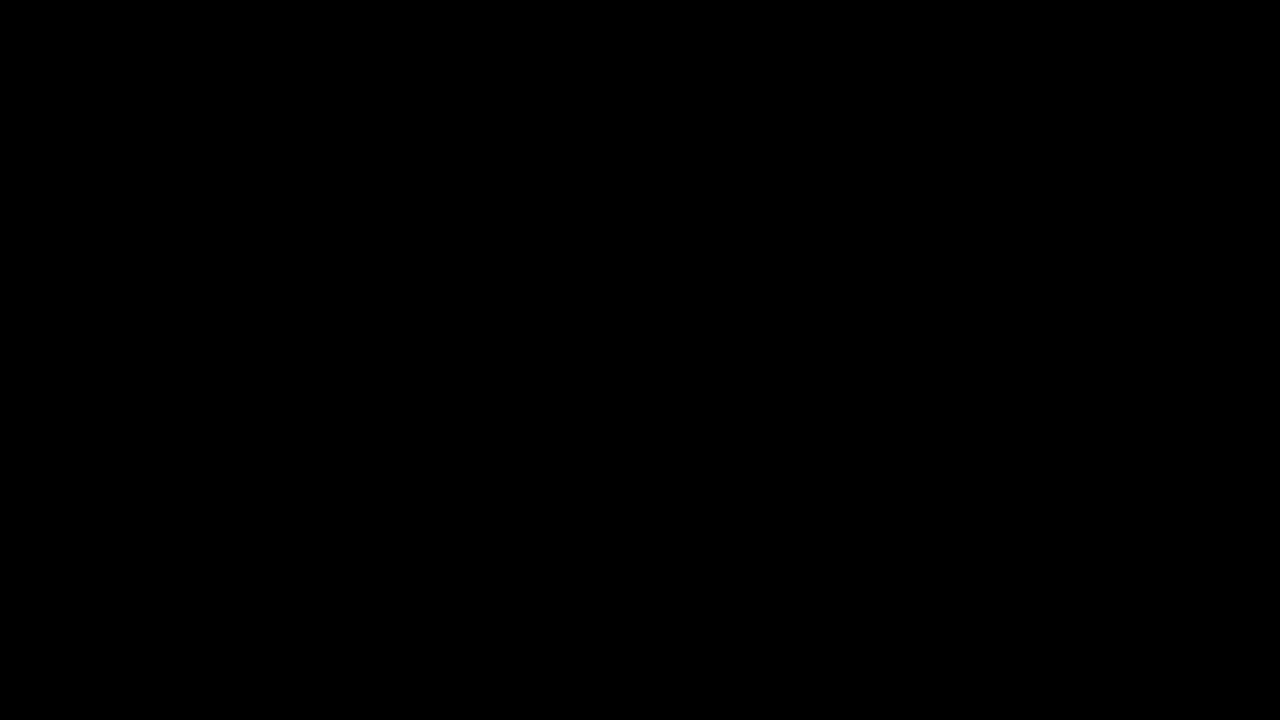 click at bounding box center [640, 360] 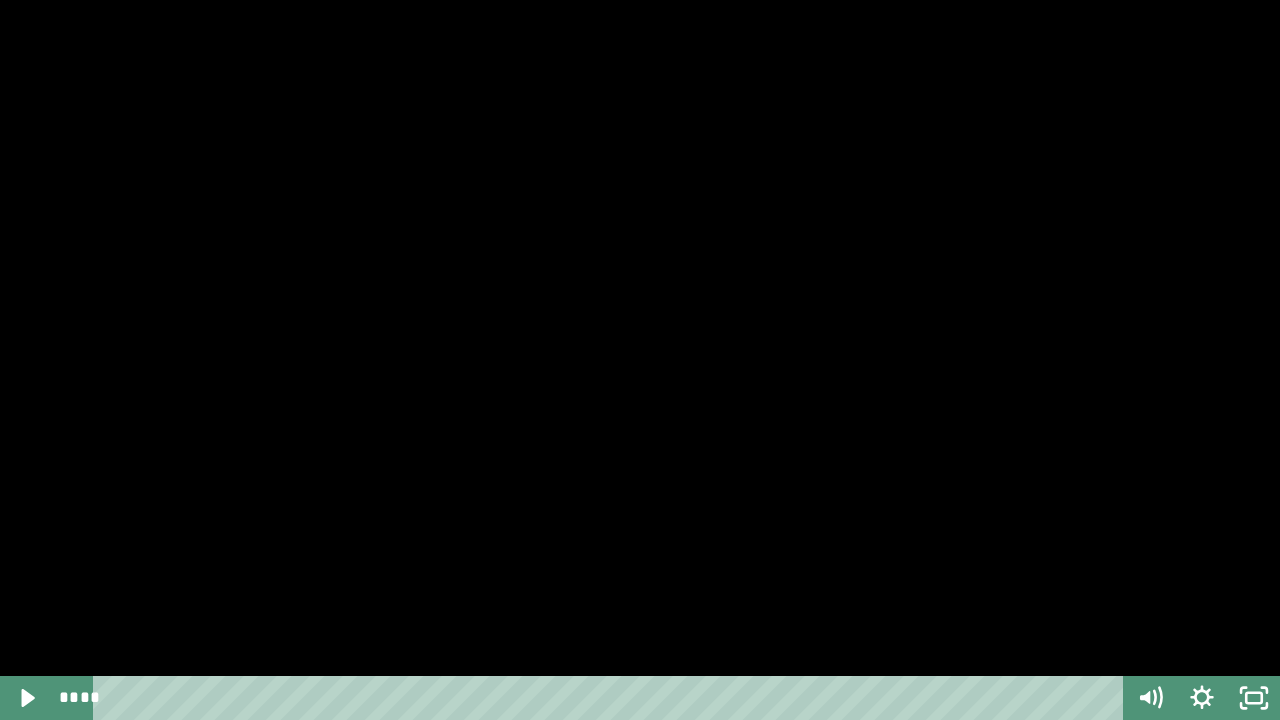 click at bounding box center (640, 360) 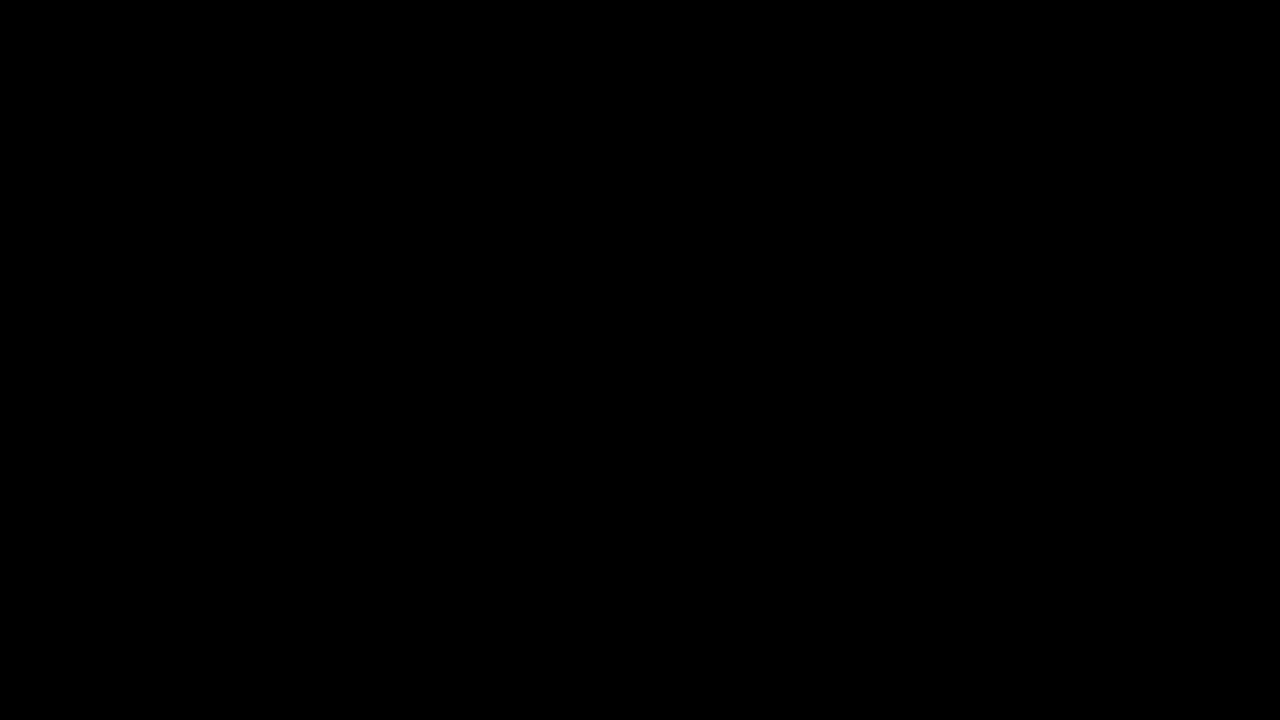 click at bounding box center (0, 0) 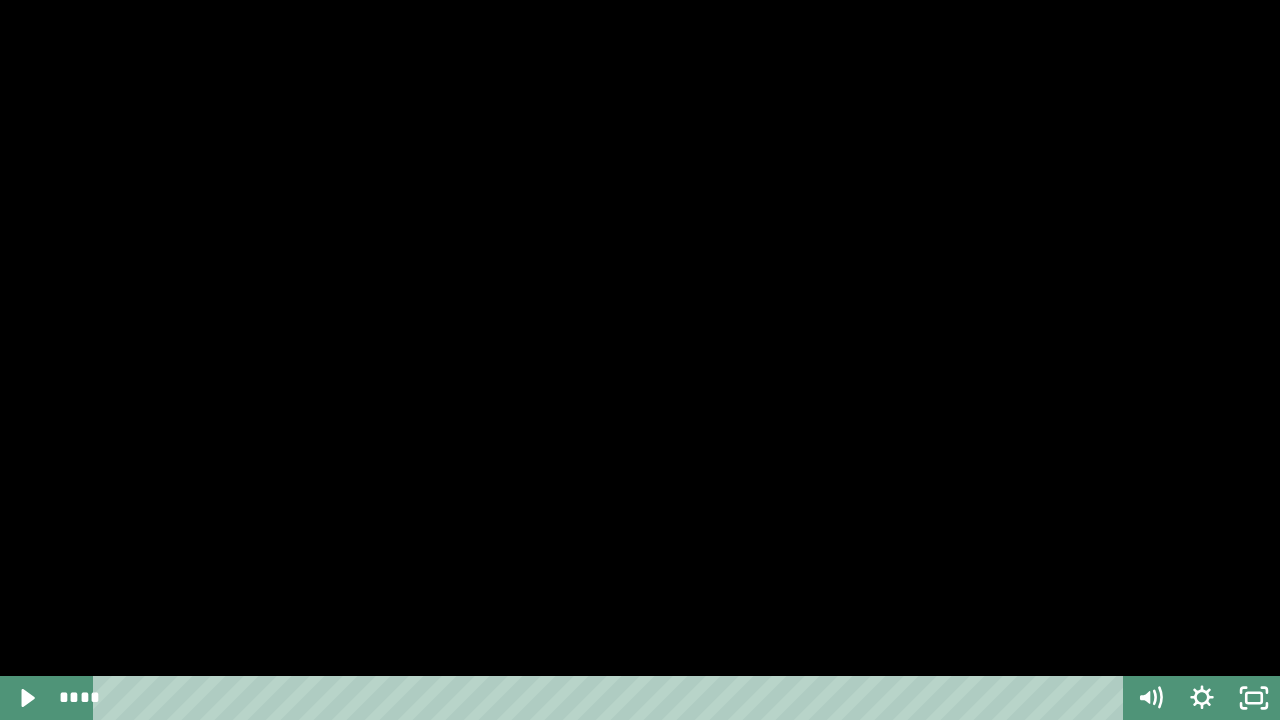 click at bounding box center [640, 360] 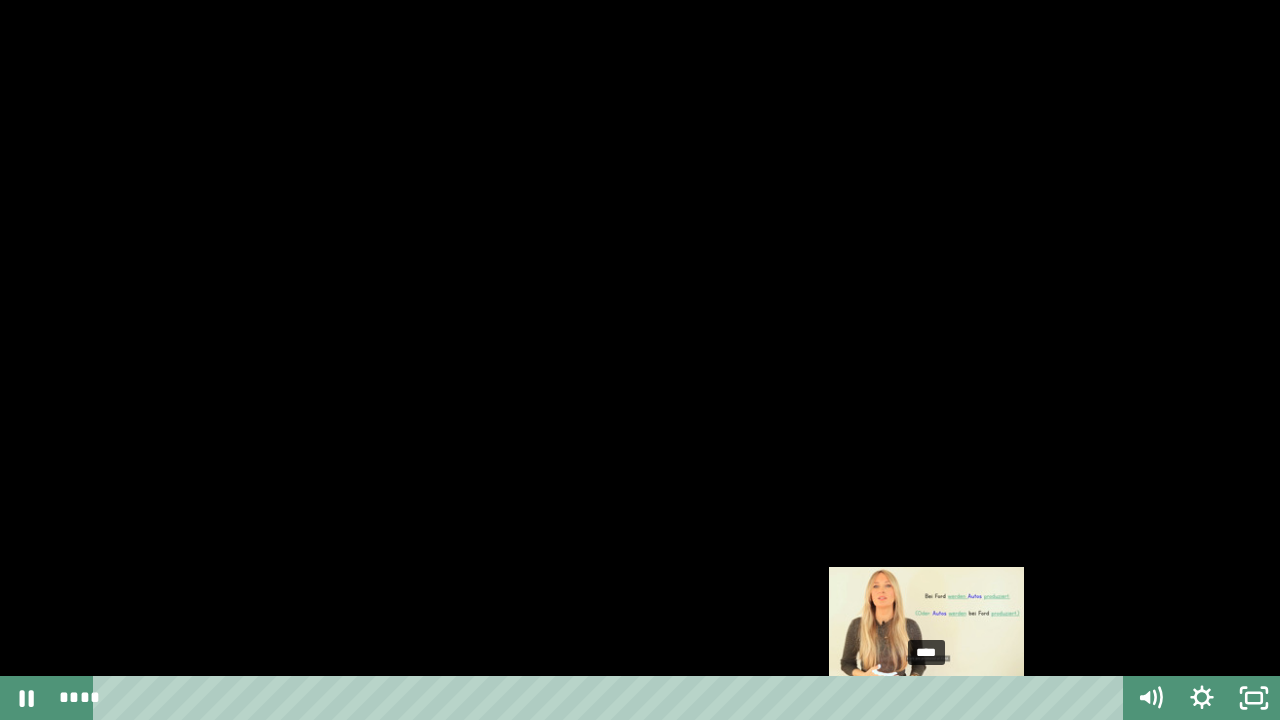 click on "****" at bounding box center [612, 698] 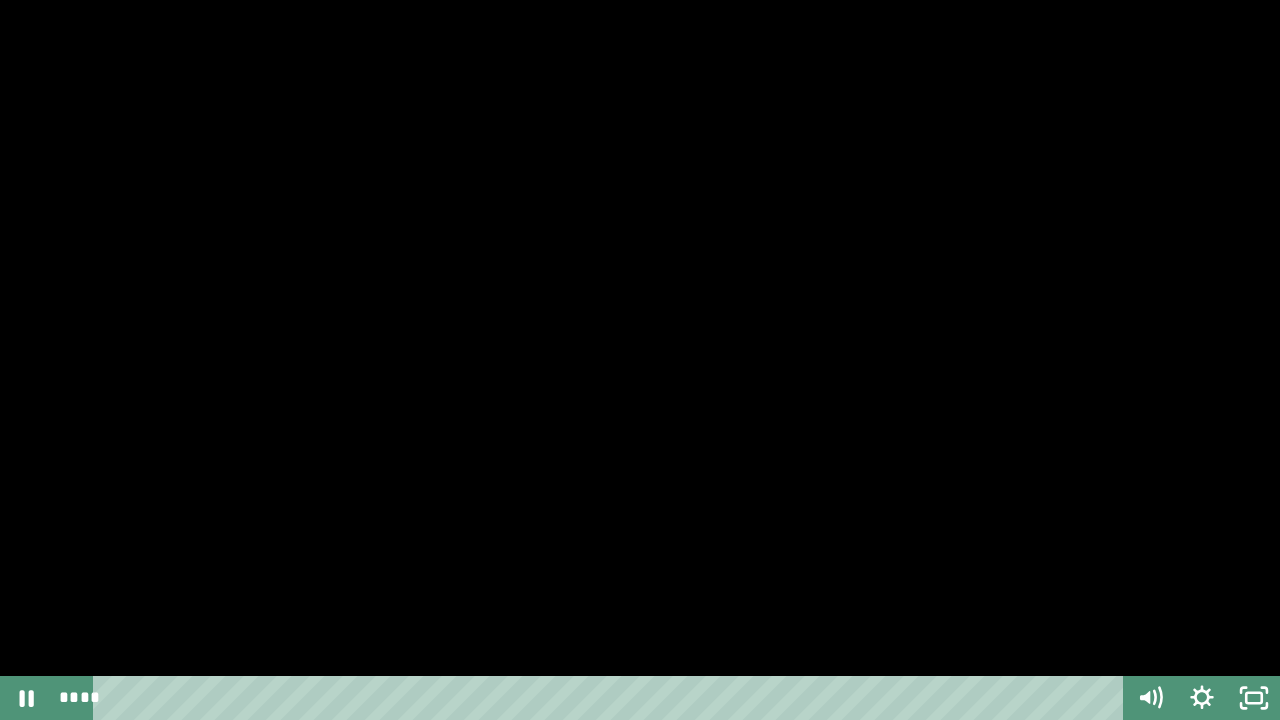 click at bounding box center [640, 360] 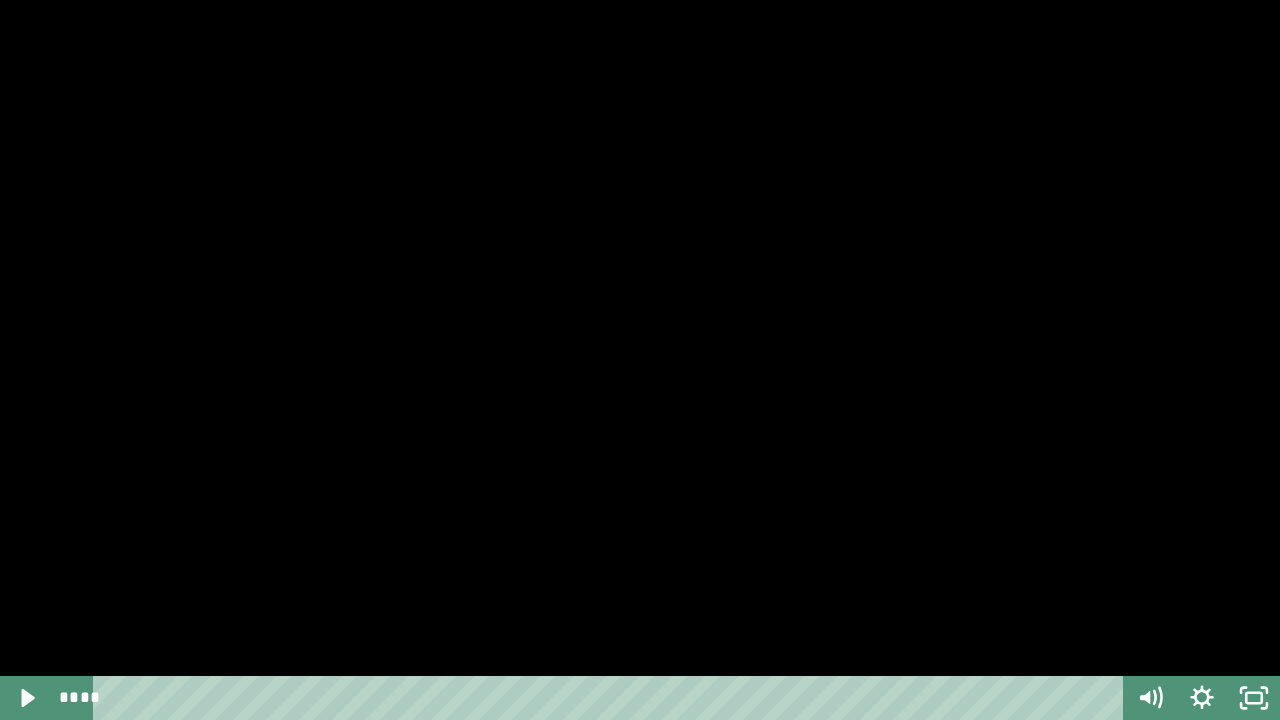 click at bounding box center [640, 360] 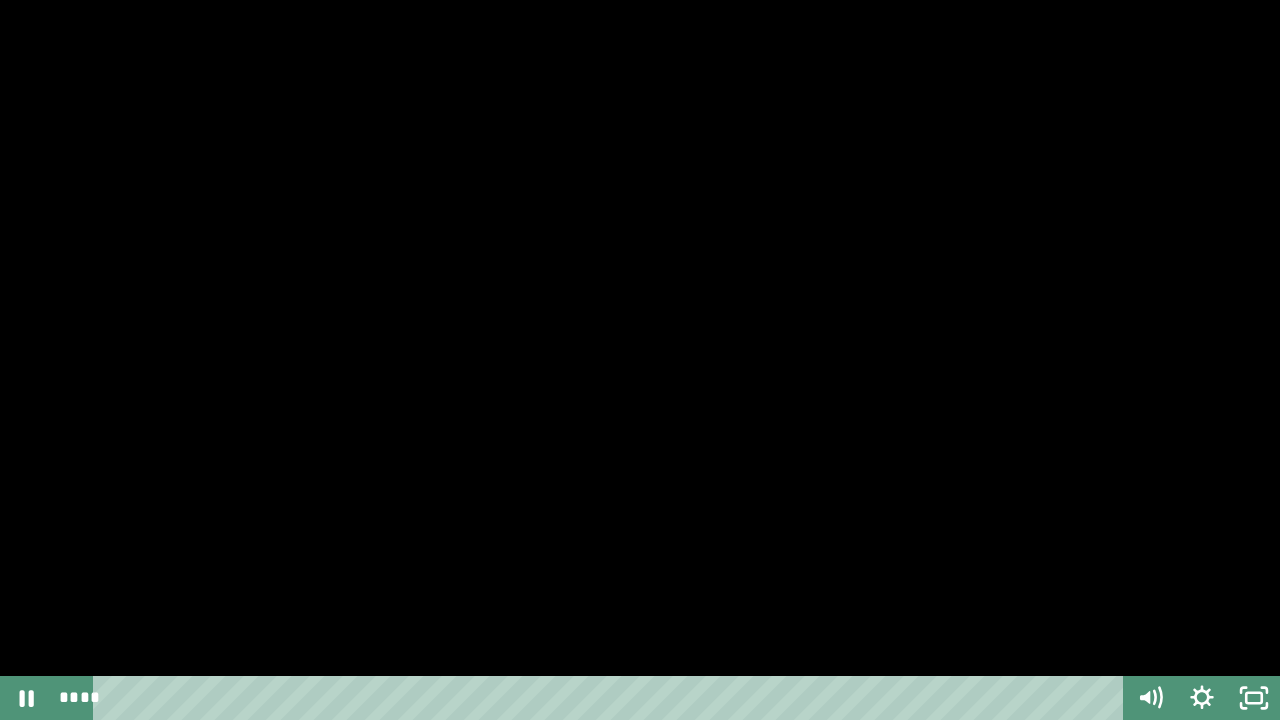 click at bounding box center [640, 360] 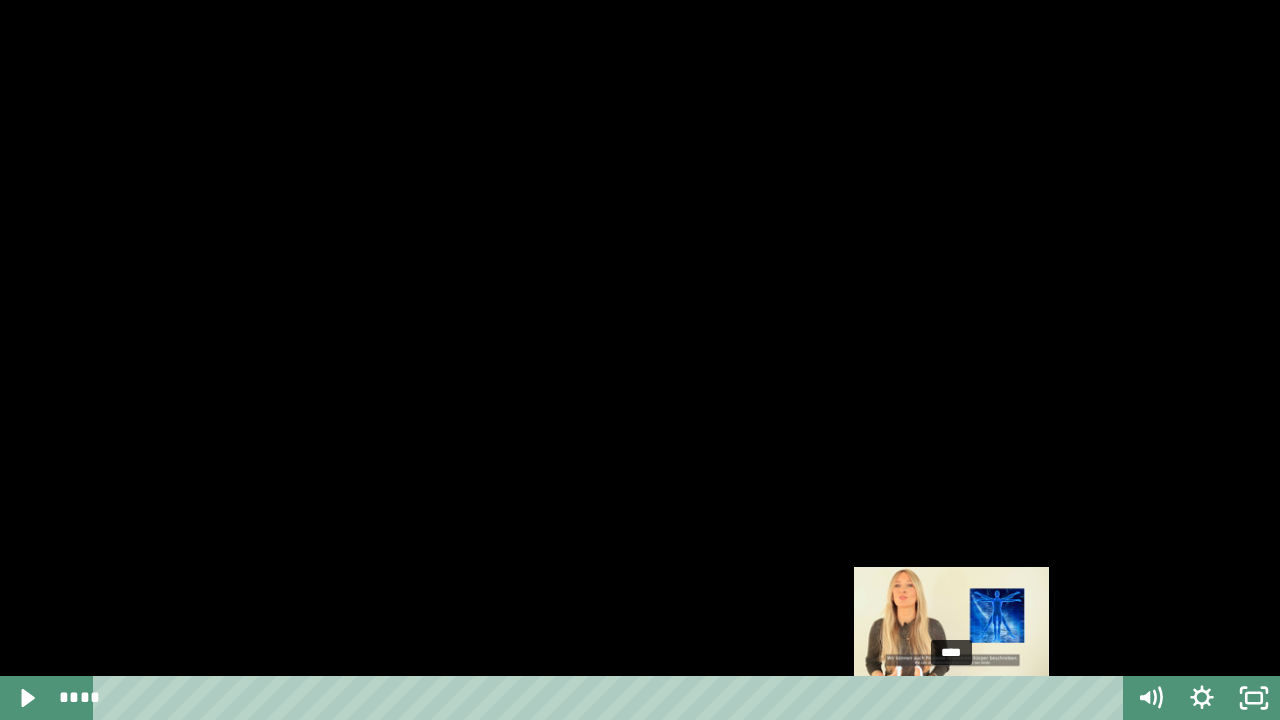 click on "****" at bounding box center (612, 698) 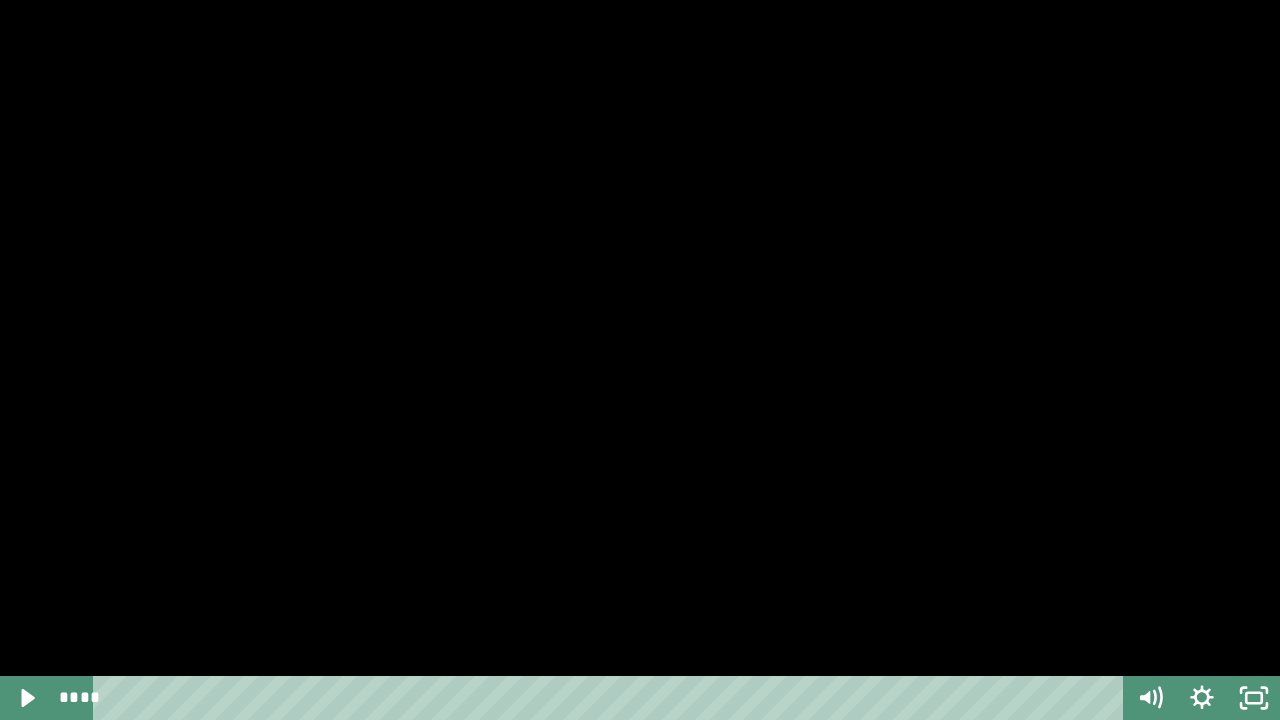 click at bounding box center (640, 360) 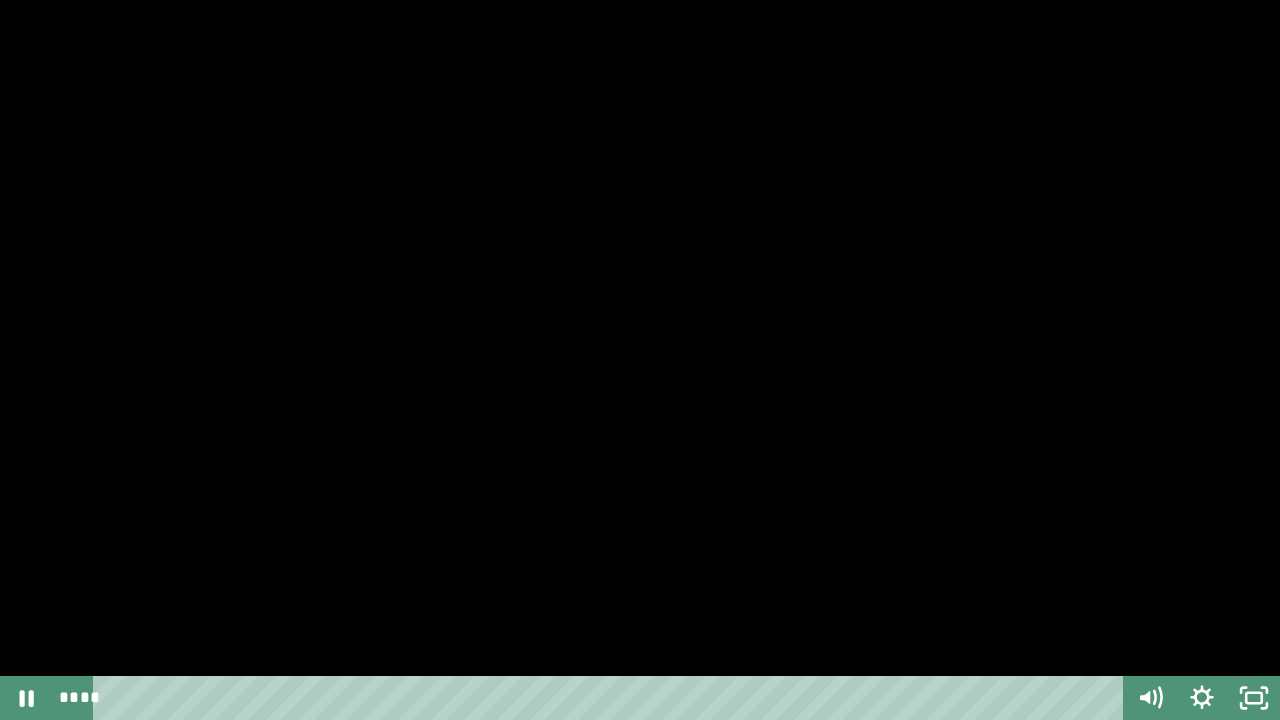 click at bounding box center [640, 360] 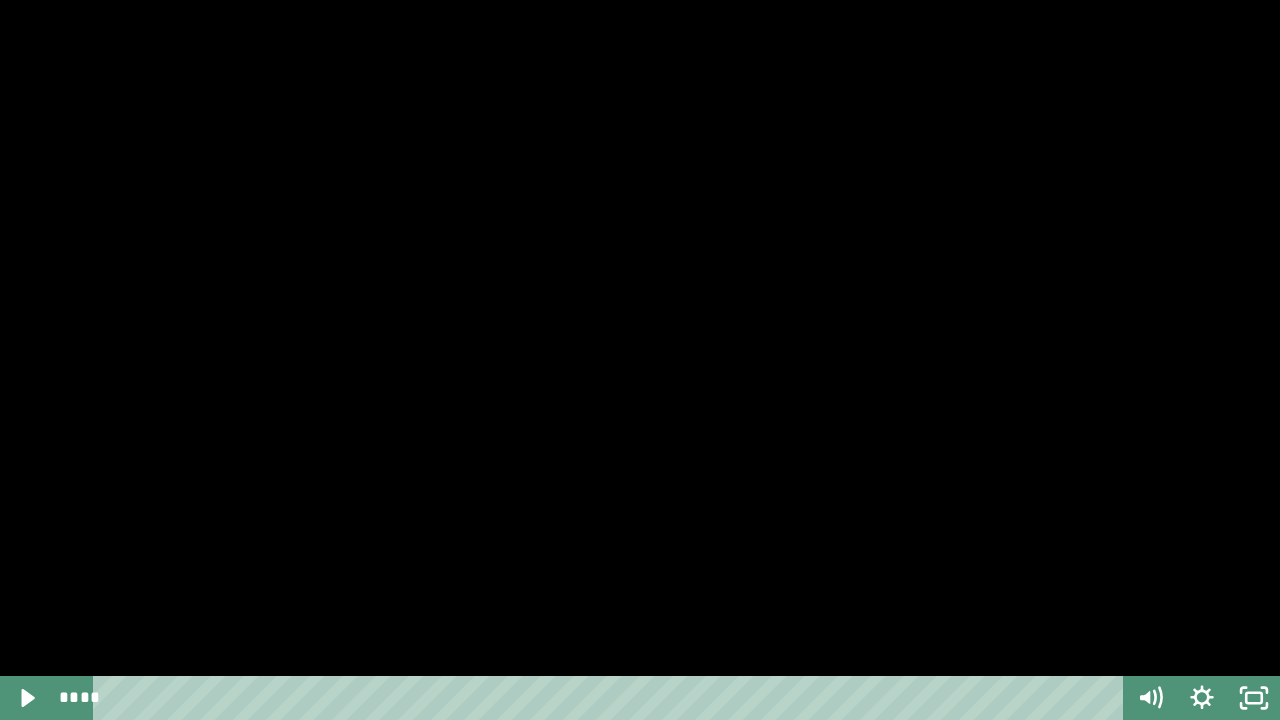 click at bounding box center (640, 360) 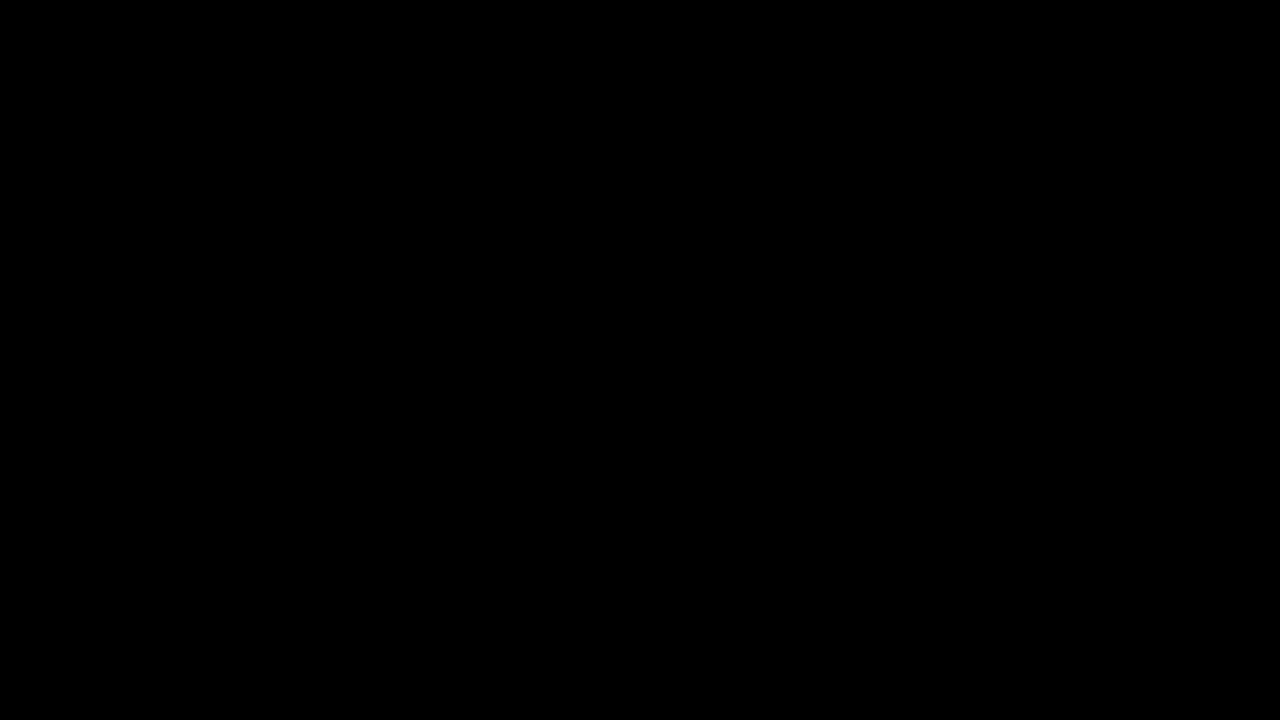 click at bounding box center [640, 360] 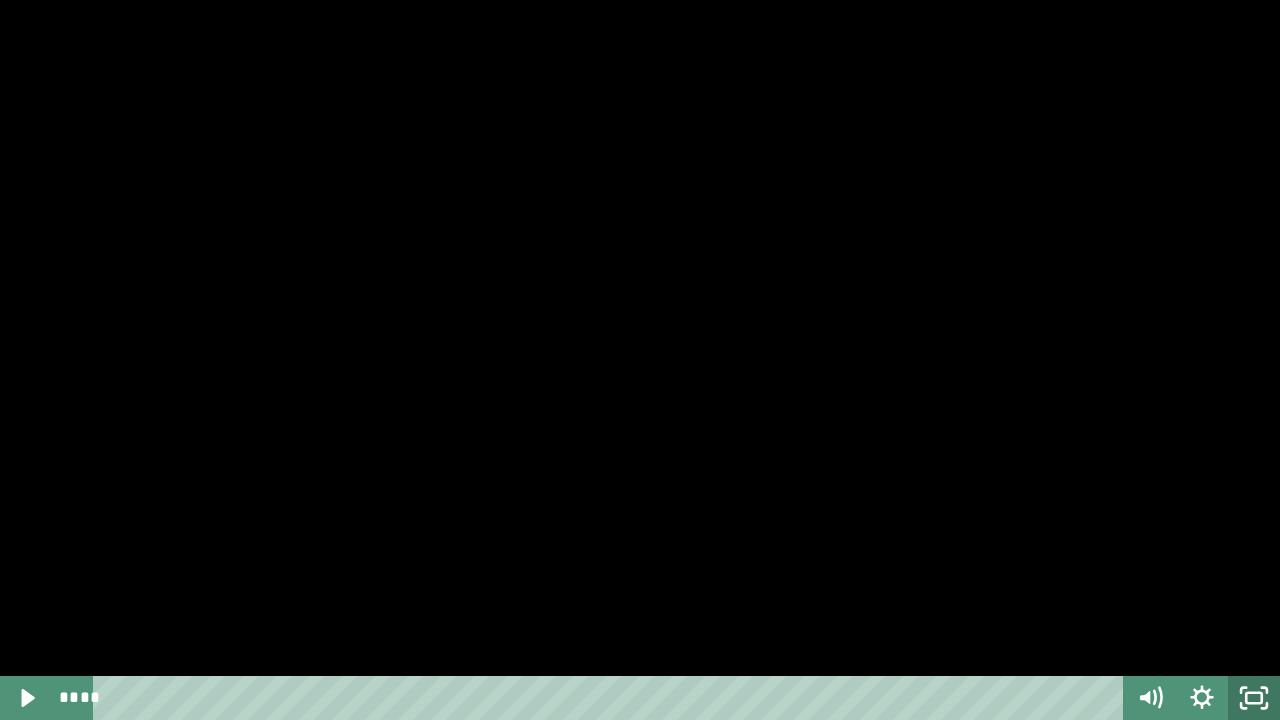 click 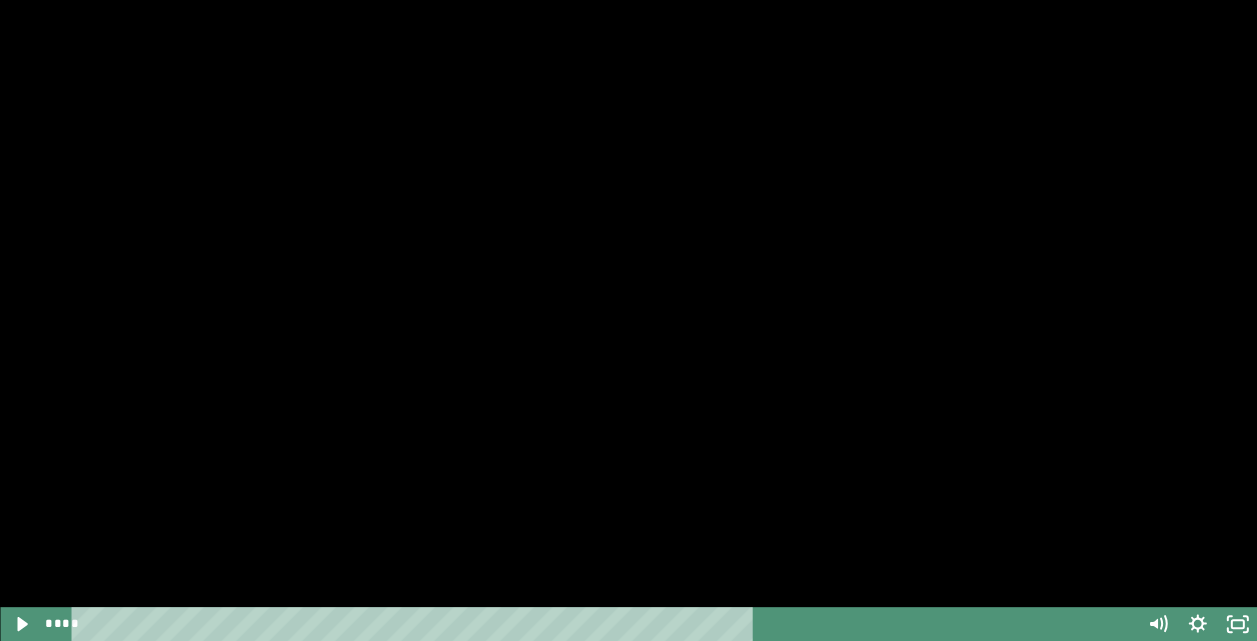 scroll, scrollTop: 910, scrollLeft: 0, axis: vertical 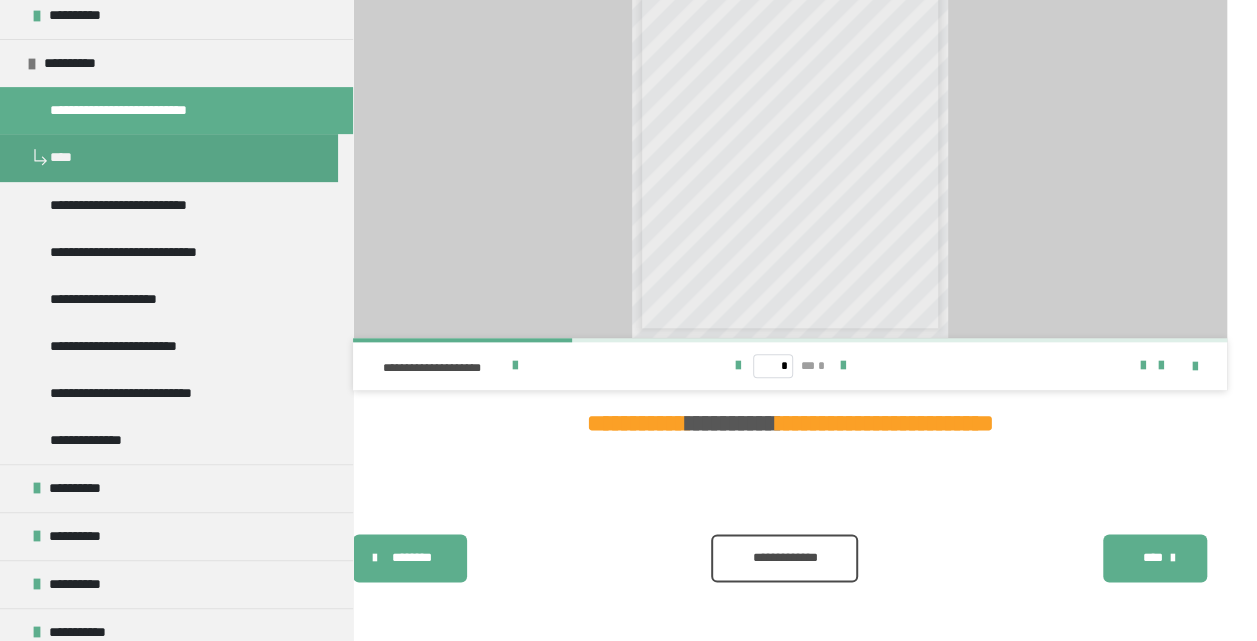 click on "**********" at bounding box center (784, 558) 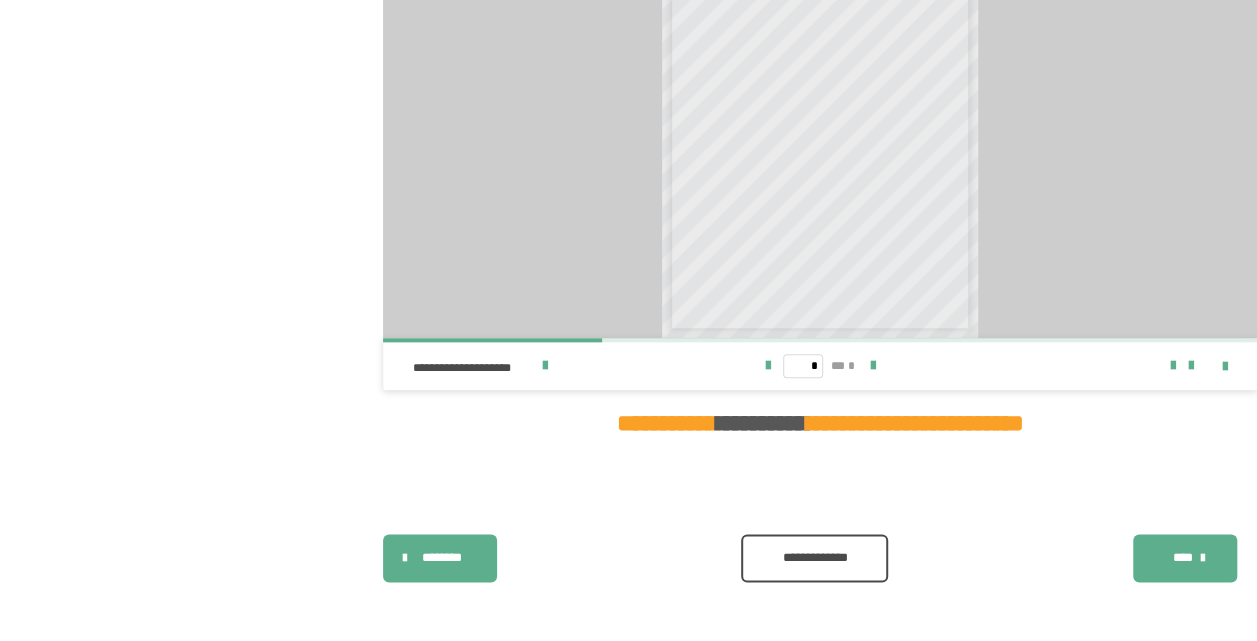 scroll, scrollTop: 0, scrollLeft: 0, axis: both 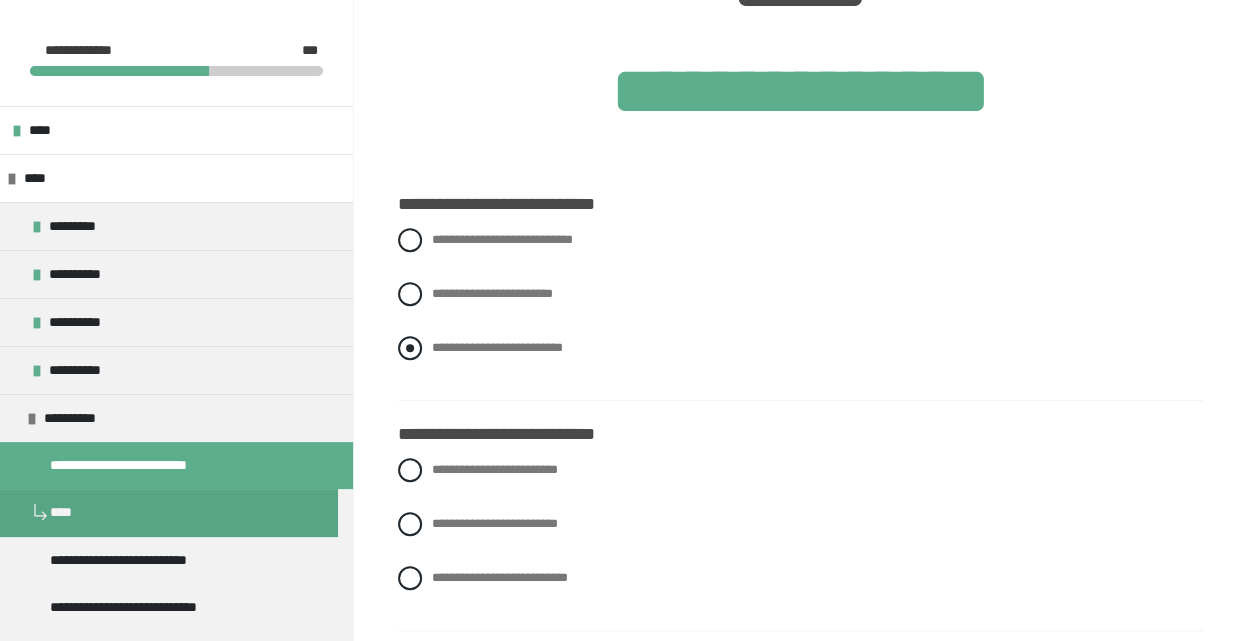 click on "**********" at bounding box center (497, 347) 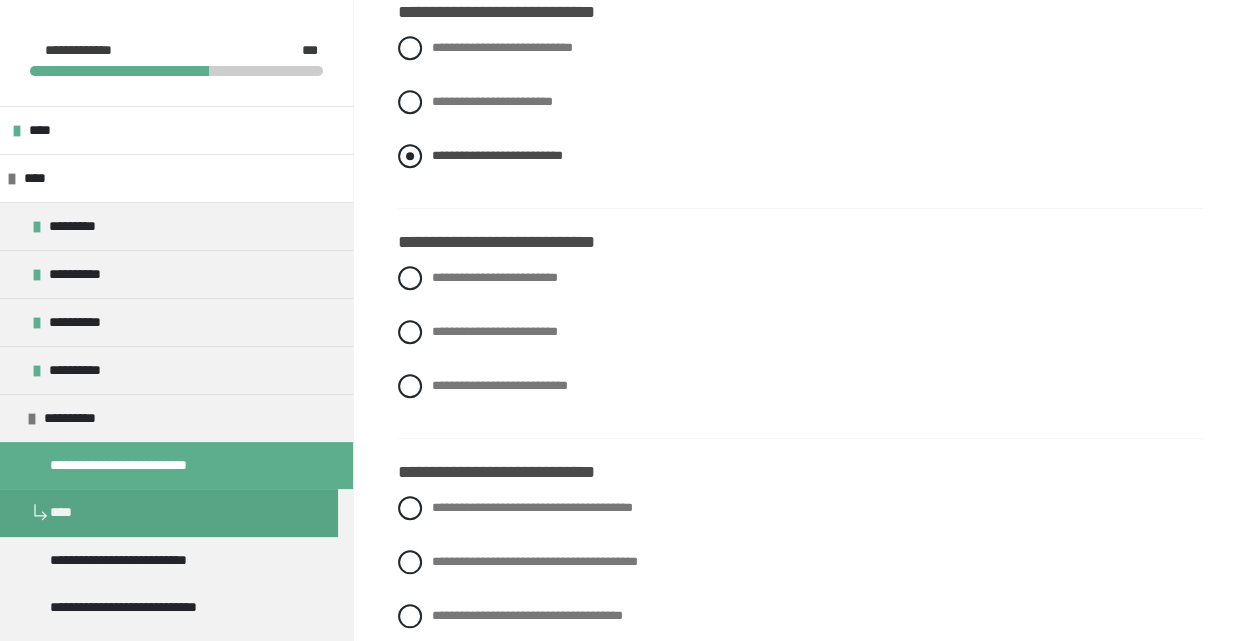 scroll, scrollTop: 600, scrollLeft: 0, axis: vertical 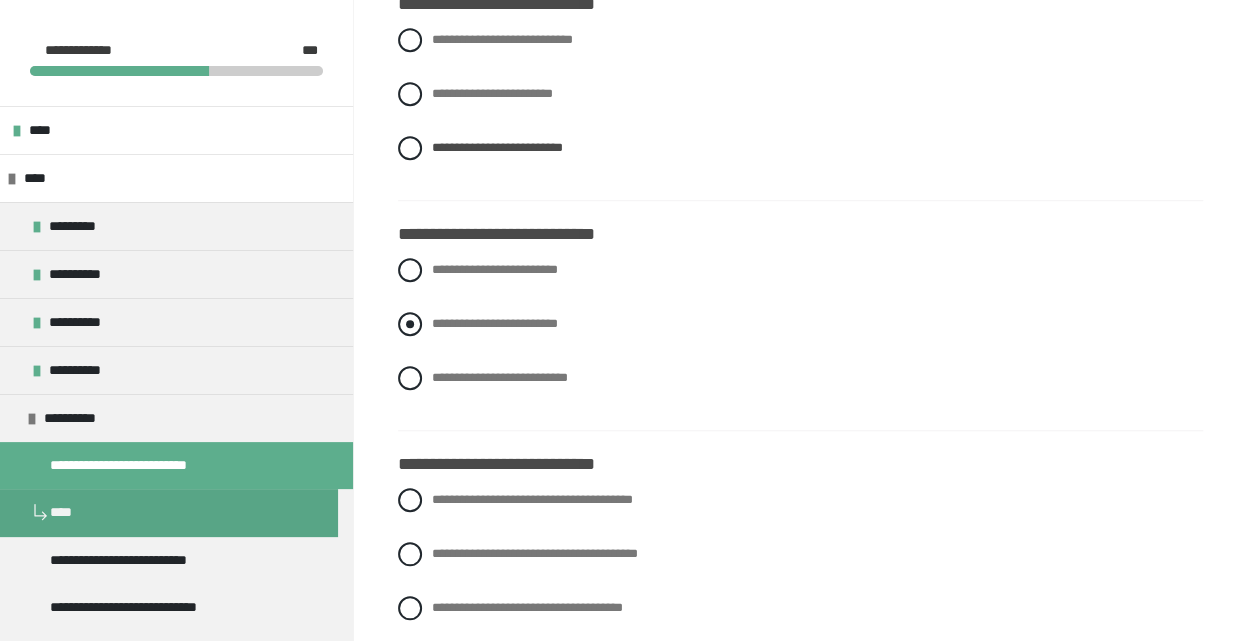click on "**********" at bounding box center (494, 323) 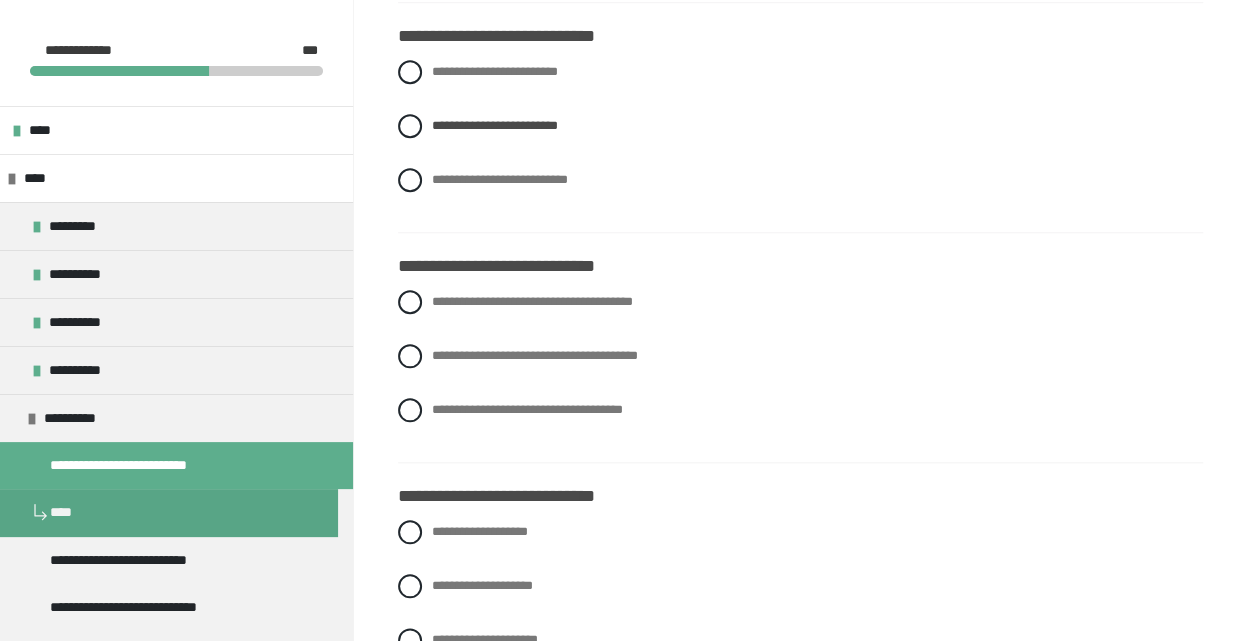 scroll, scrollTop: 800, scrollLeft: 0, axis: vertical 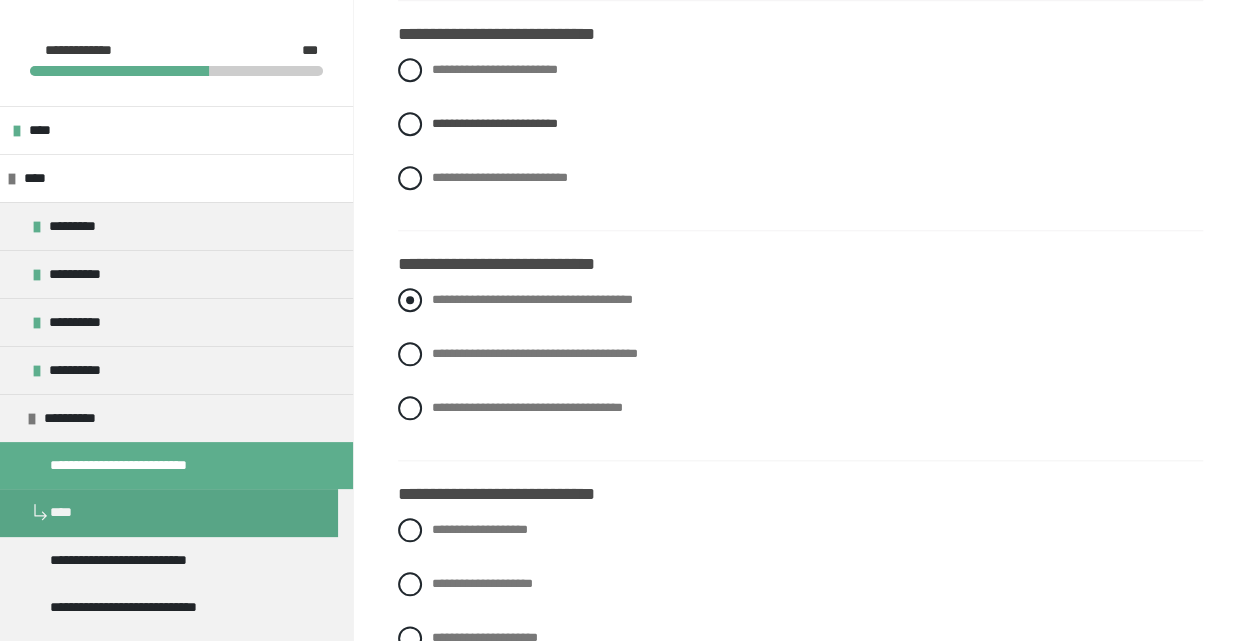 click on "**********" at bounding box center [532, 299] 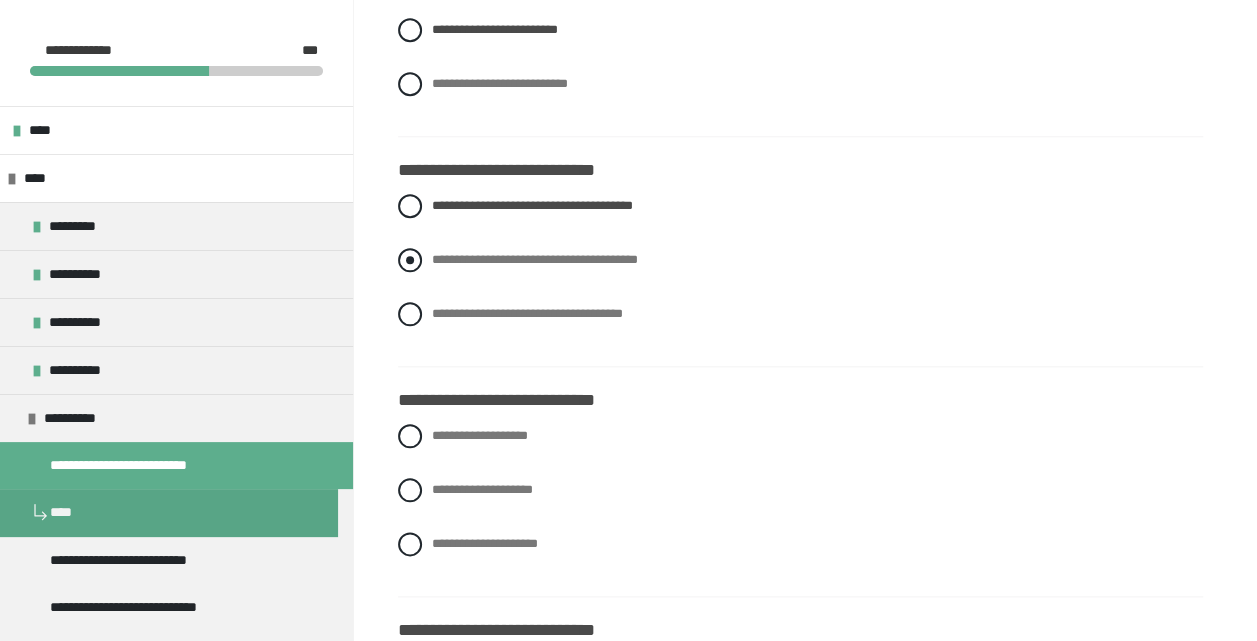 scroll, scrollTop: 1000, scrollLeft: 0, axis: vertical 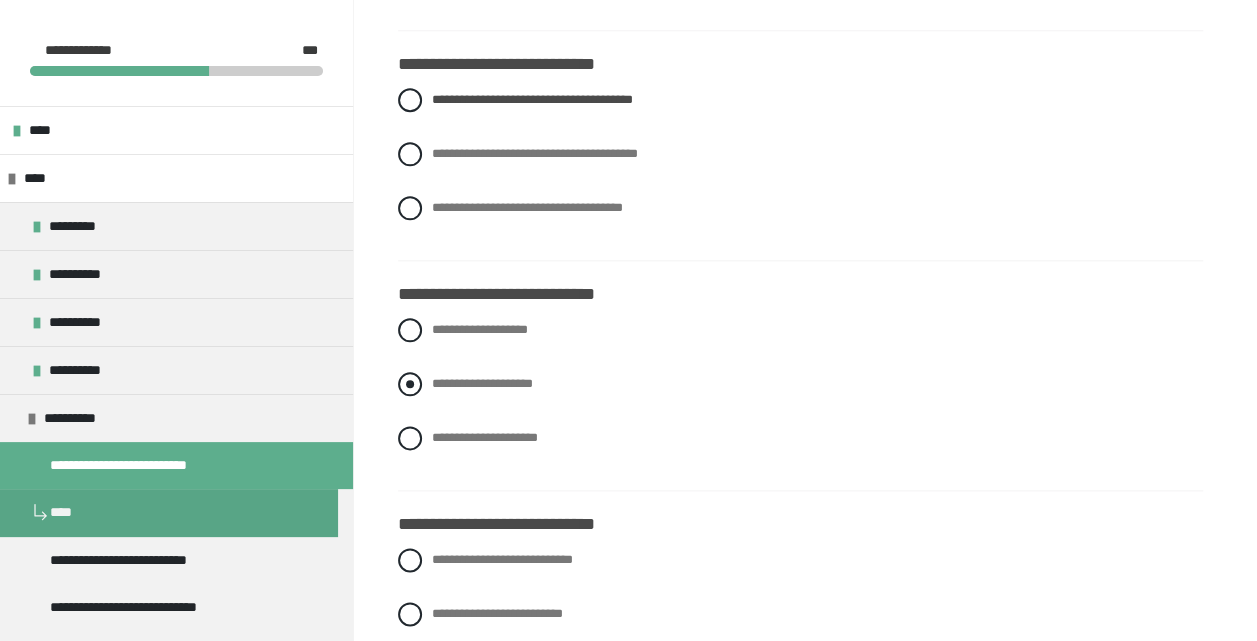 click on "**********" at bounding box center [482, 383] 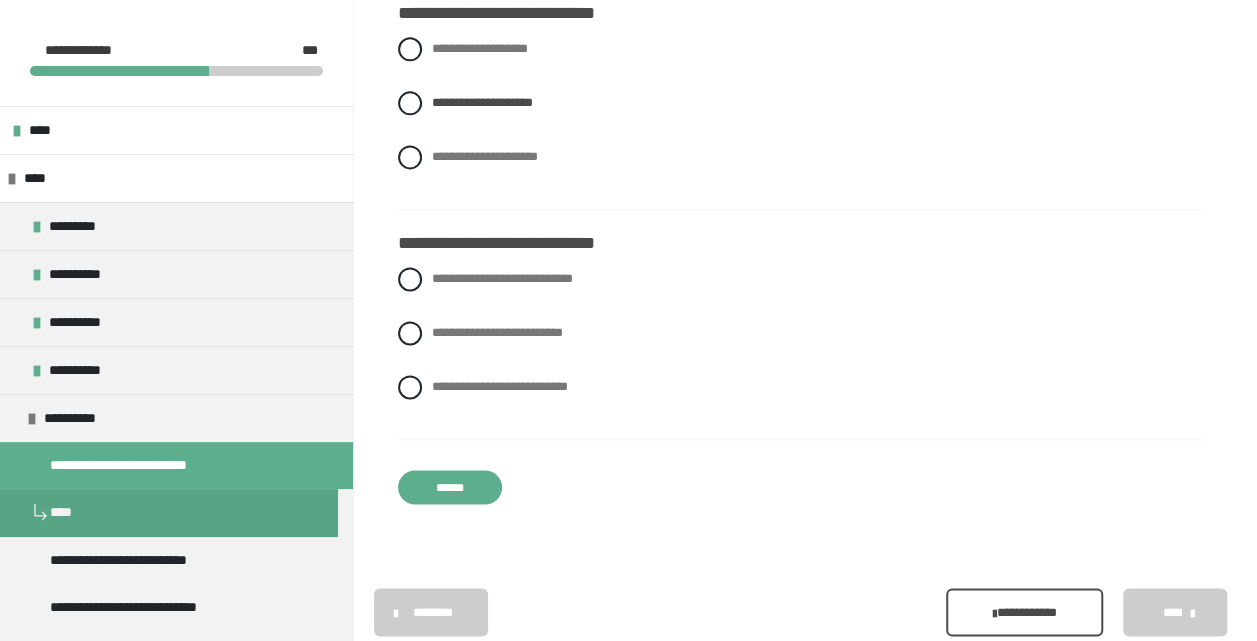 scroll, scrollTop: 1300, scrollLeft: 0, axis: vertical 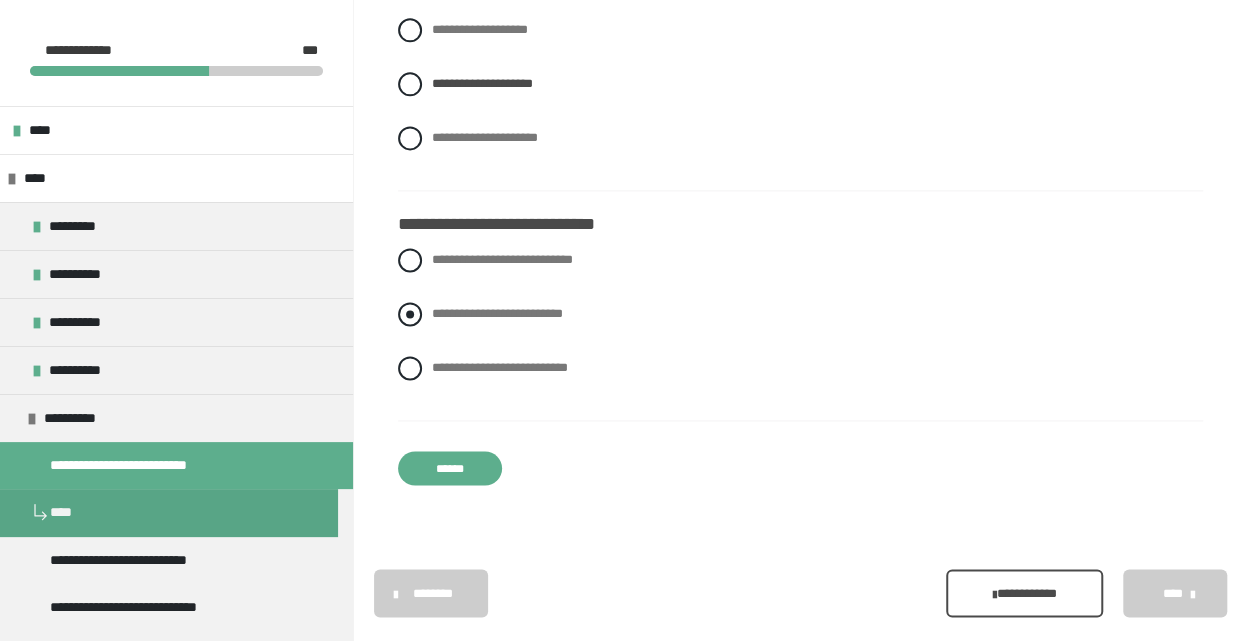click on "**********" at bounding box center (497, 313) 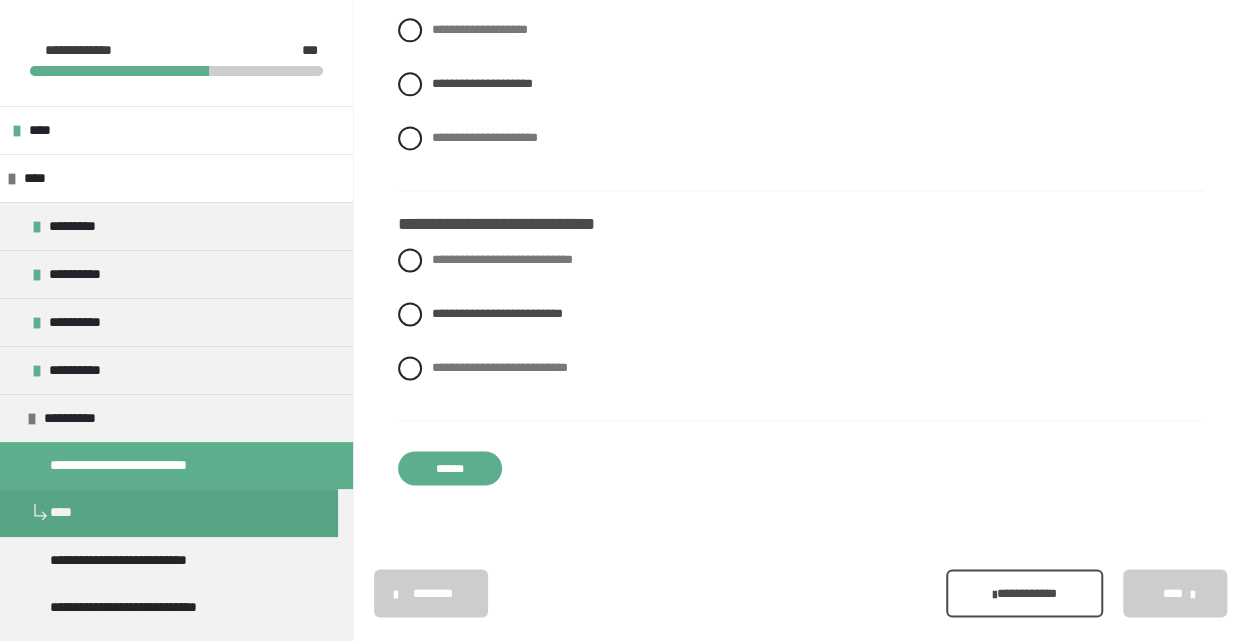 click on "******" at bounding box center (450, 468) 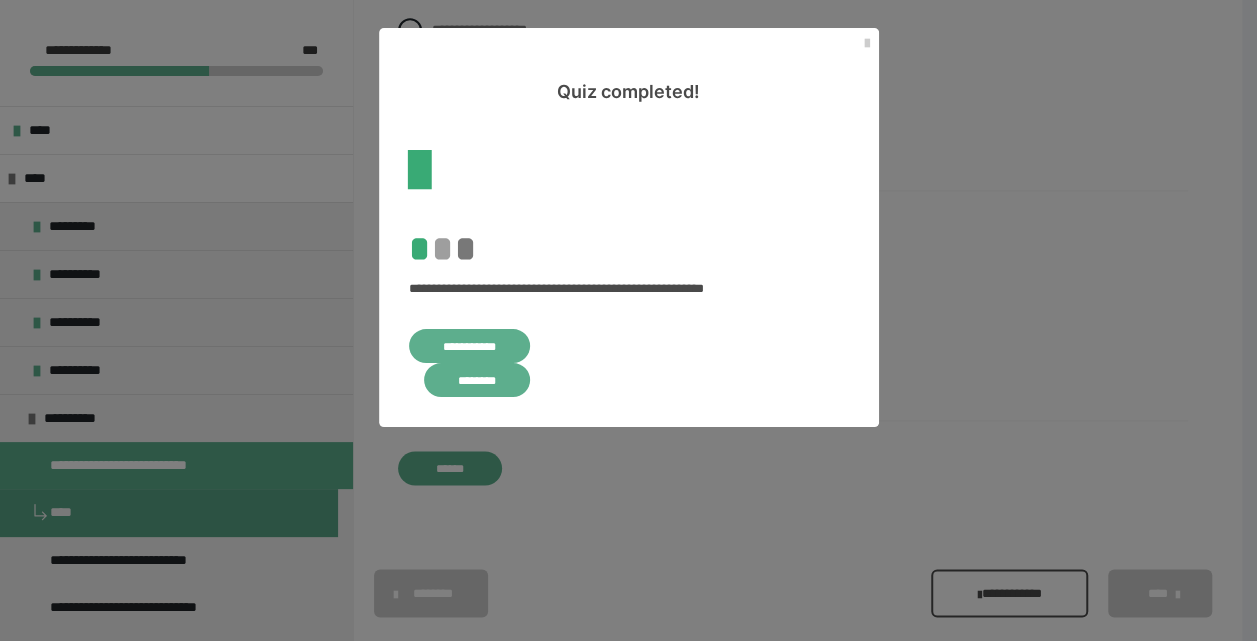 scroll, scrollTop: 0, scrollLeft: 0, axis: both 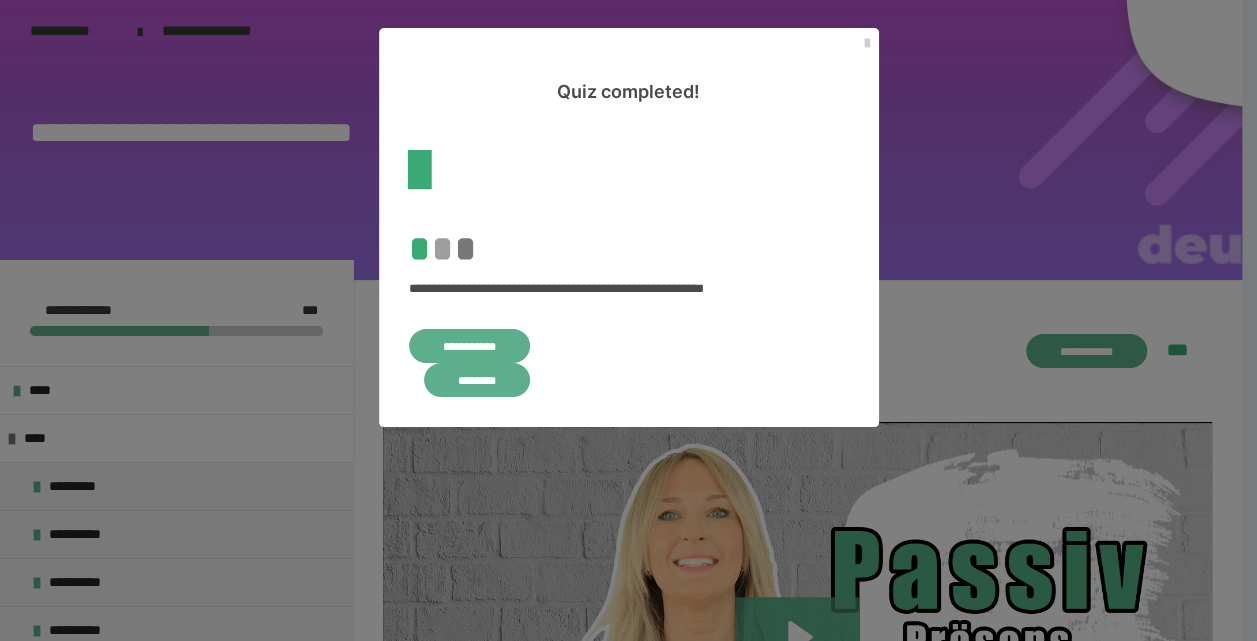 click on "**********" at bounding box center [469, 346] 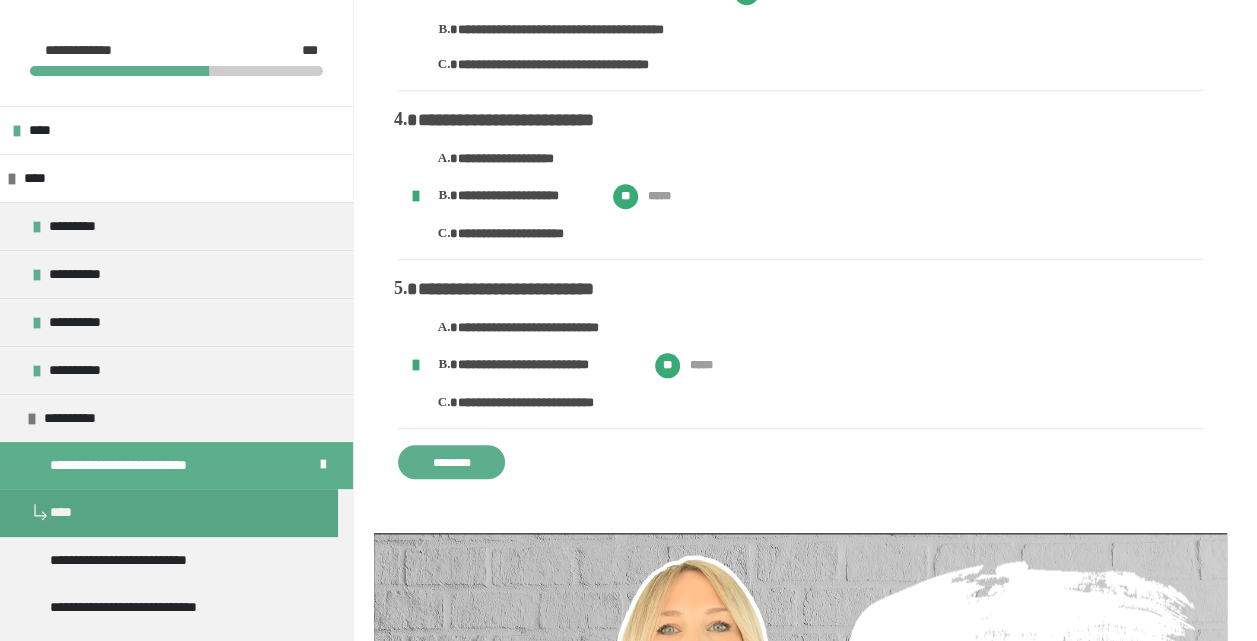 scroll, scrollTop: 1000, scrollLeft: 0, axis: vertical 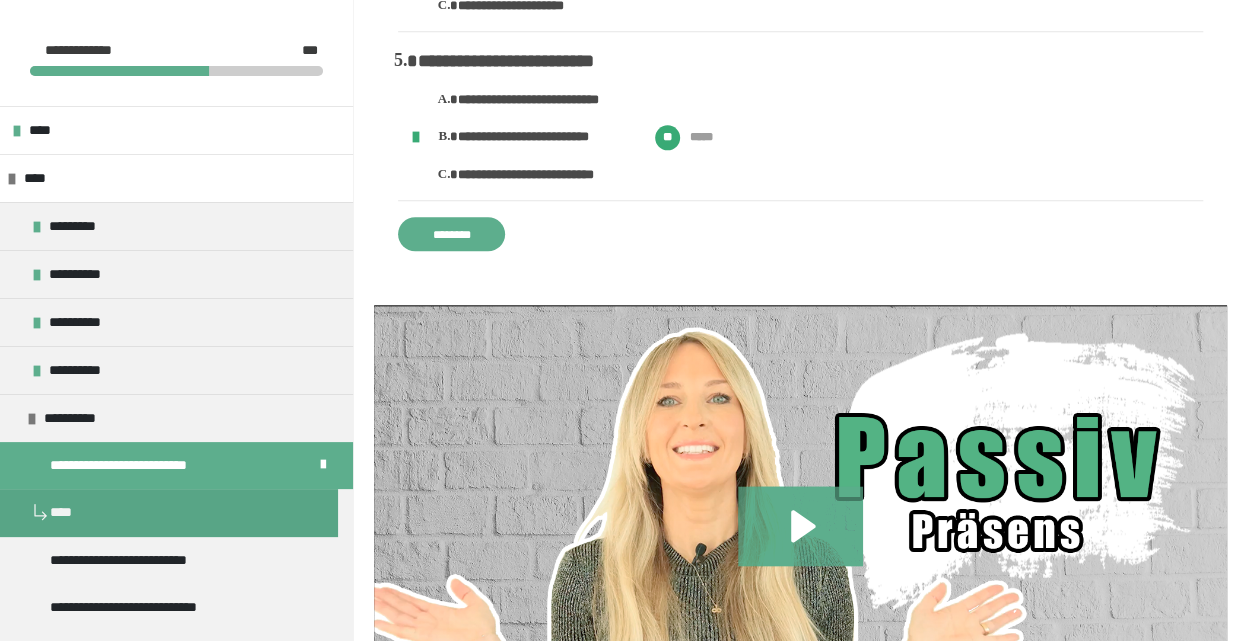 click on "********" at bounding box center (451, 234) 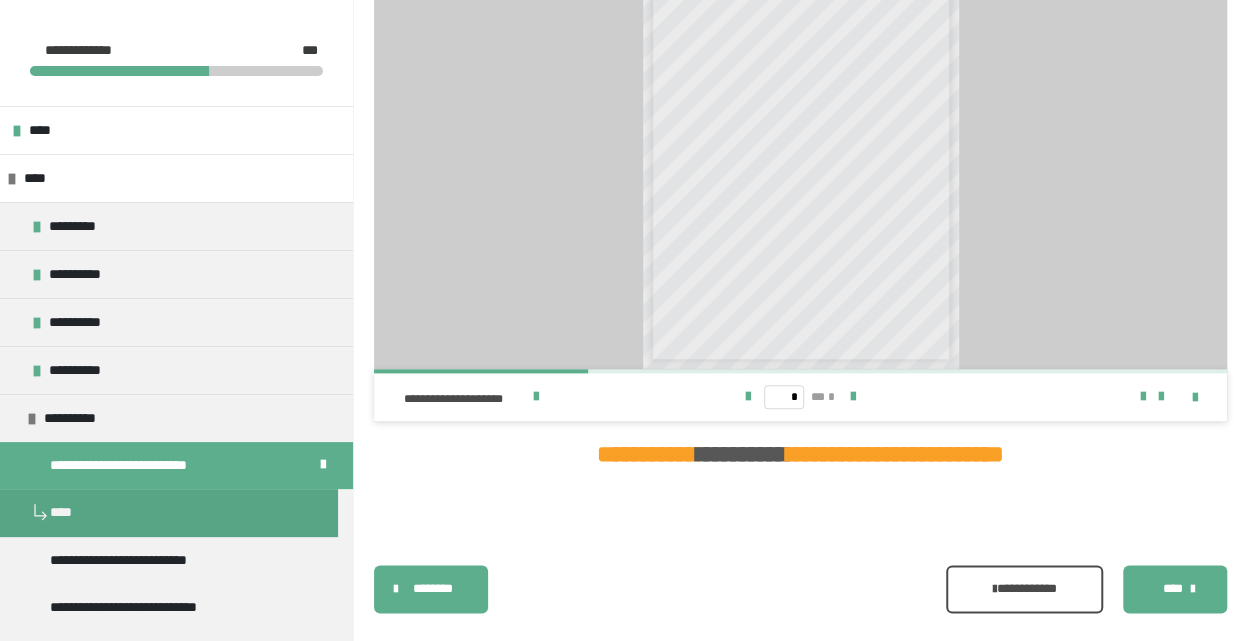 scroll, scrollTop: 1010, scrollLeft: 0, axis: vertical 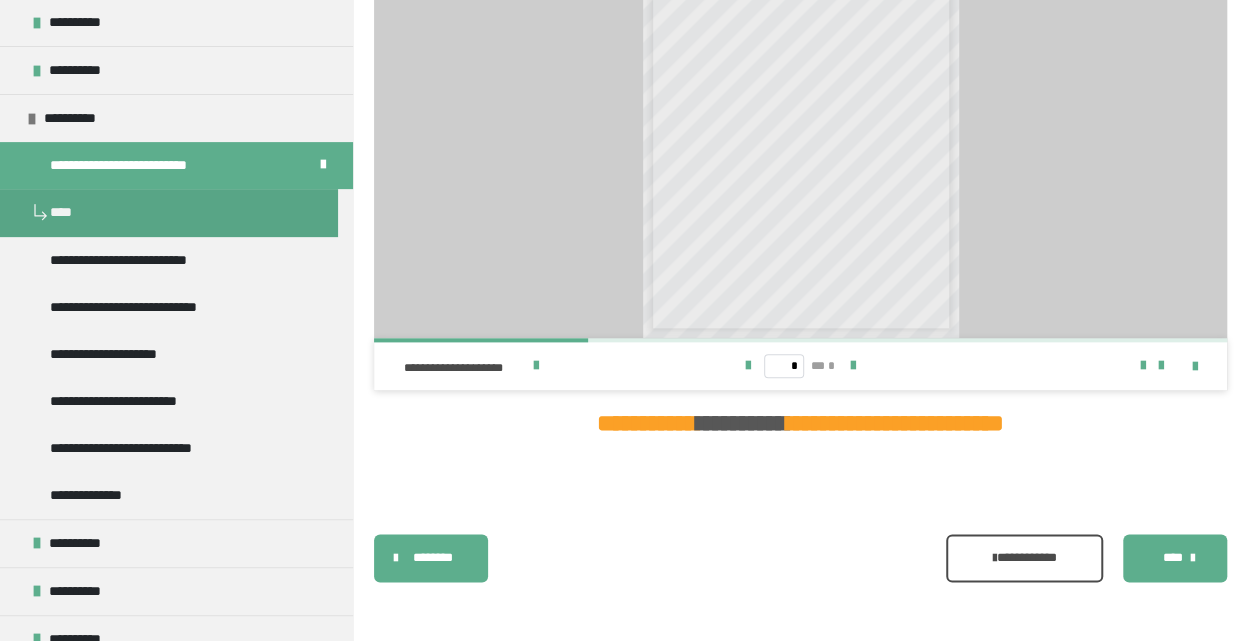 click on "****" at bounding box center (1175, 558) 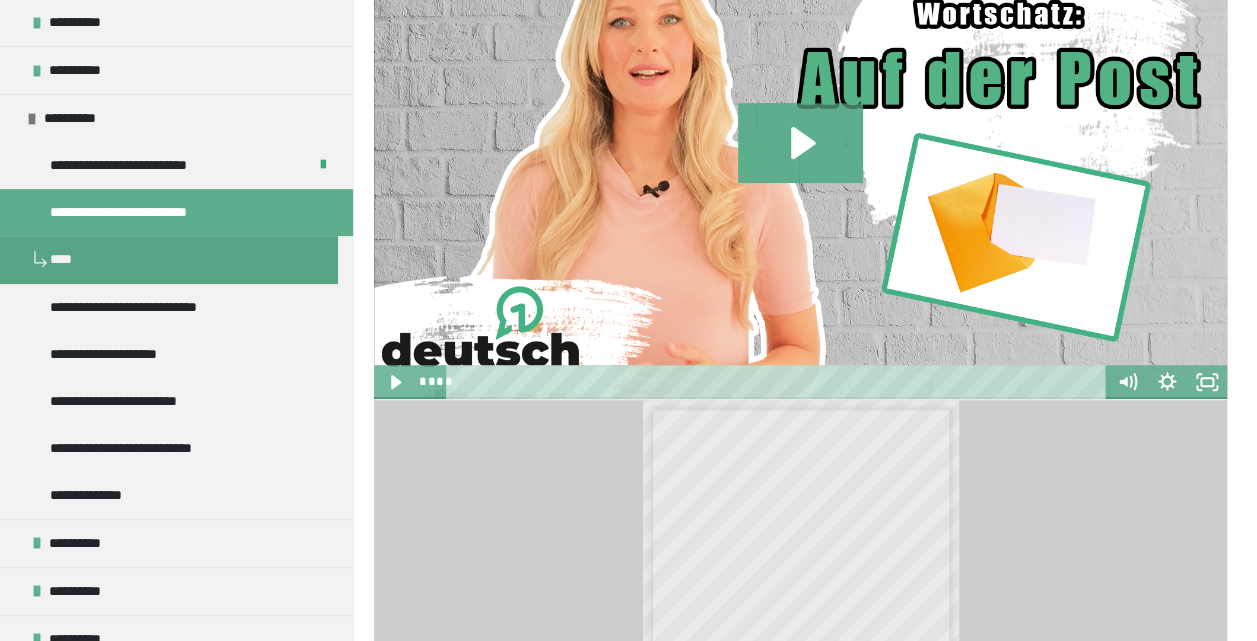scroll, scrollTop: 344, scrollLeft: 0, axis: vertical 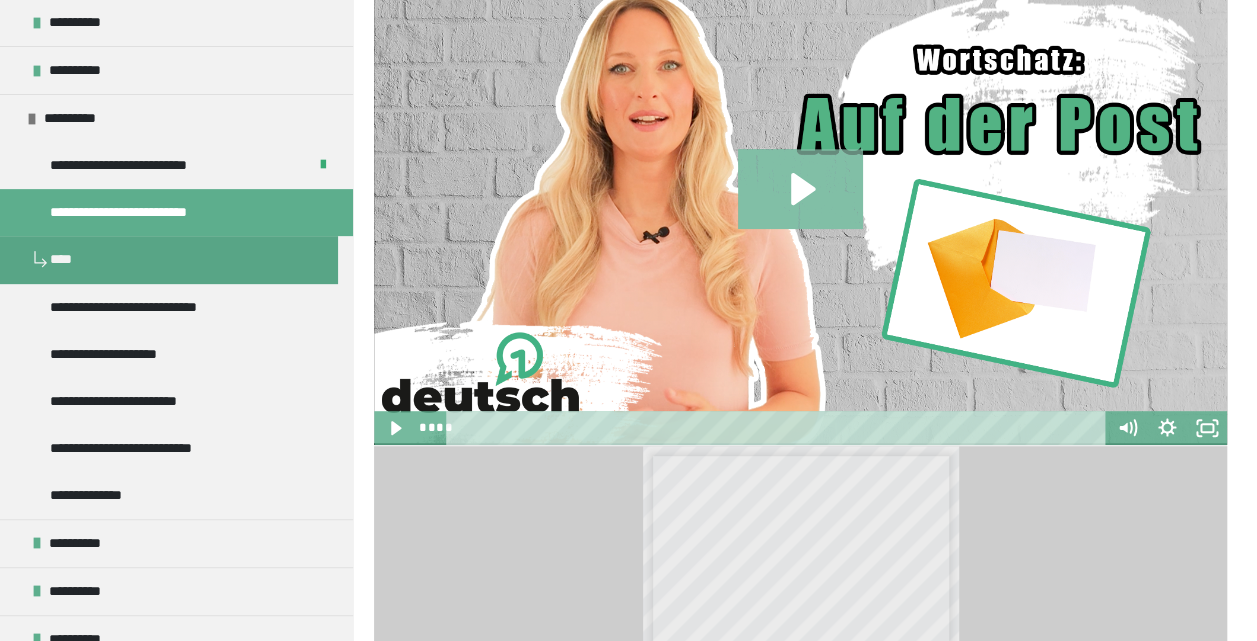 click 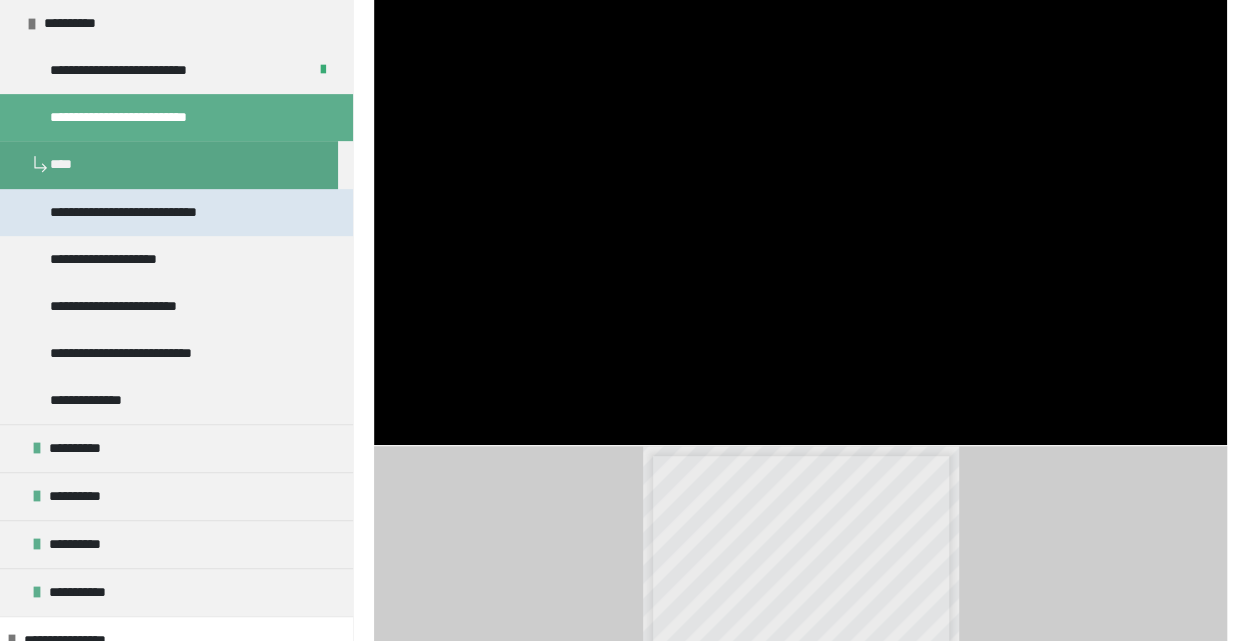 scroll, scrollTop: 355, scrollLeft: 0, axis: vertical 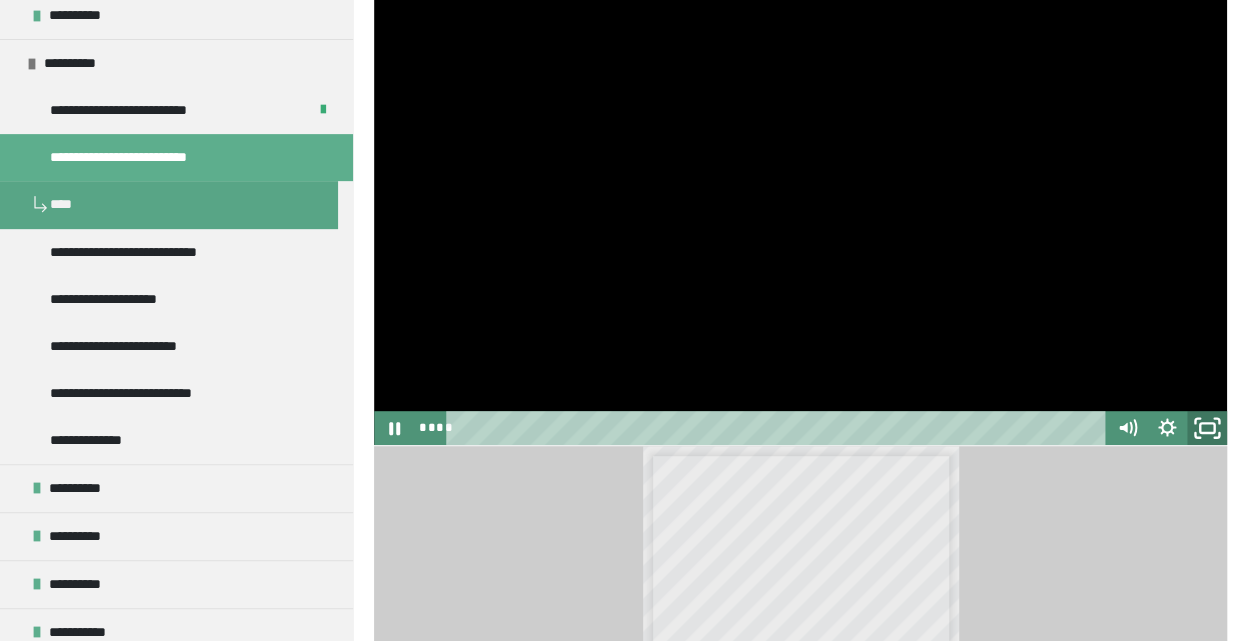 click 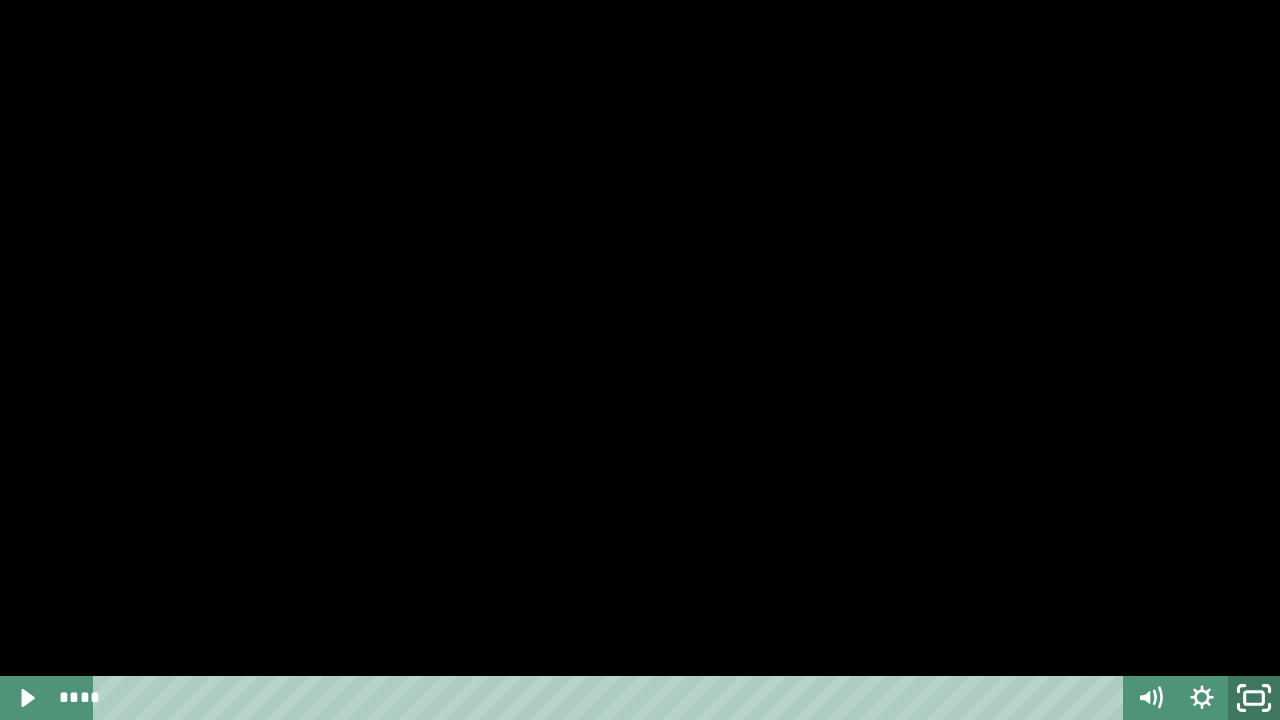 click 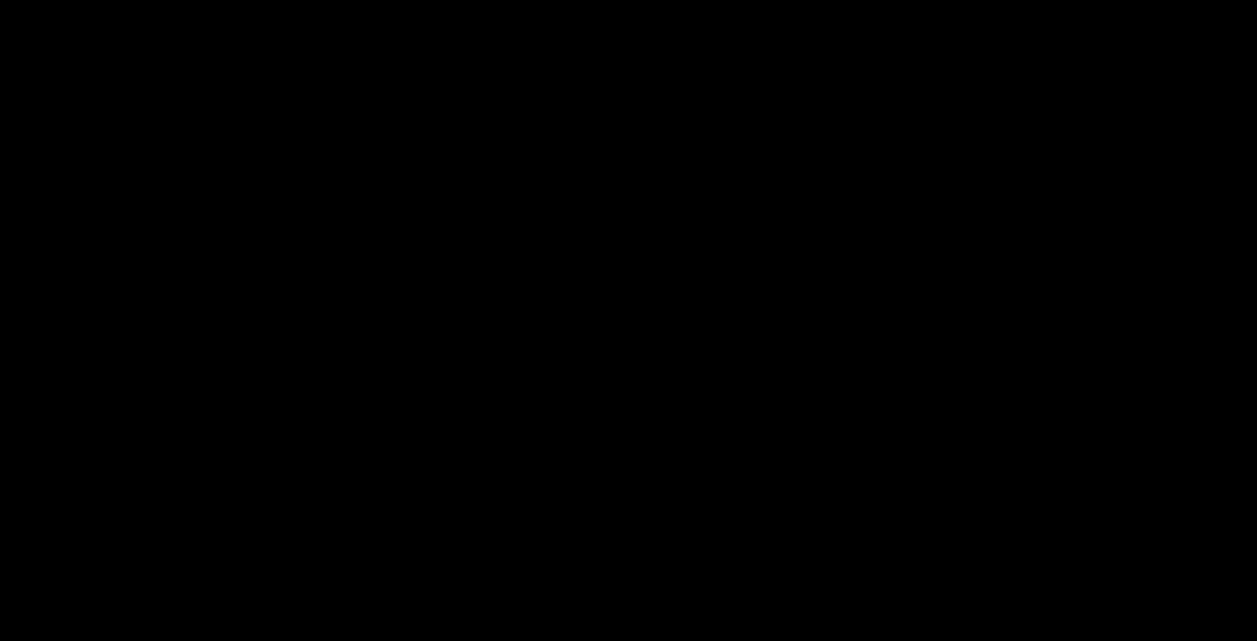 scroll, scrollTop: 844, scrollLeft: 0, axis: vertical 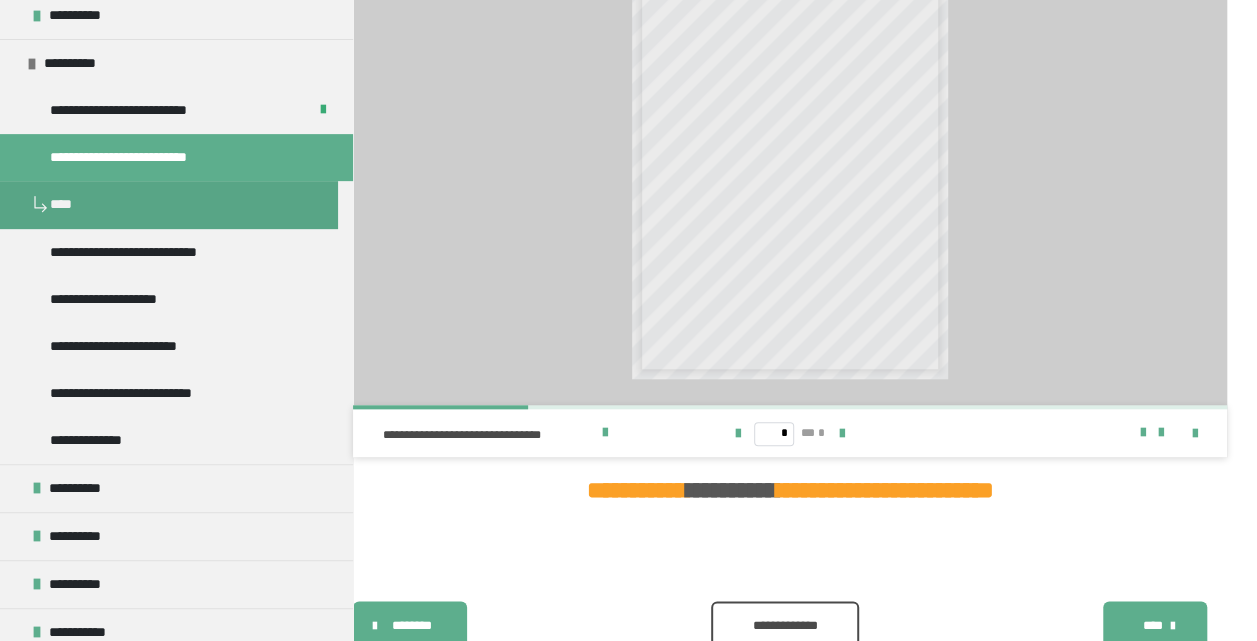 click on "**********" at bounding box center (784, 626) 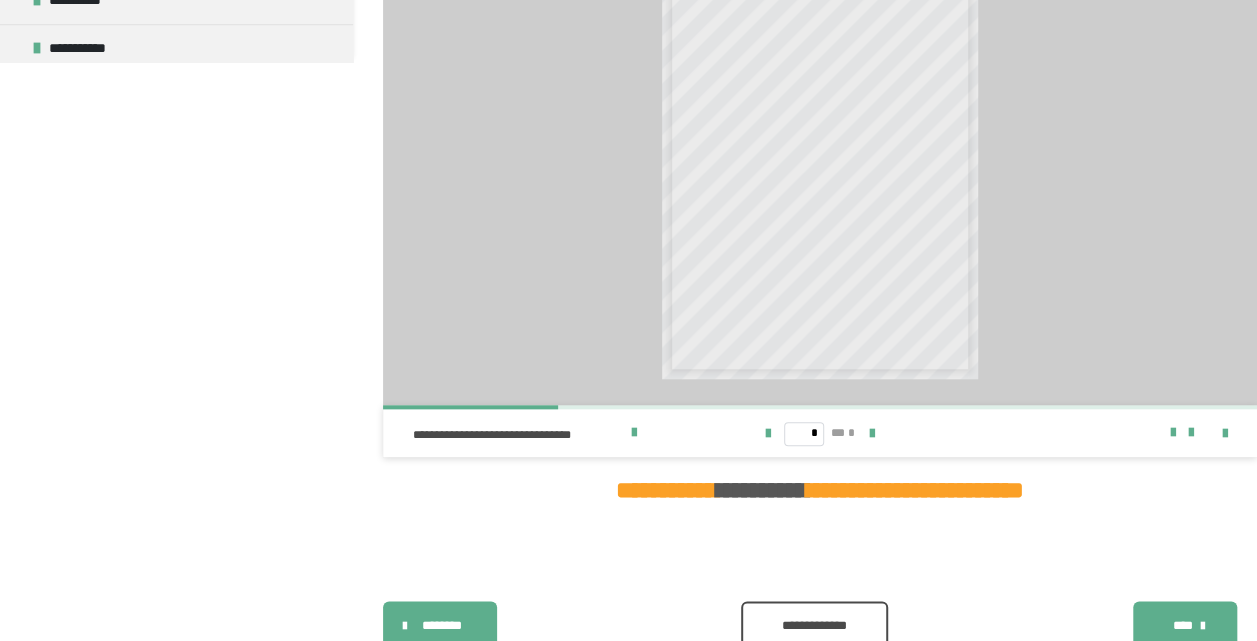 scroll, scrollTop: 0, scrollLeft: 0, axis: both 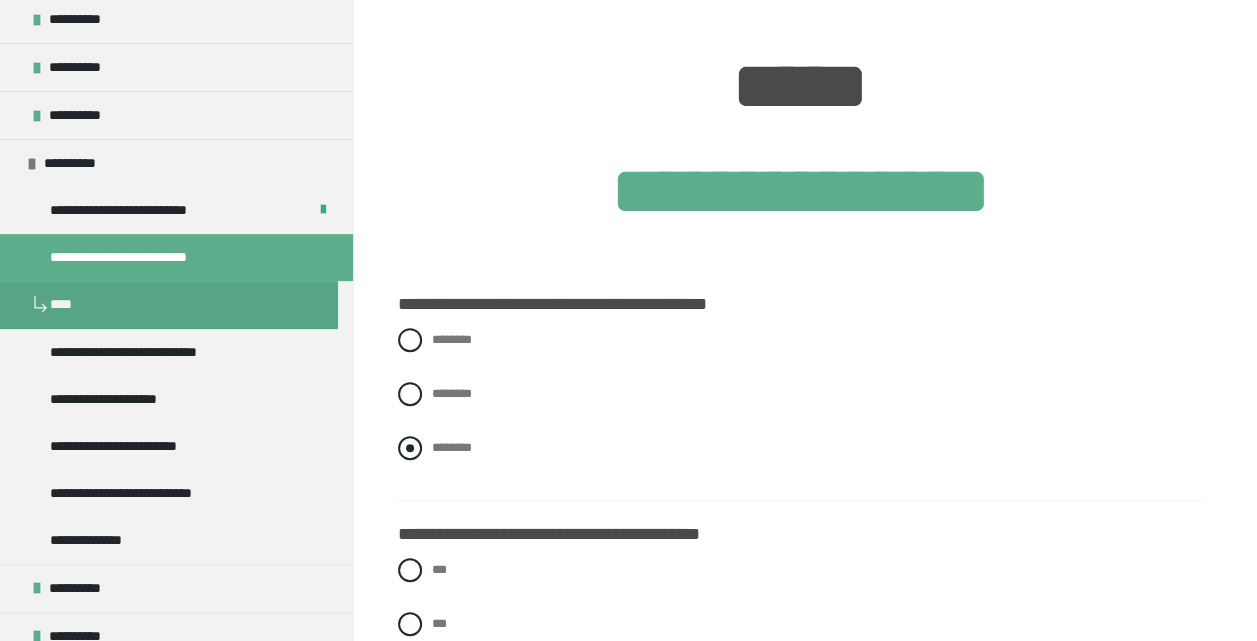 click on "********" at bounding box center (452, 447) 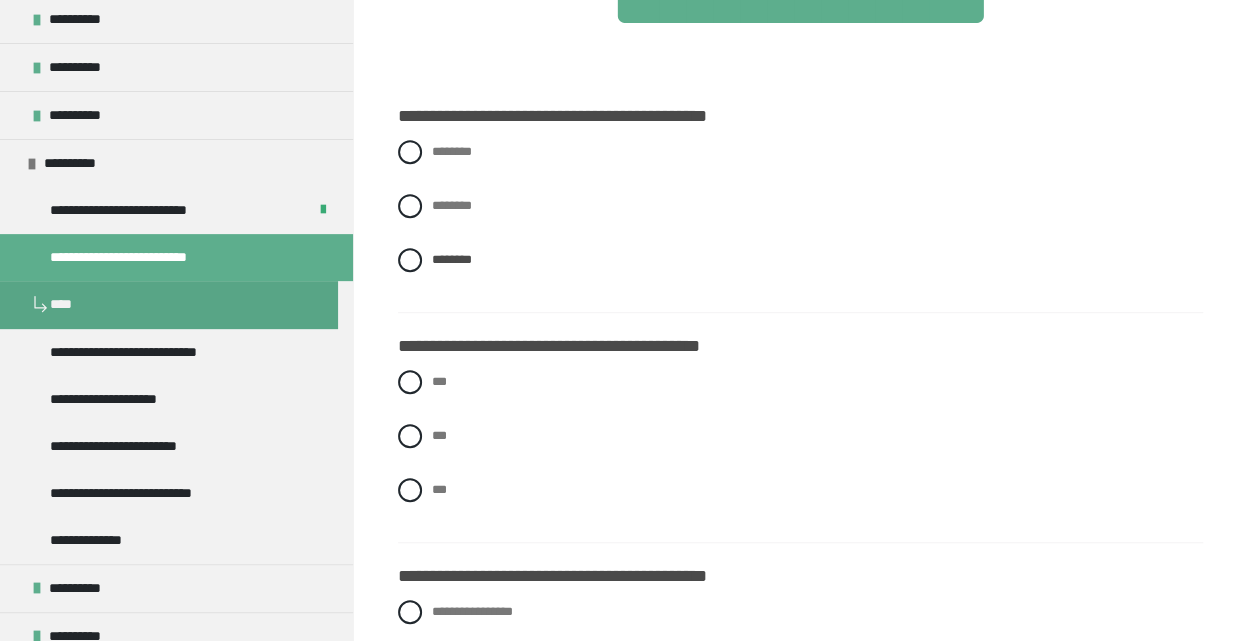 scroll, scrollTop: 500, scrollLeft: 0, axis: vertical 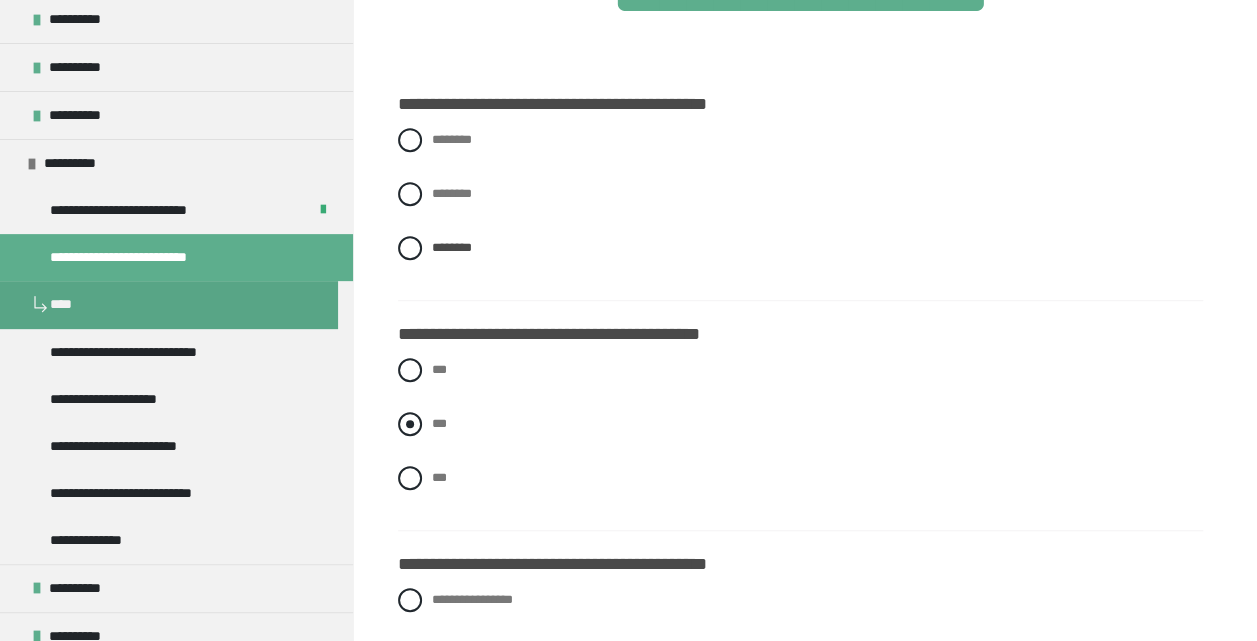 click on "***" at bounding box center (800, 424) 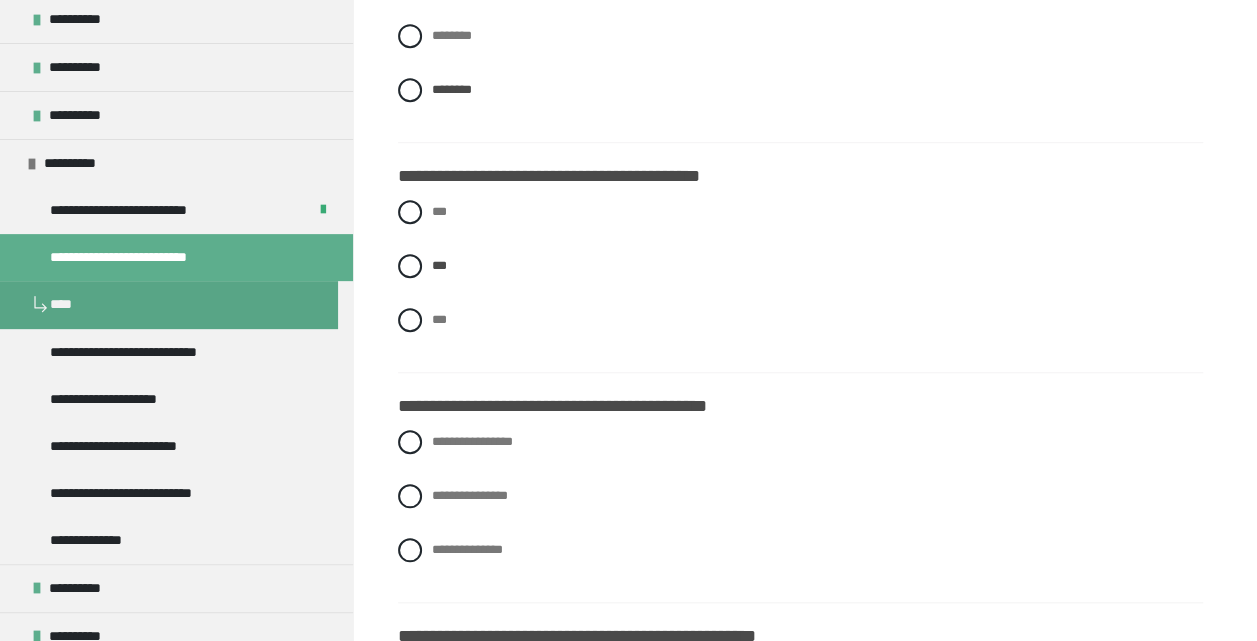 scroll, scrollTop: 700, scrollLeft: 0, axis: vertical 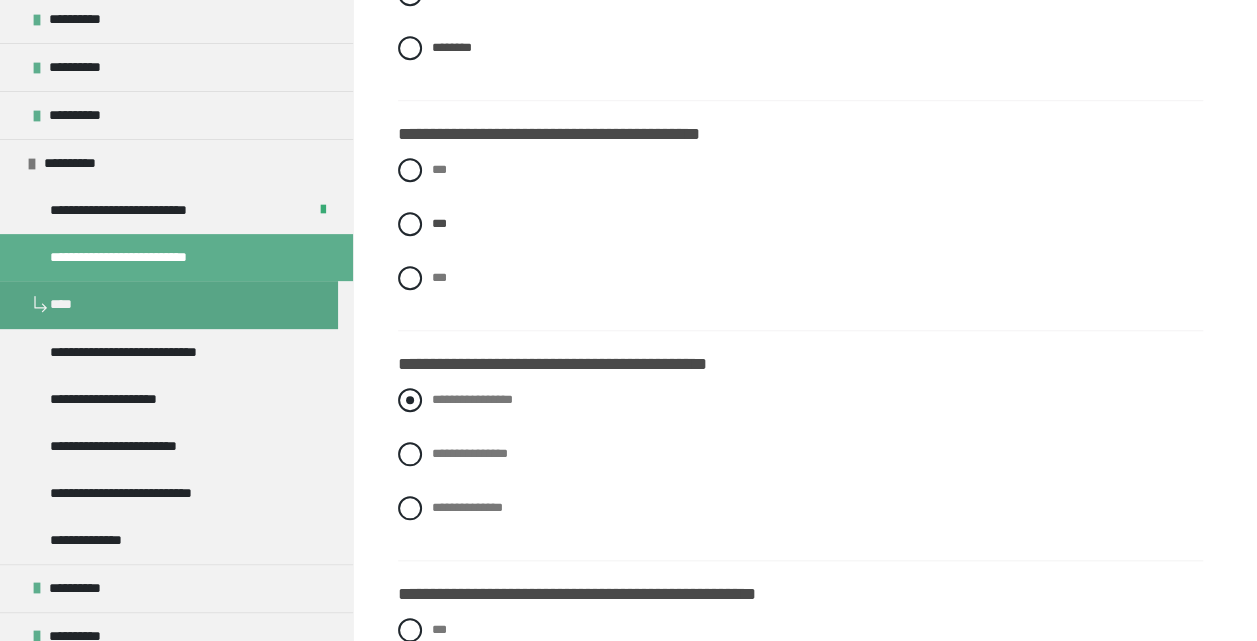 click on "**********" at bounding box center (472, 399) 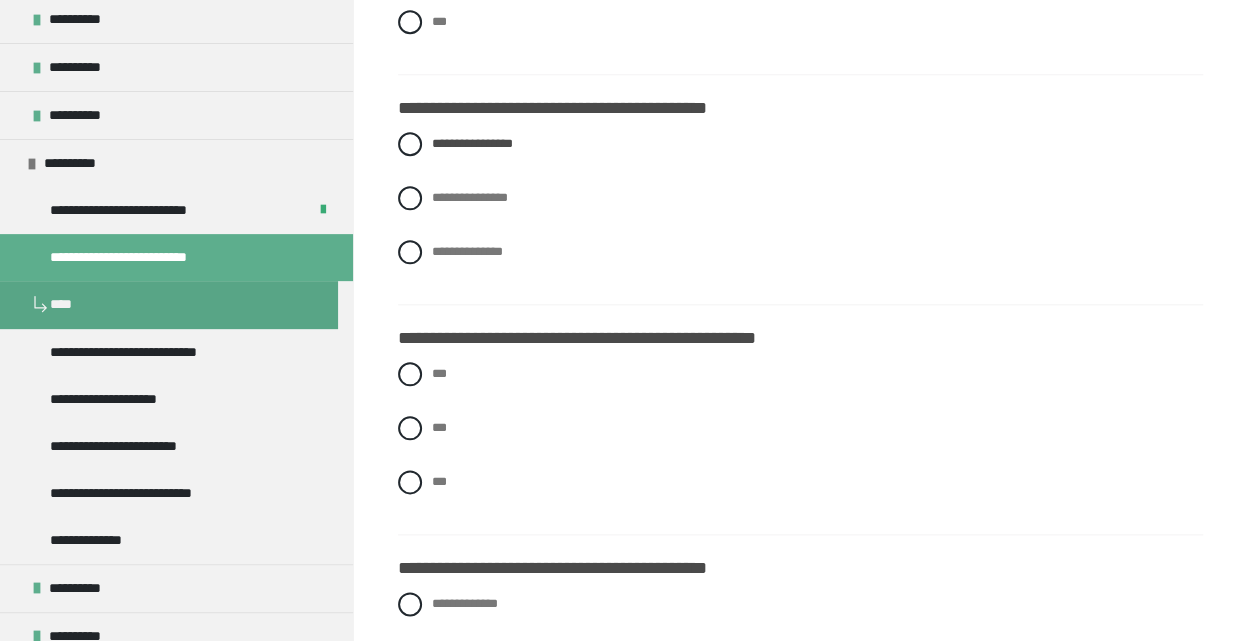 scroll, scrollTop: 1000, scrollLeft: 0, axis: vertical 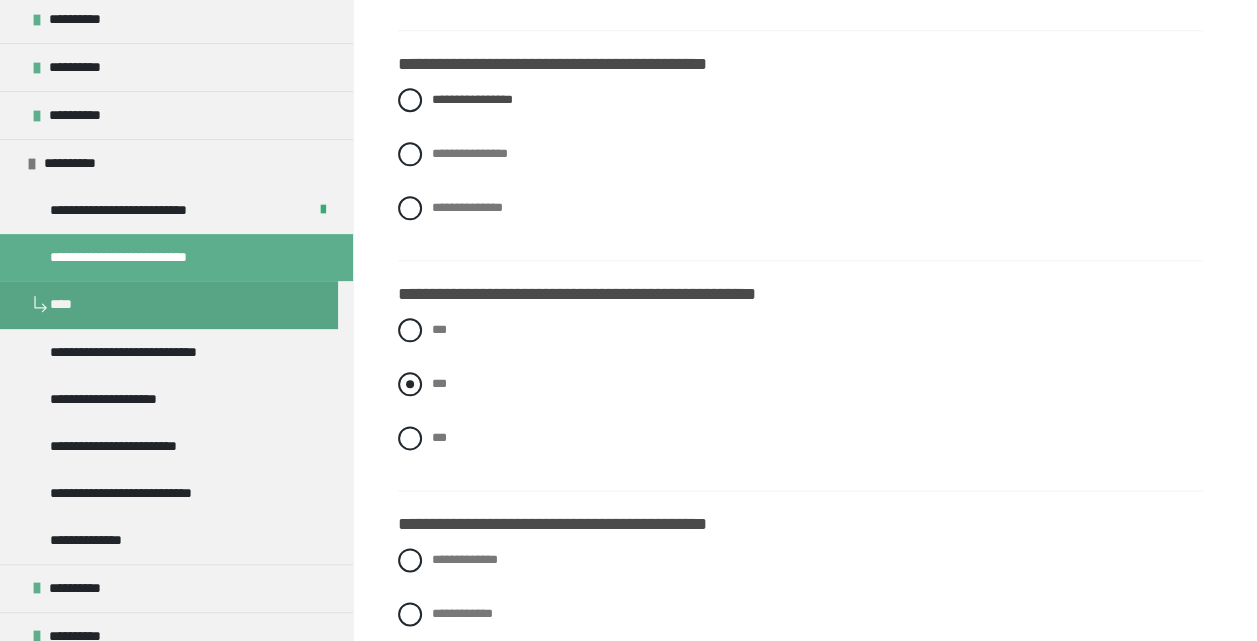 click on "***" at bounding box center (438, 378) 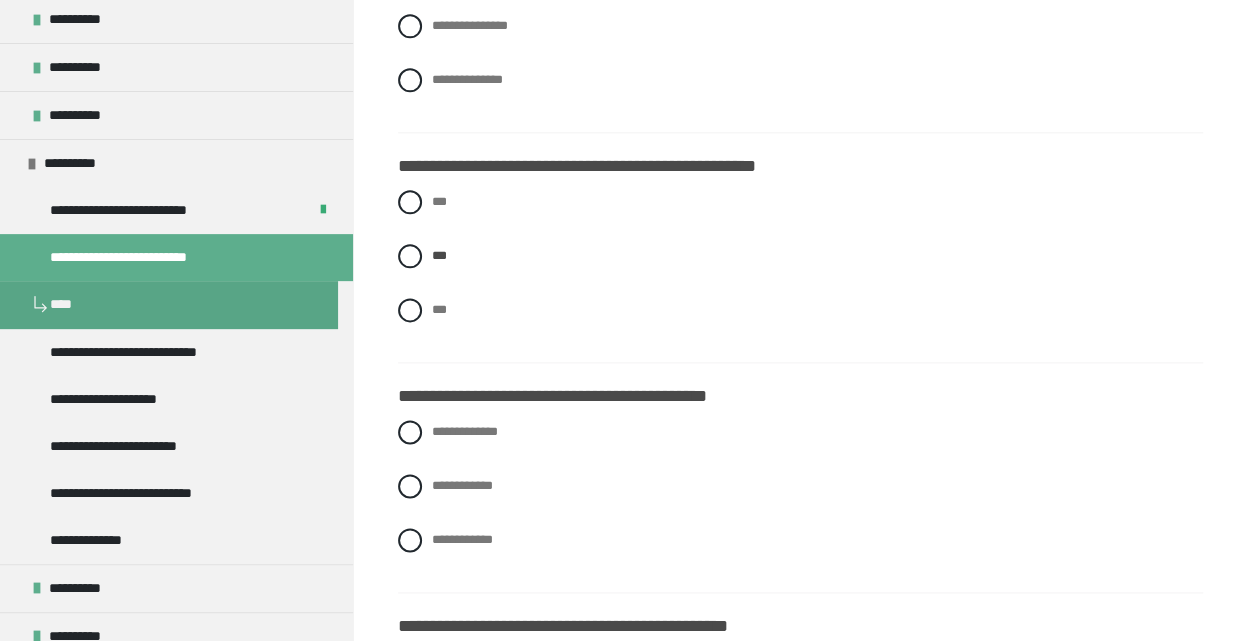 scroll, scrollTop: 1200, scrollLeft: 0, axis: vertical 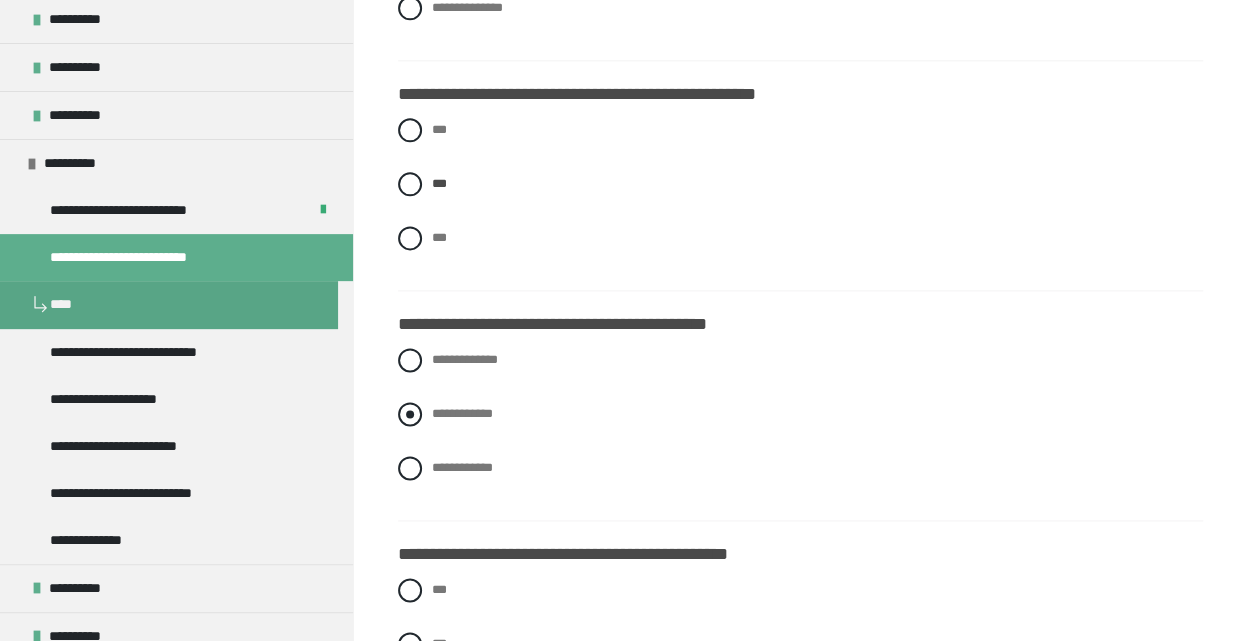 click on "**********" at bounding box center [462, 413] 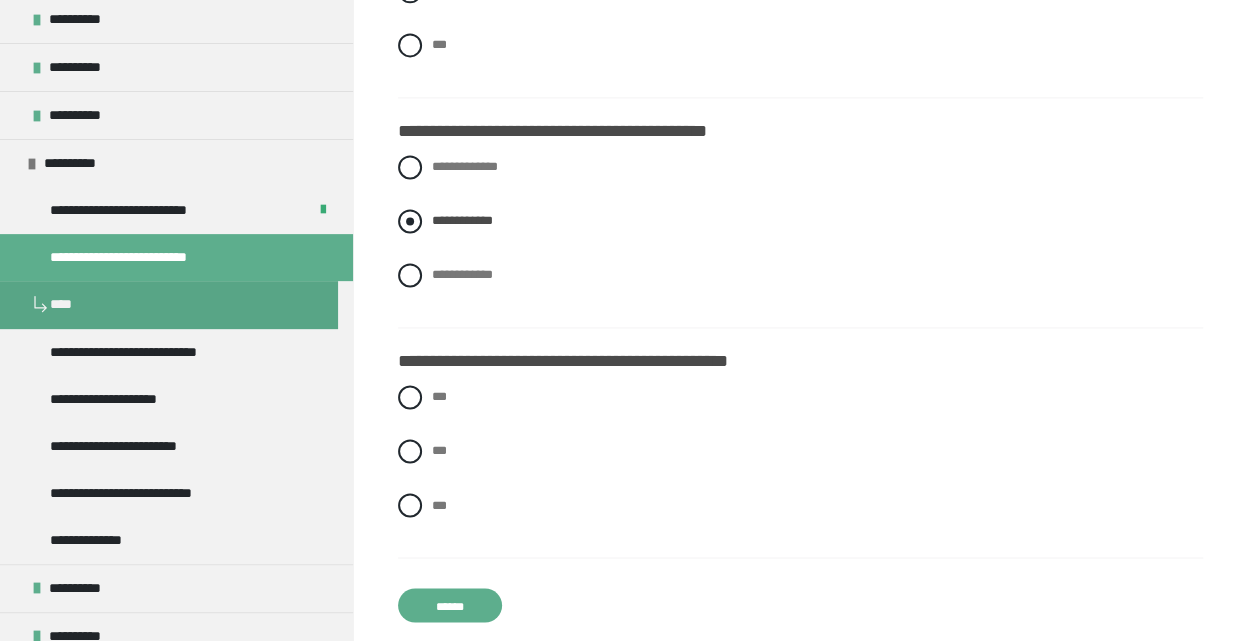 scroll, scrollTop: 1400, scrollLeft: 0, axis: vertical 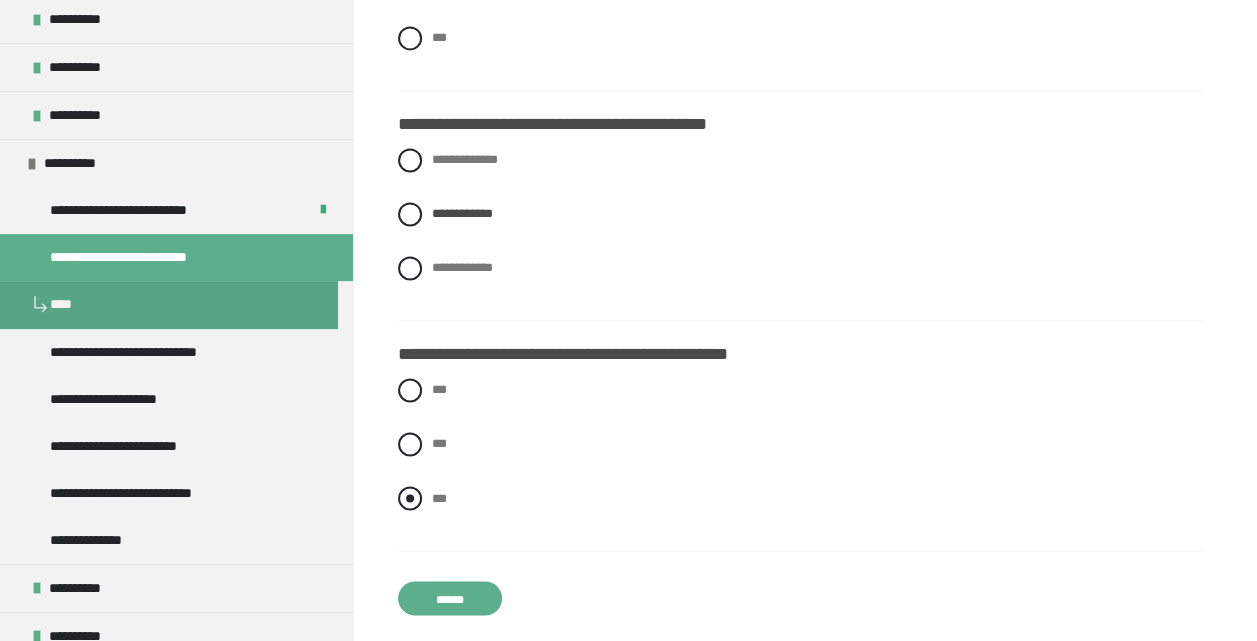 click on "***" at bounding box center [438, 492] 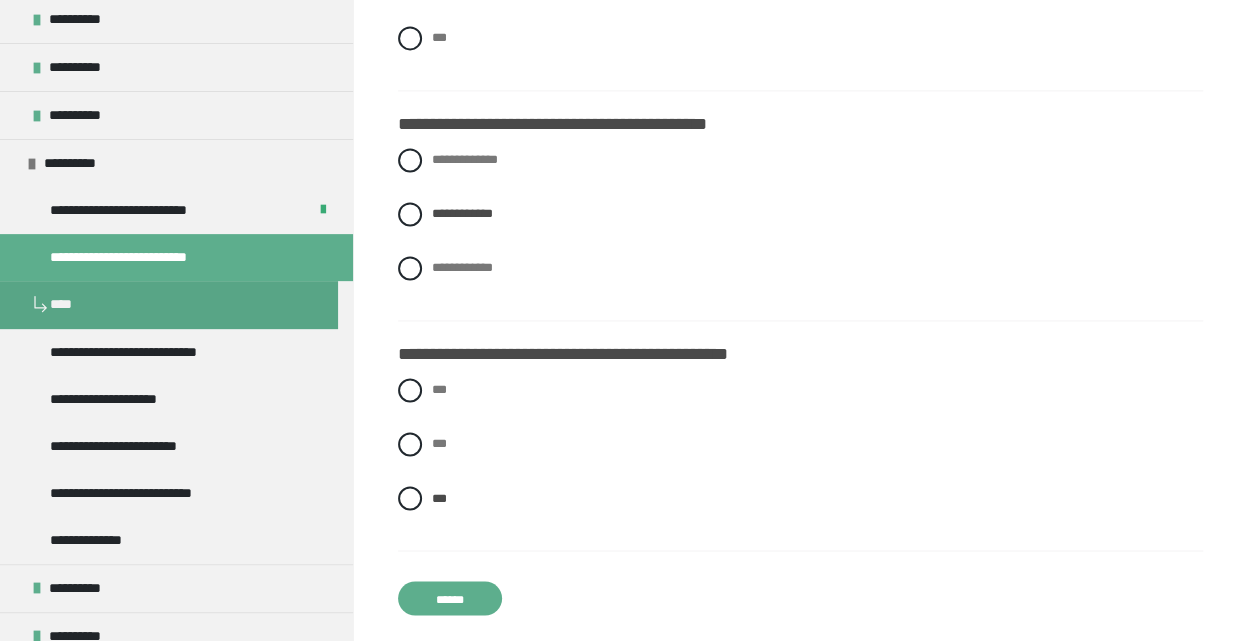 click on "******" at bounding box center [450, 598] 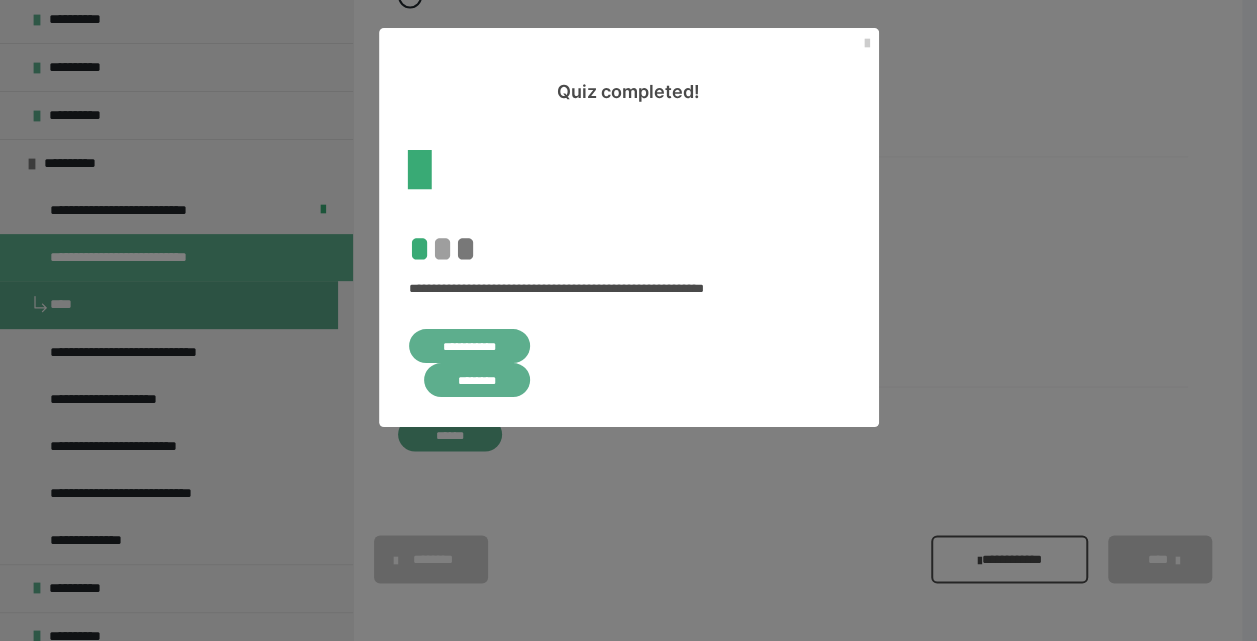 scroll, scrollTop: 0, scrollLeft: 0, axis: both 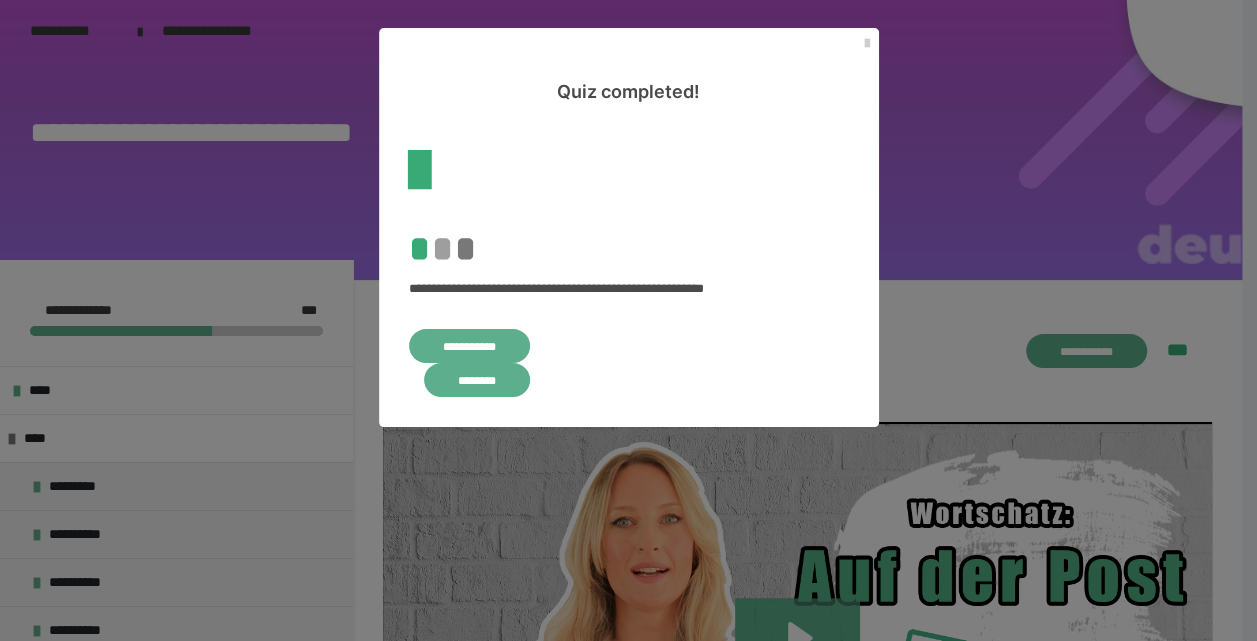 click on "********" at bounding box center [477, 380] 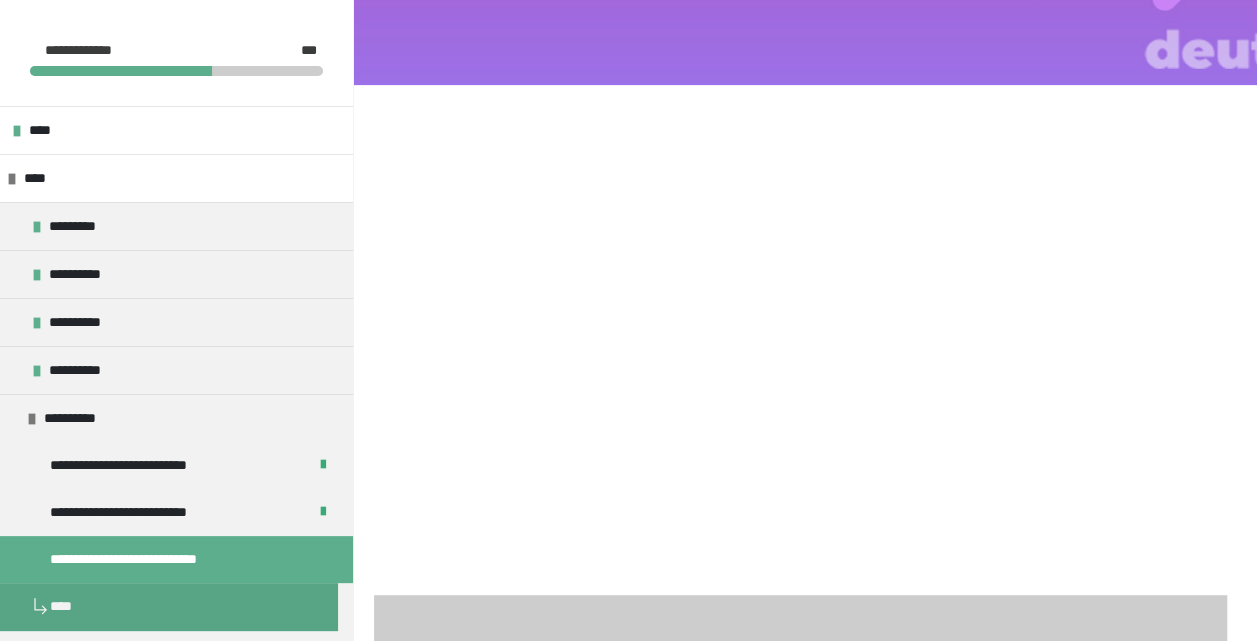scroll, scrollTop: 400, scrollLeft: 0, axis: vertical 